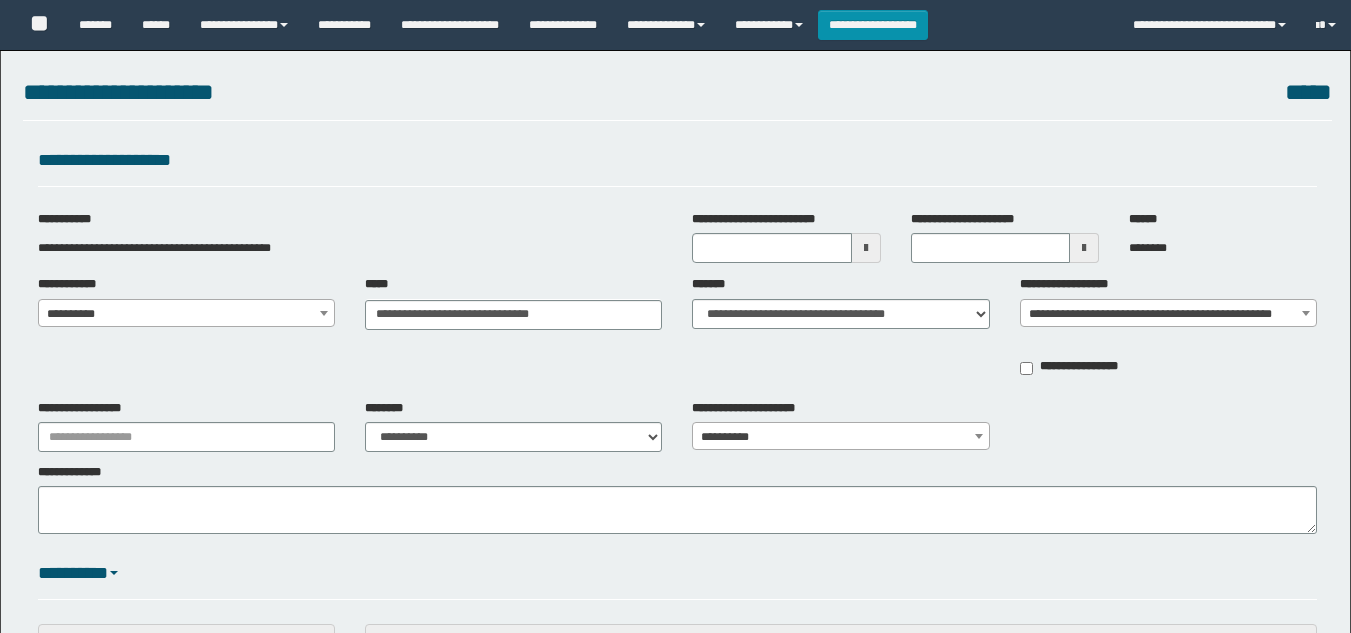 select on "**" 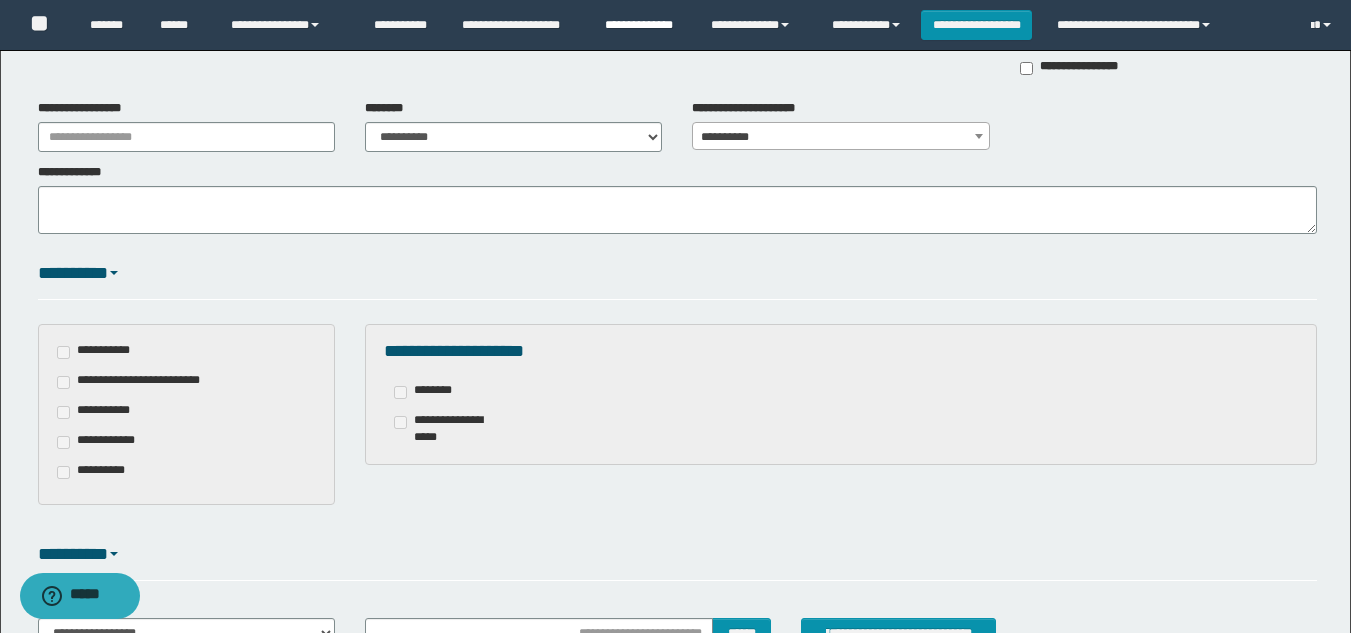 scroll, scrollTop: 0, scrollLeft: 0, axis: both 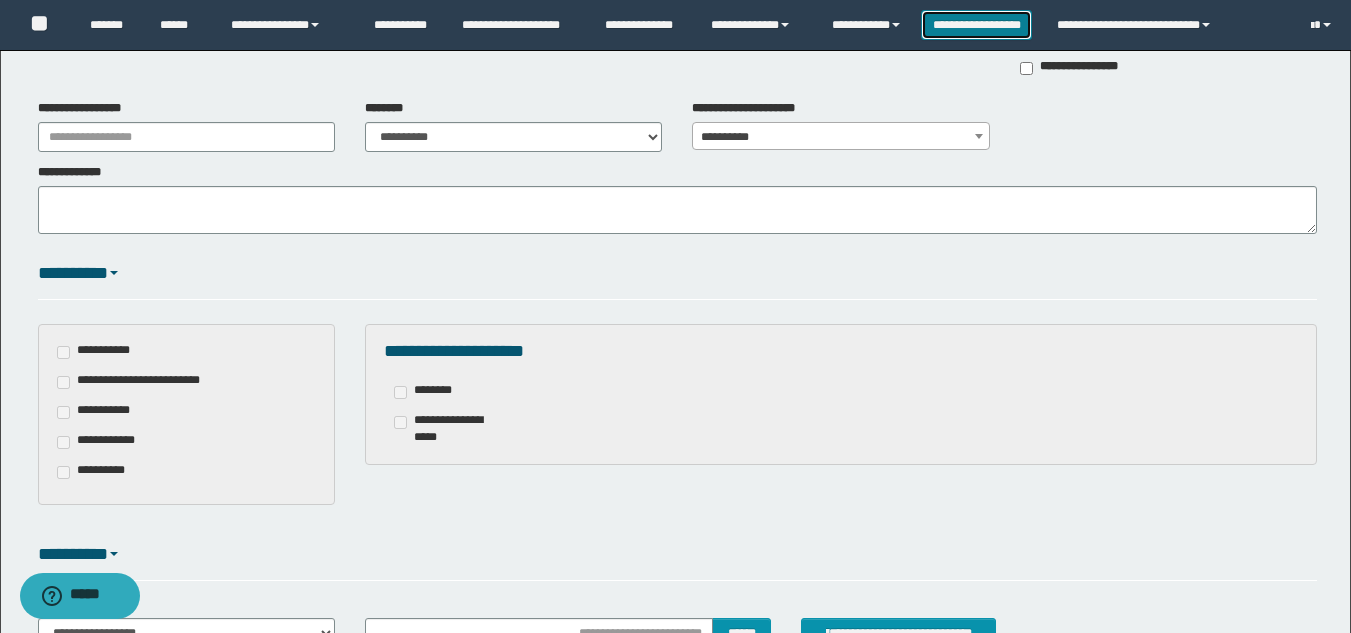 click on "**********" at bounding box center (976, 25) 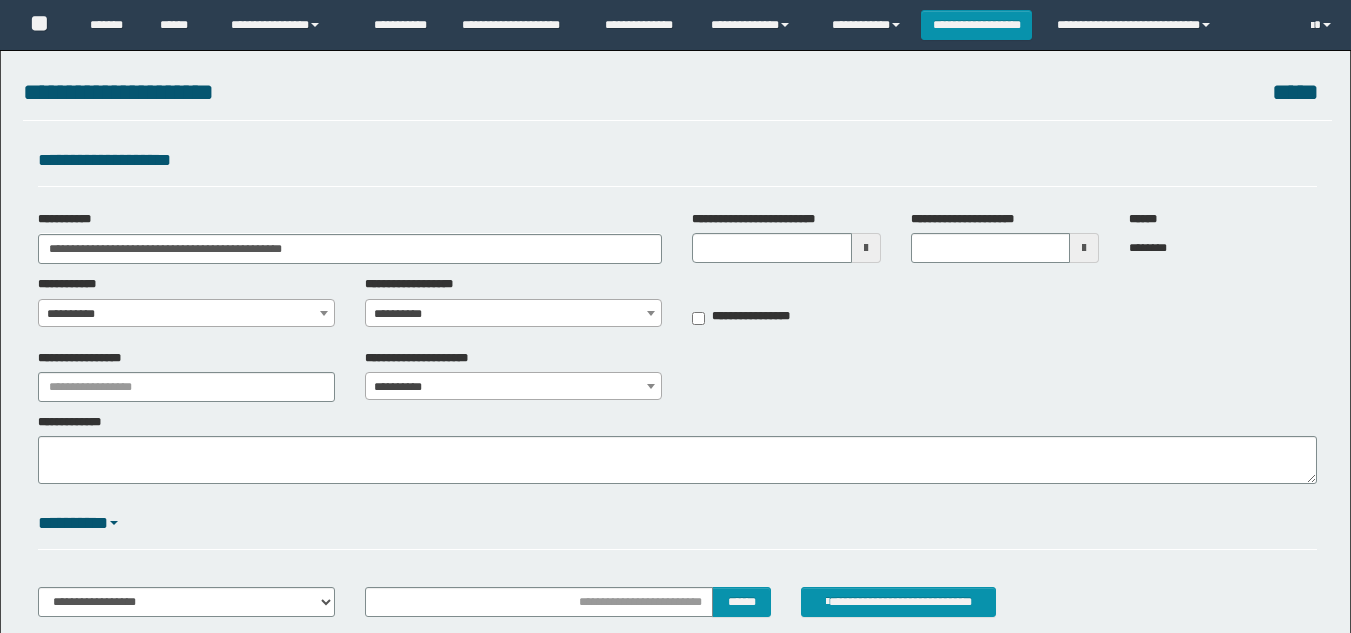scroll, scrollTop: 0, scrollLeft: 0, axis: both 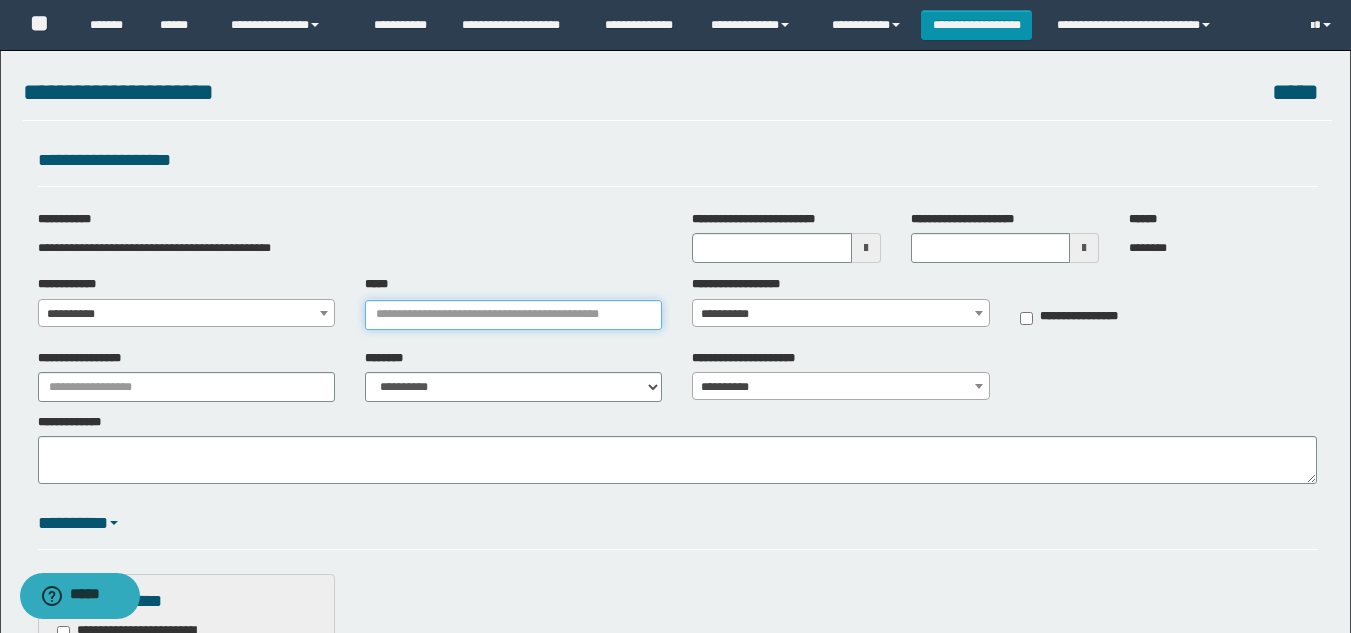 click on "*****" at bounding box center (513, 315) 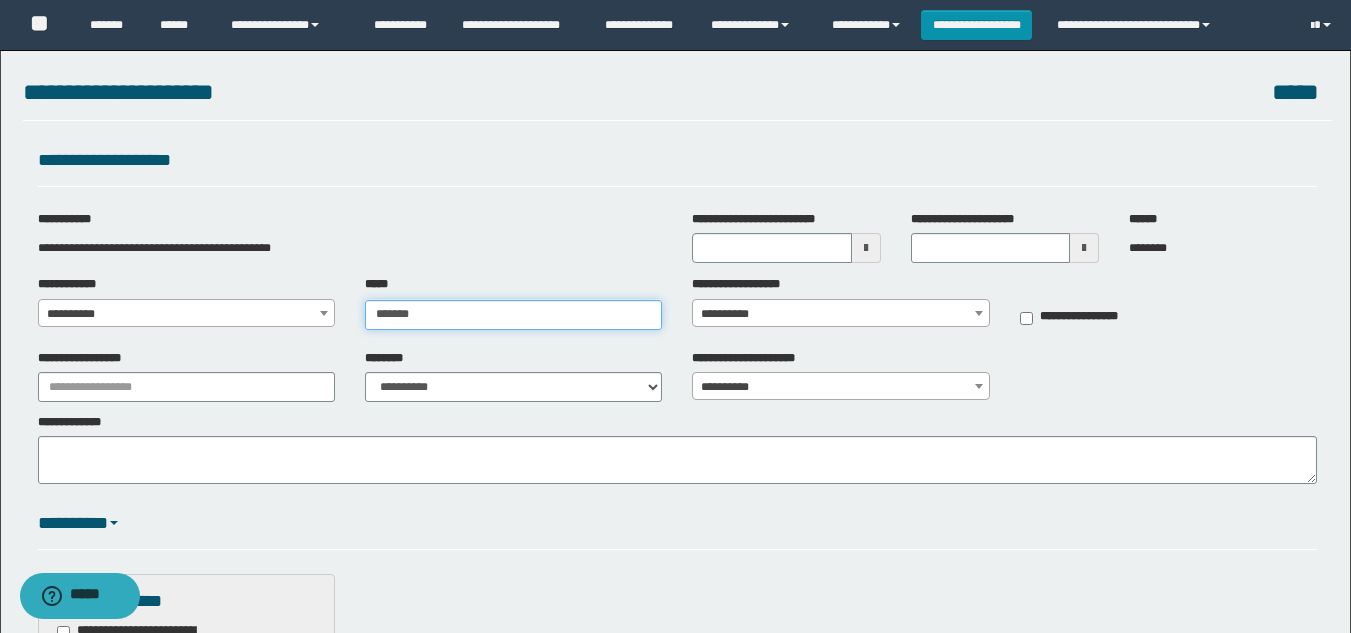 type on "********" 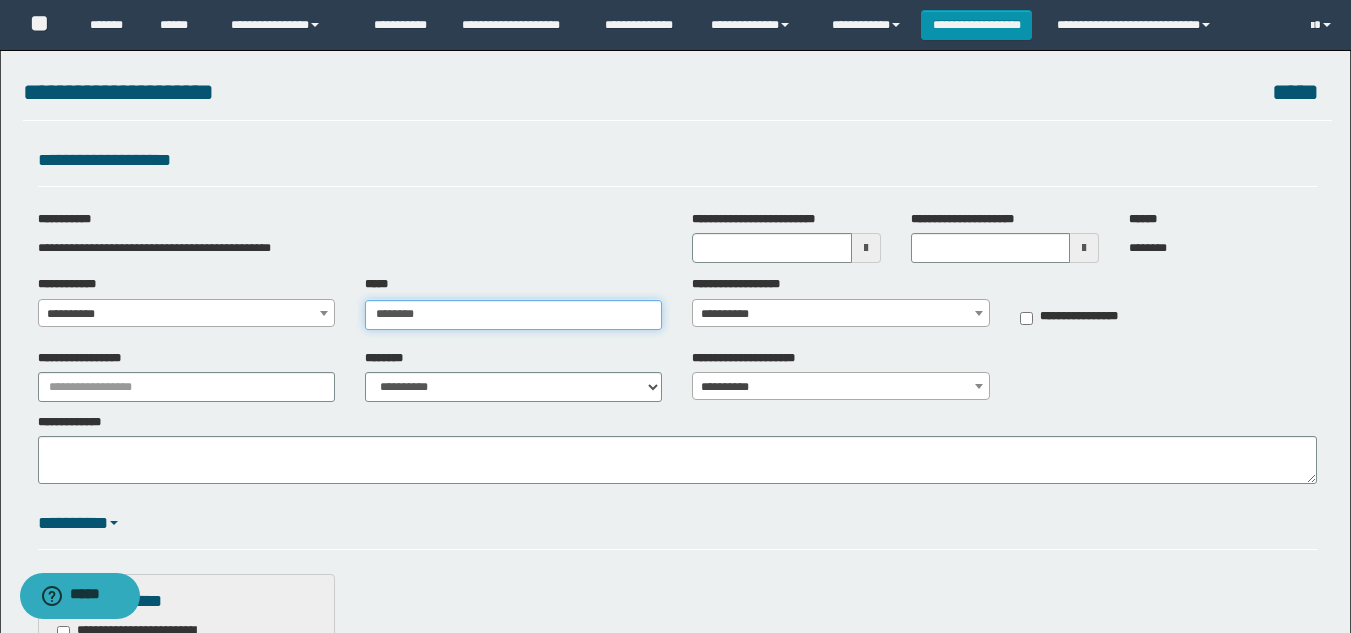 type on "********" 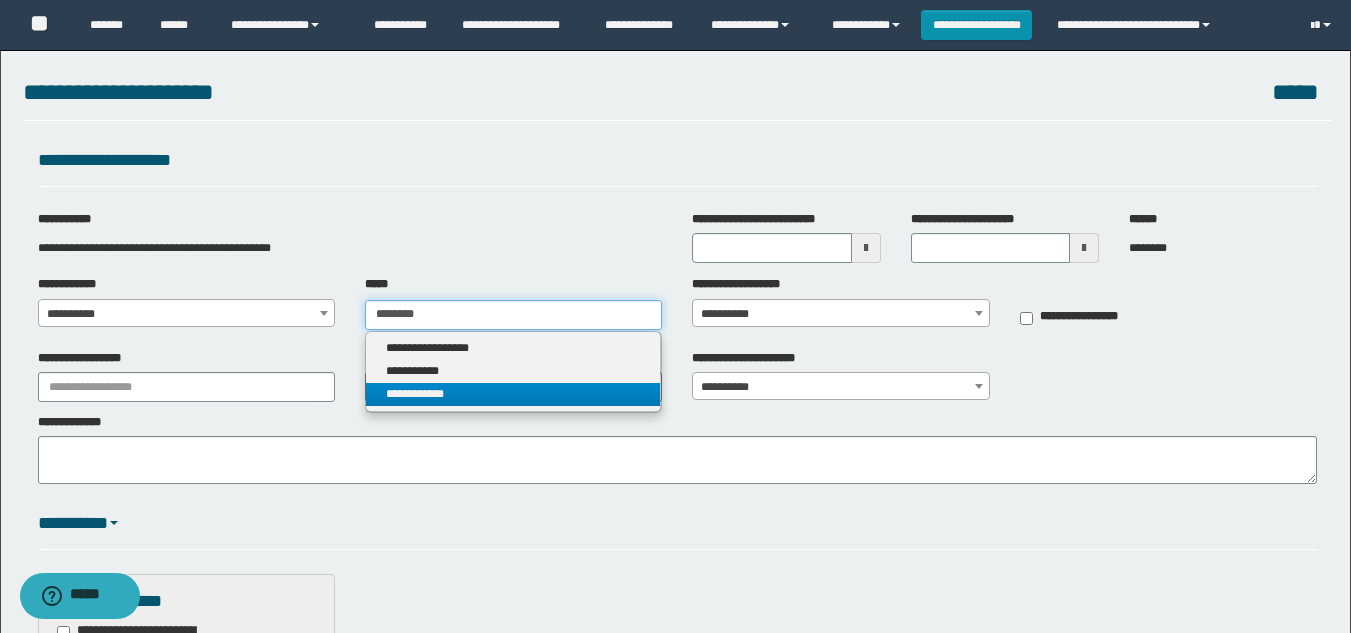 type on "********" 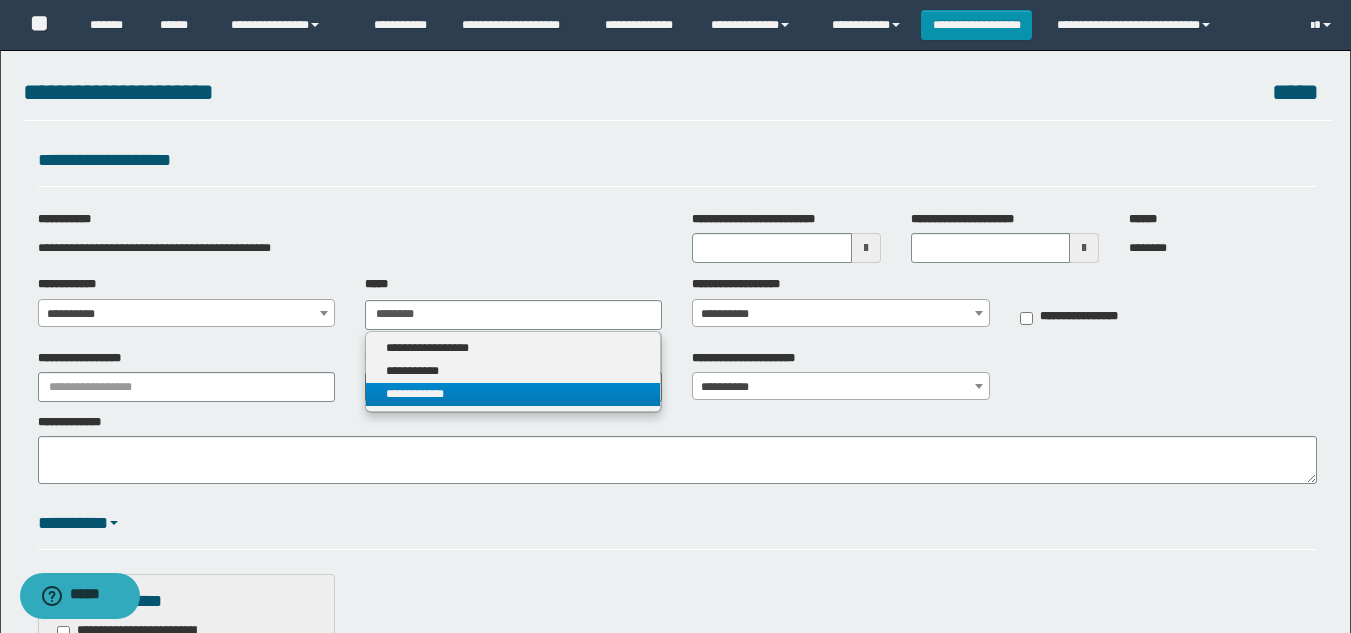 type 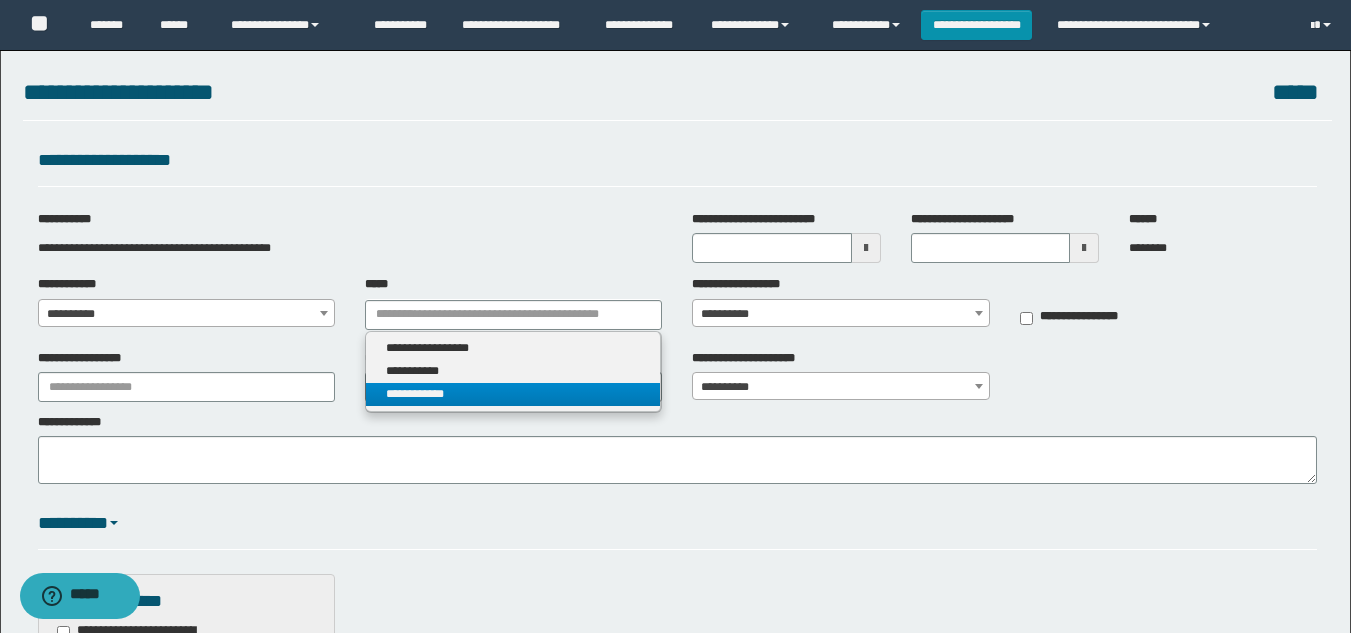 click on "**********" at bounding box center (513, 394) 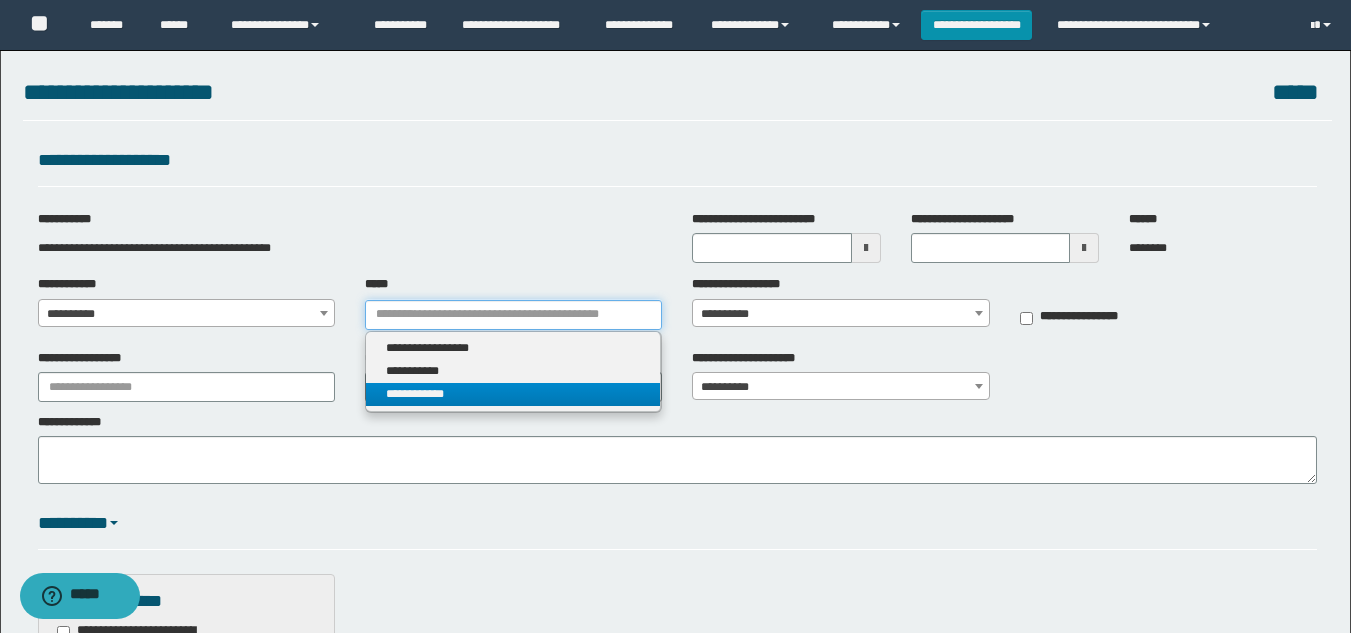 type 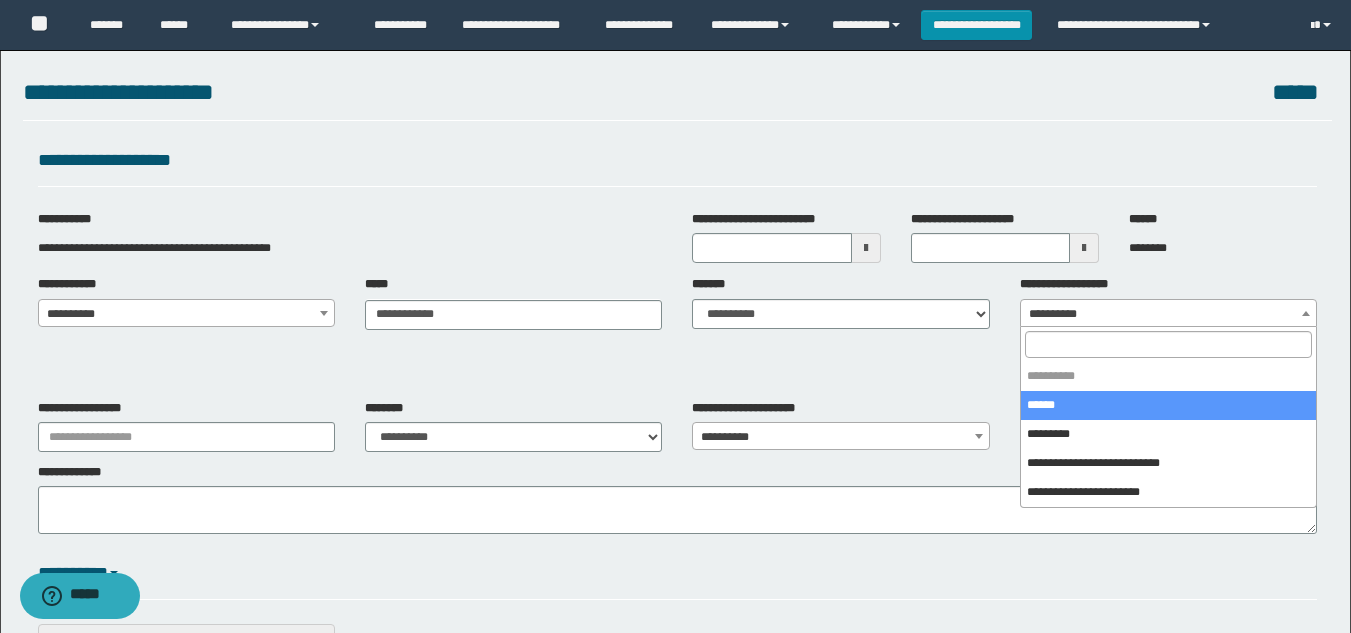 click at bounding box center (1306, 313) 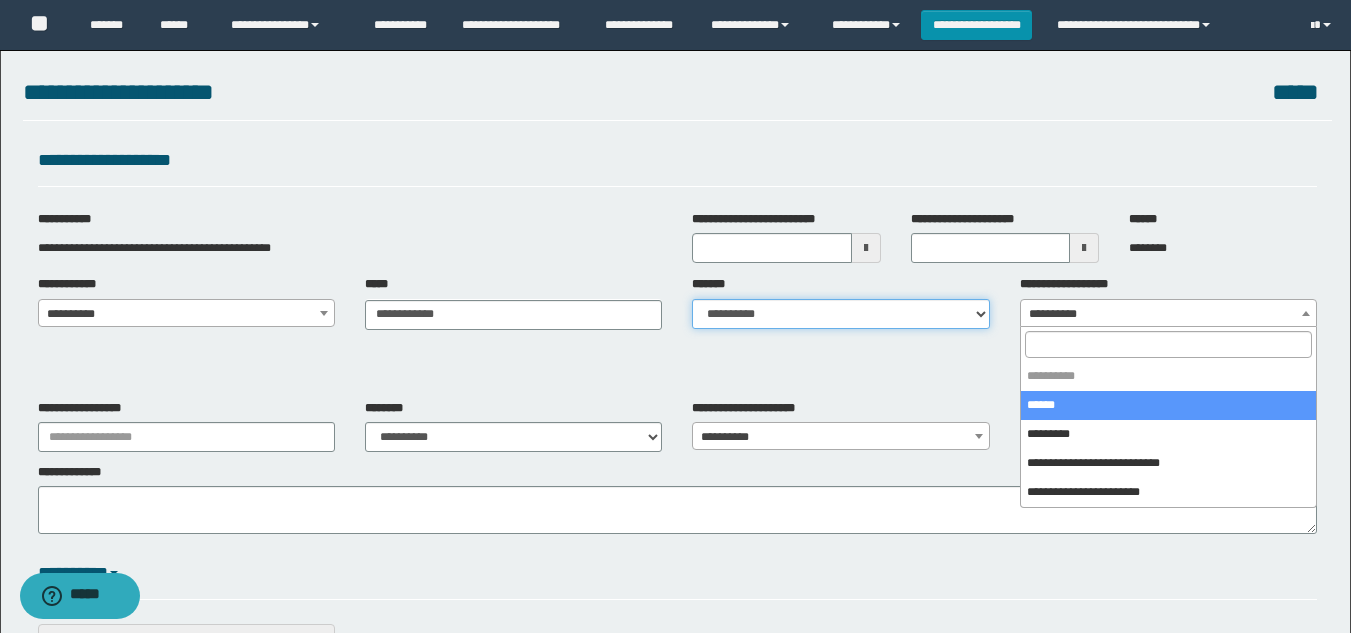 click on "**********" at bounding box center (840, 314) 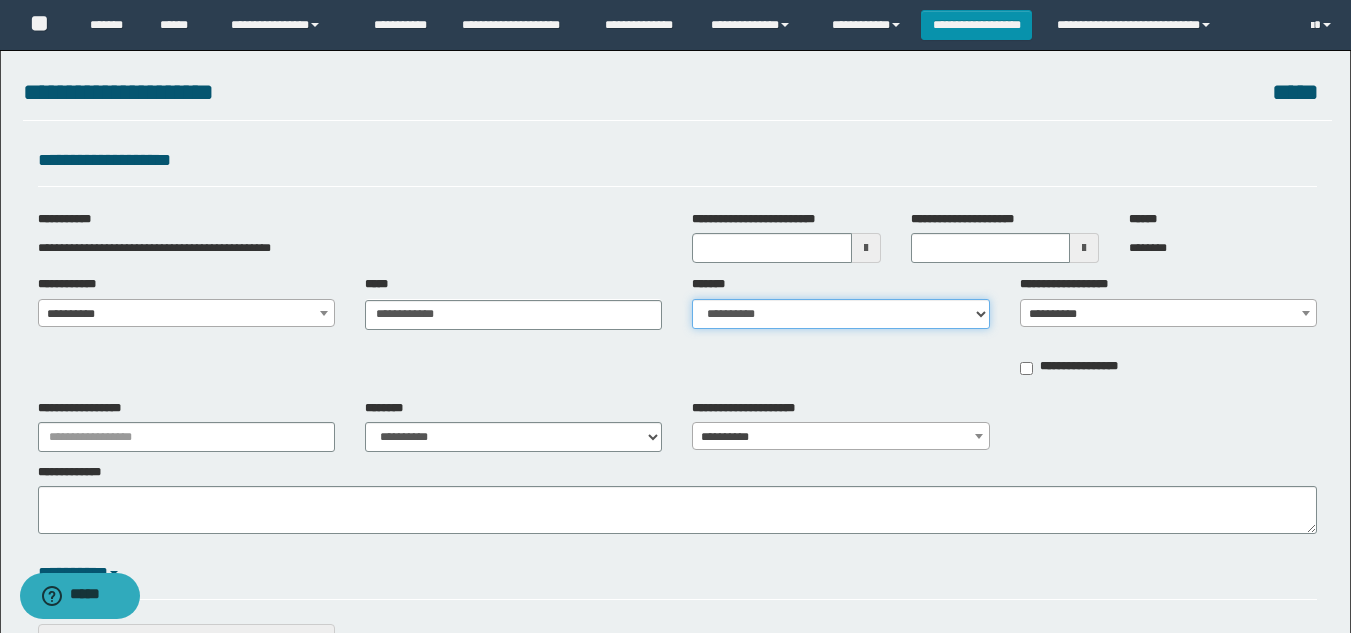 select on "*" 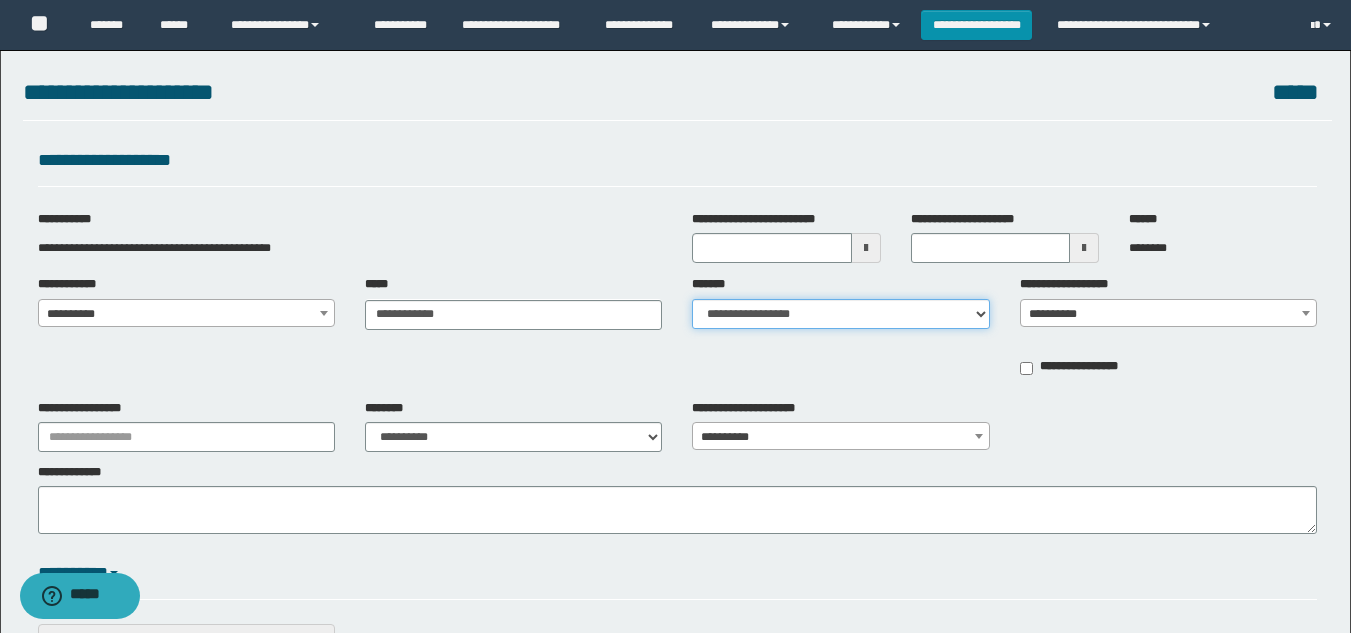 click on "**********" at bounding box center [840, 314] 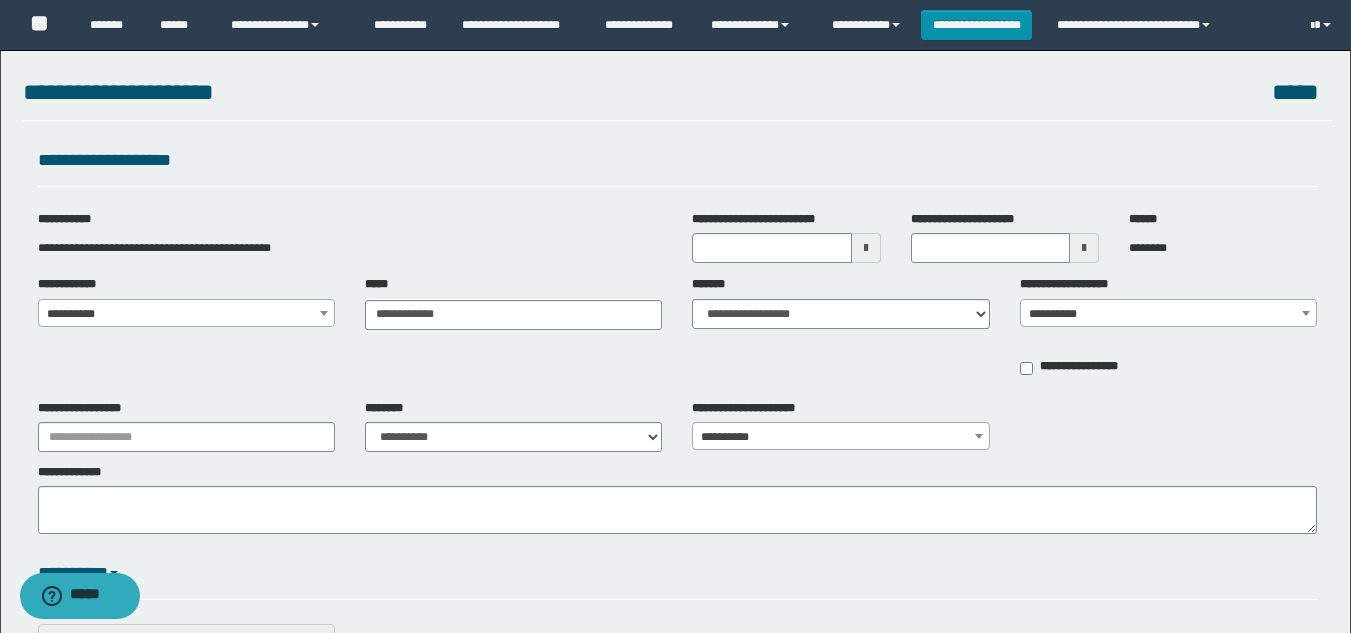 click at bounding box center [1306, 313] 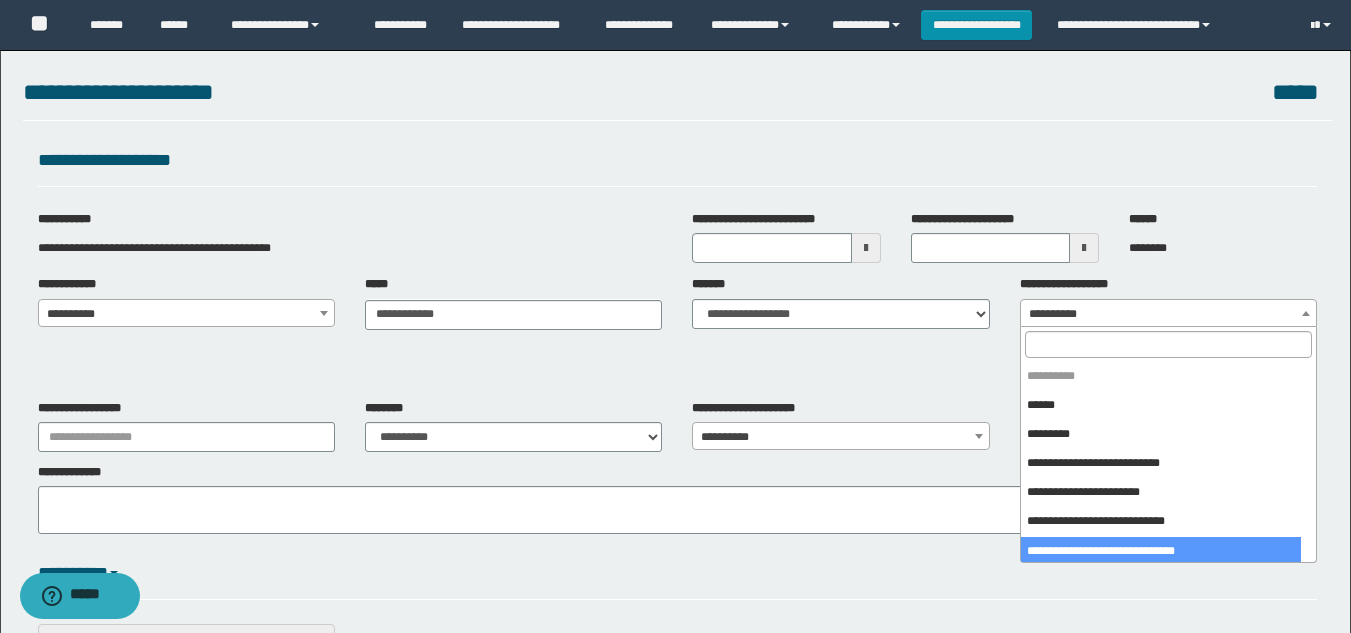 select on "***" 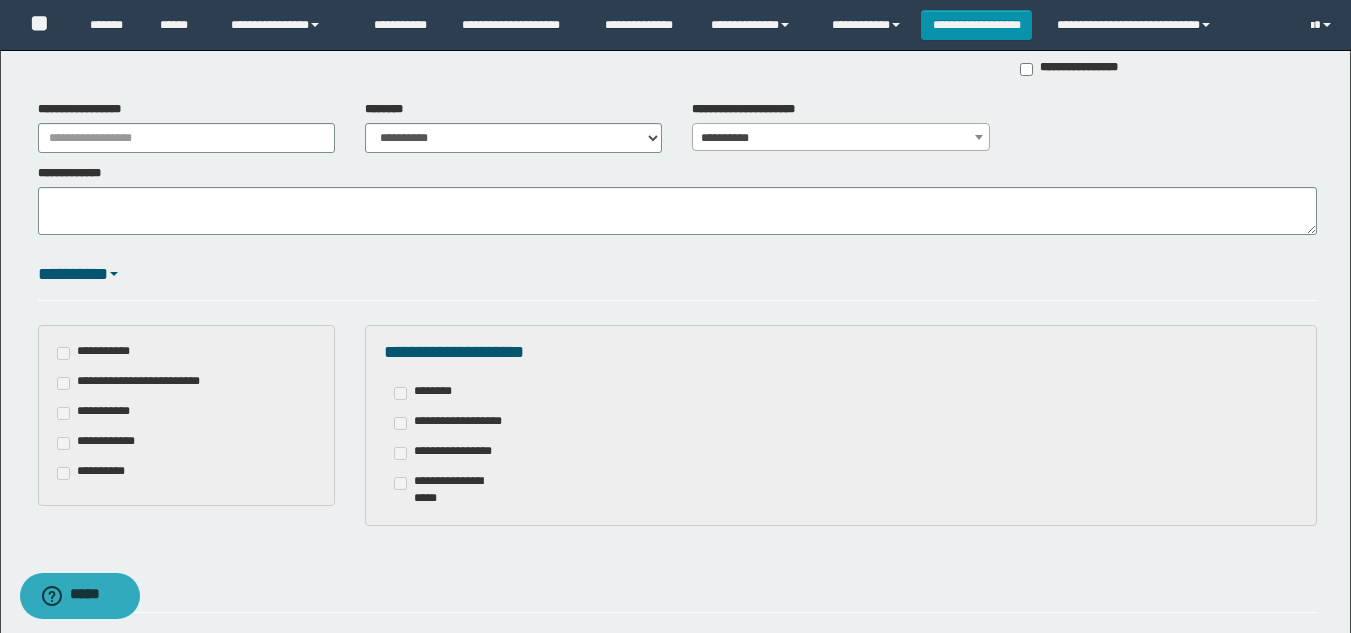 scroll, scrollTop: 300, scrollLeft: 0, axis: vertical 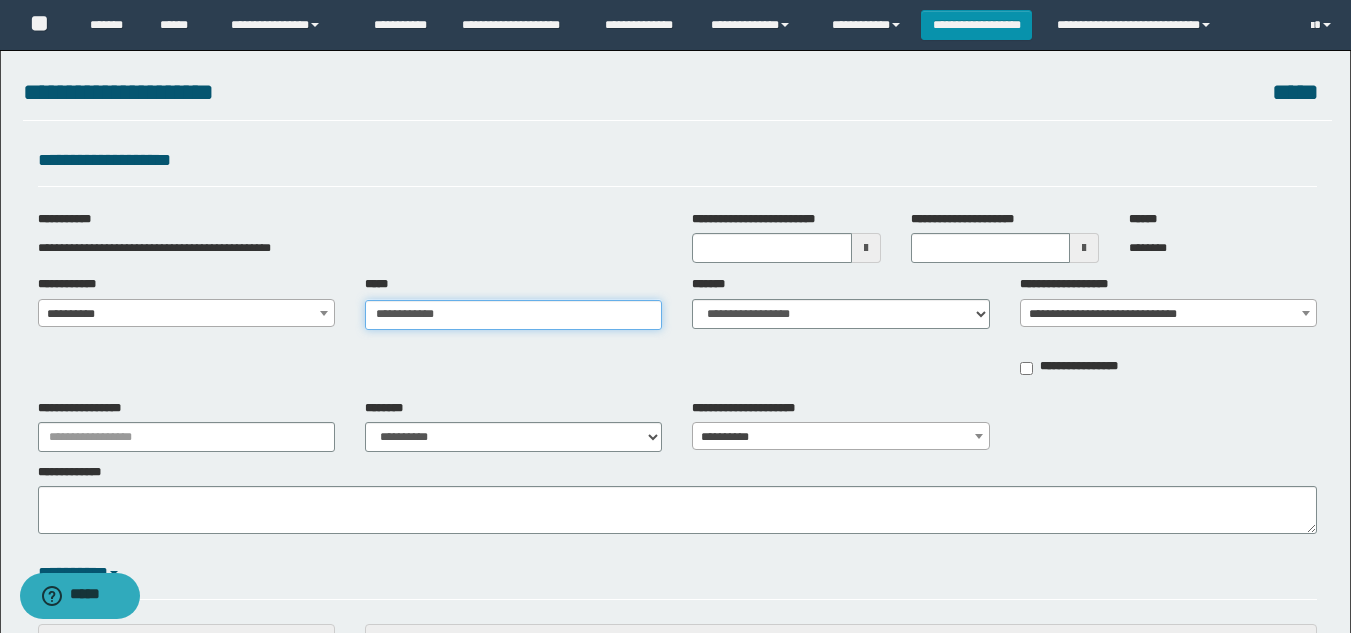 type on "**********" 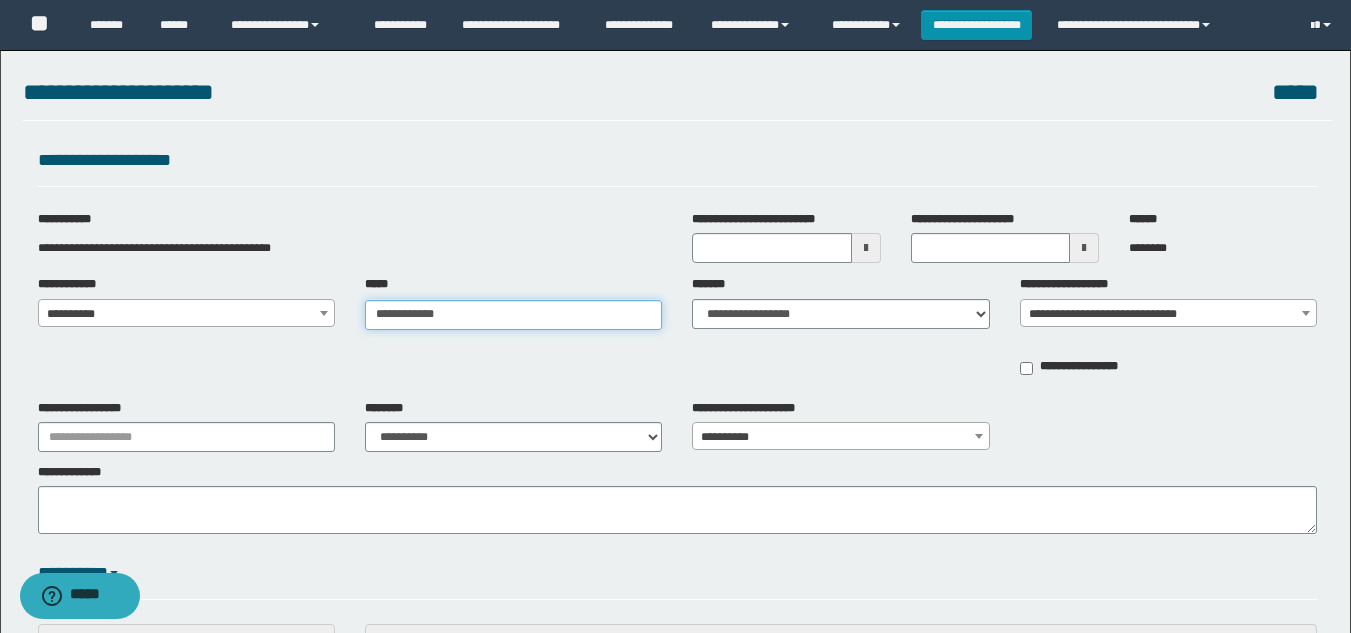 click on "**********" at bounding box center [513, 315] 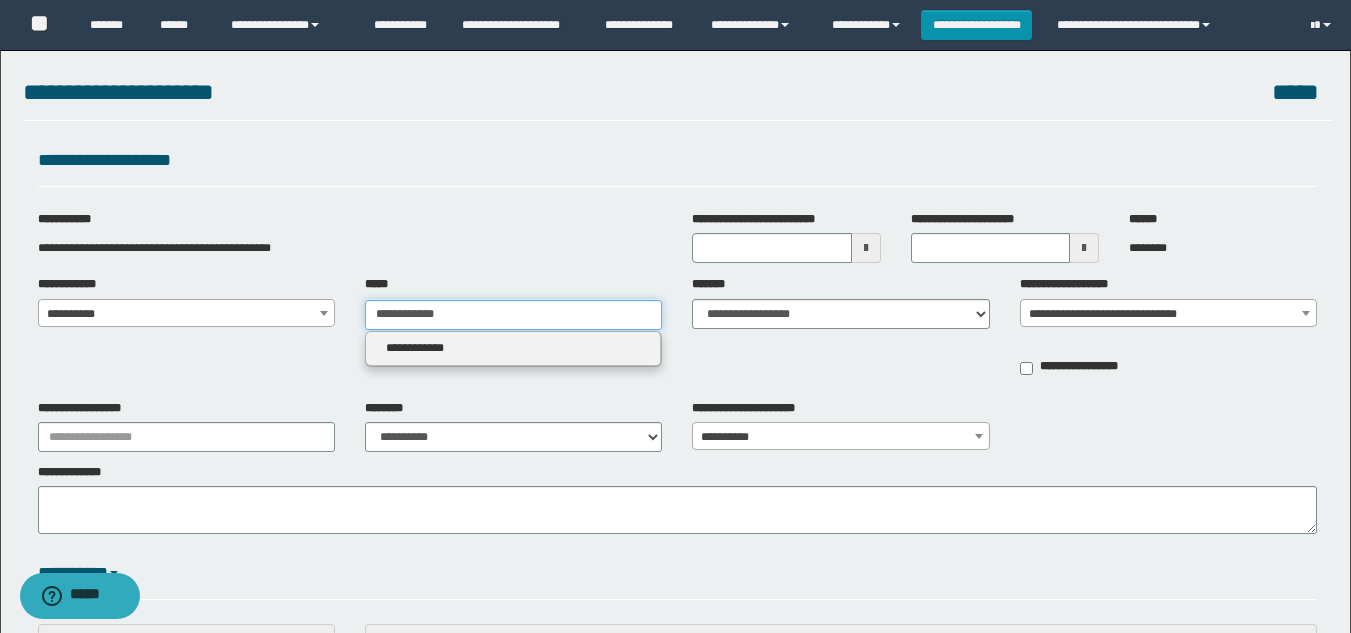 type 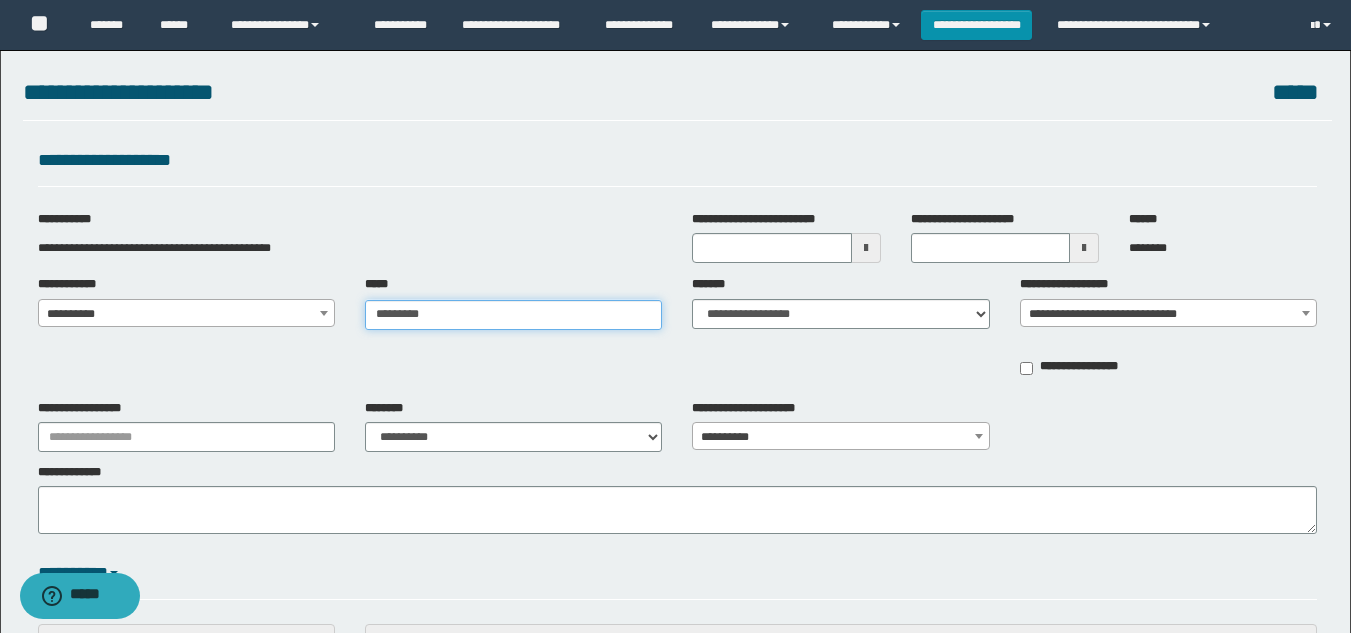 type on "********" 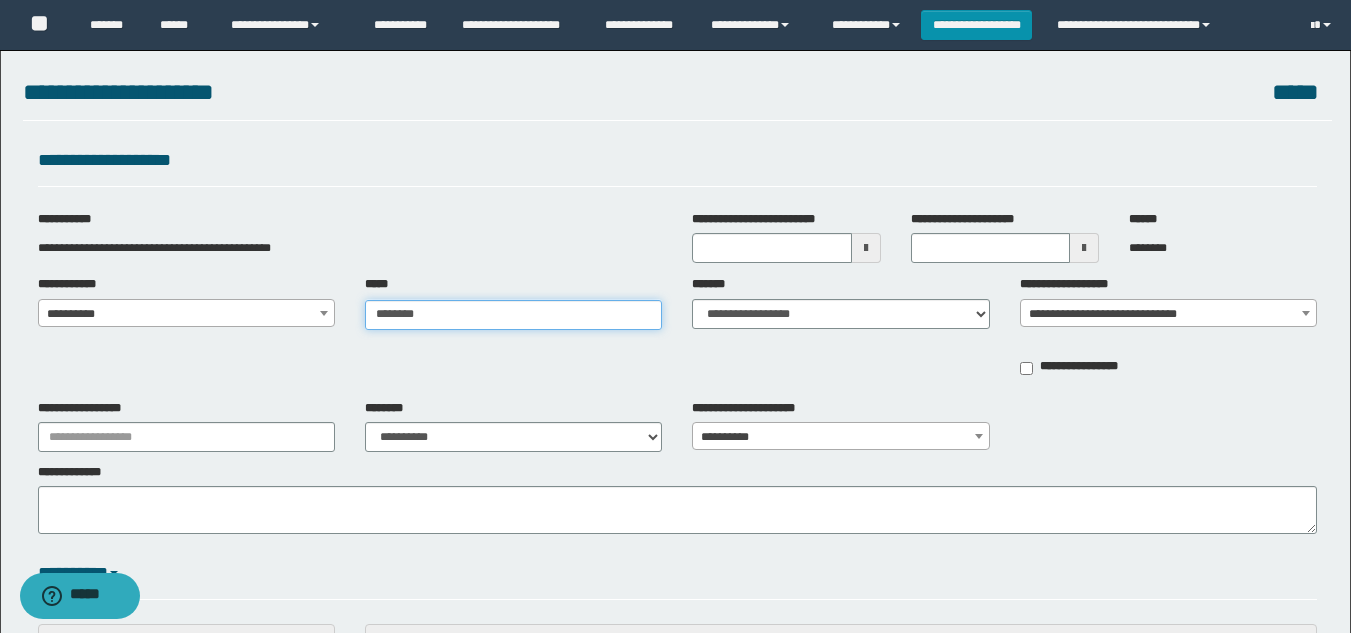 type 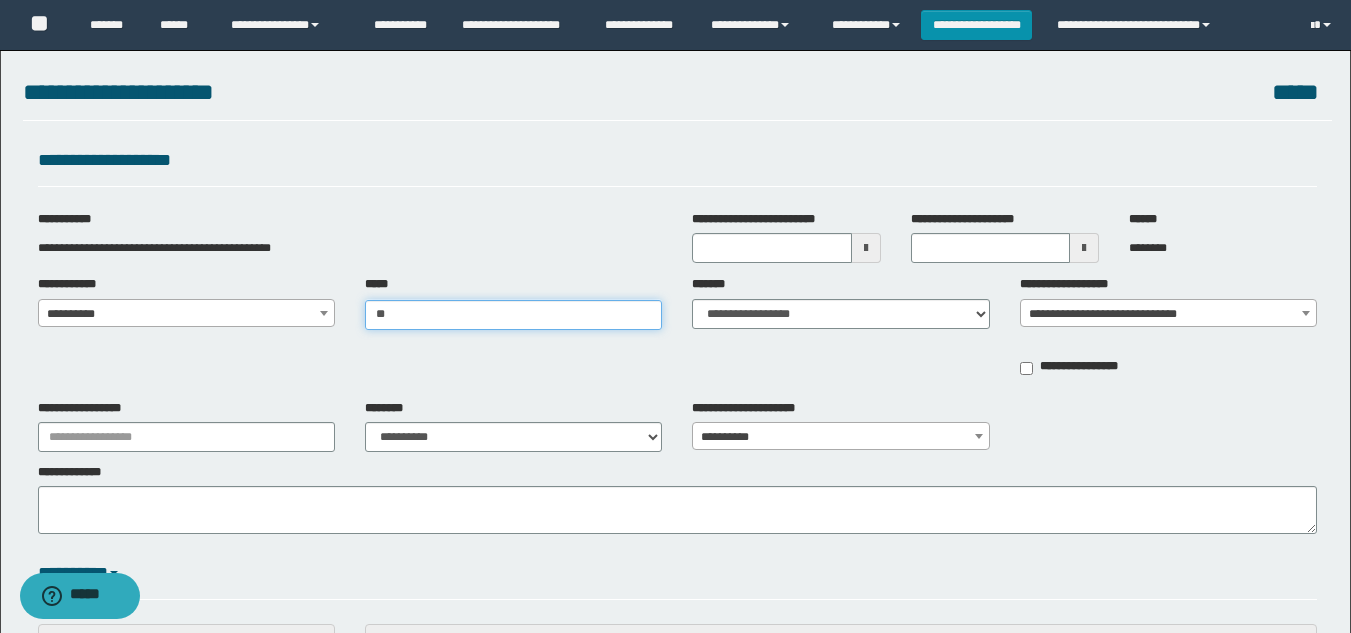 type on "*" 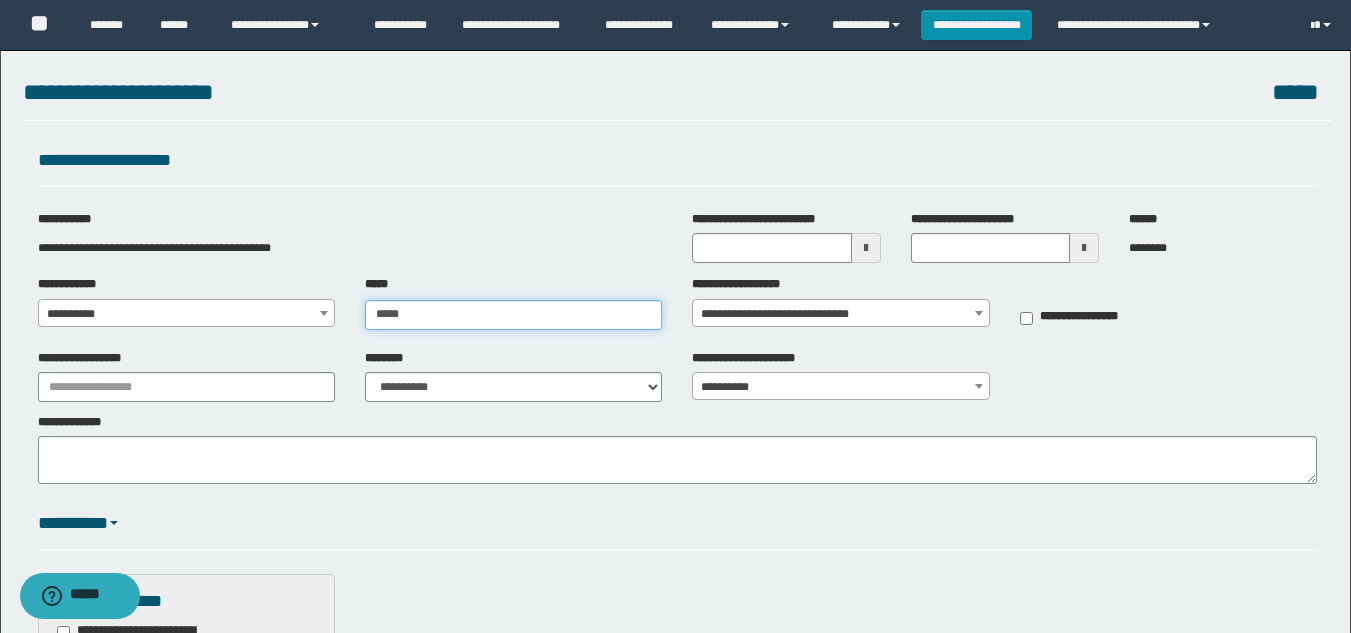 type on "******" 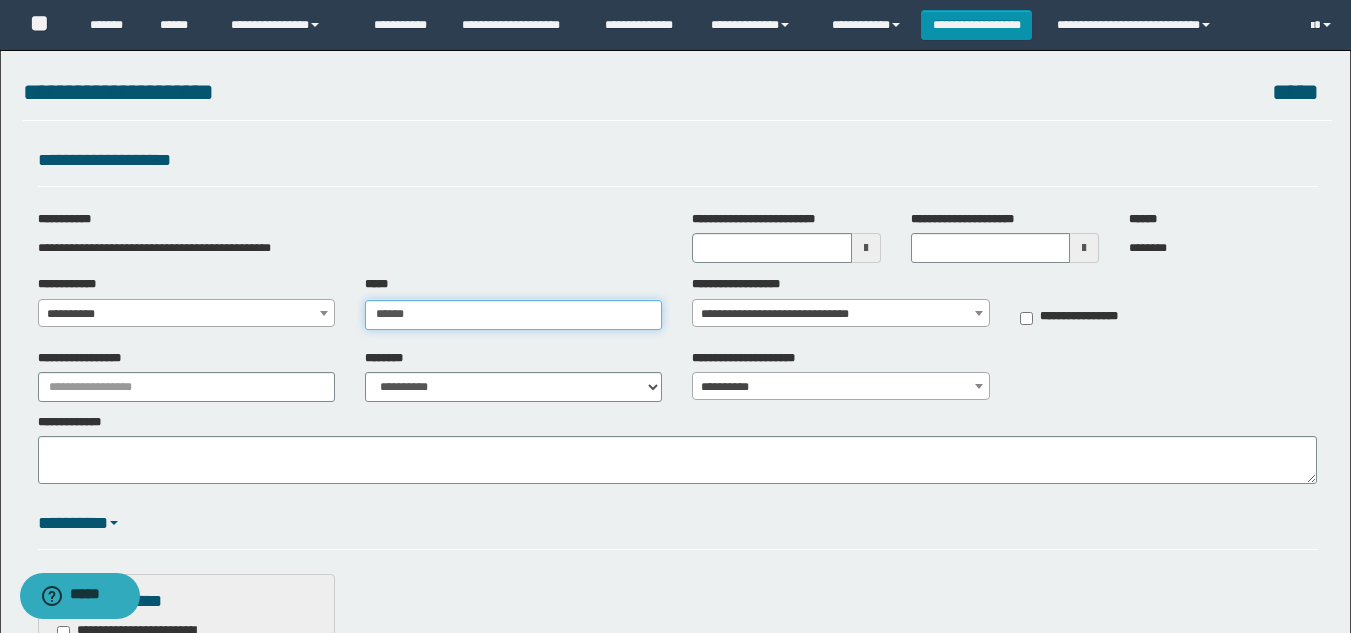 type on "**********" 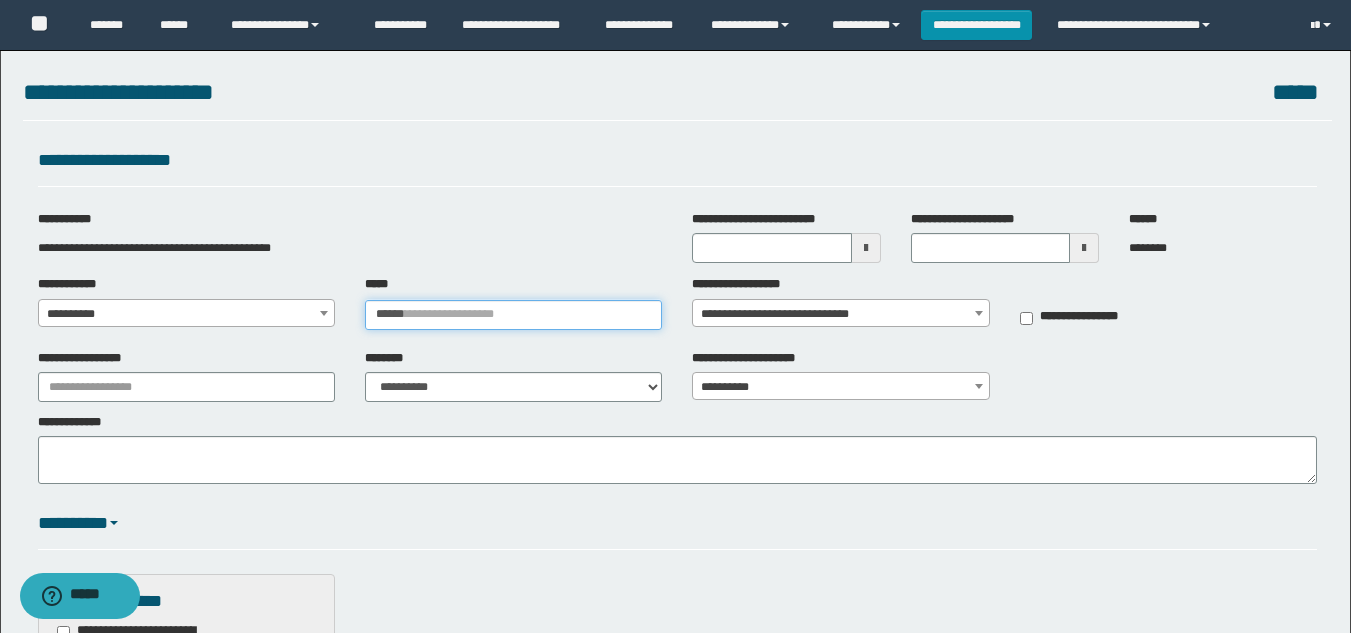 type 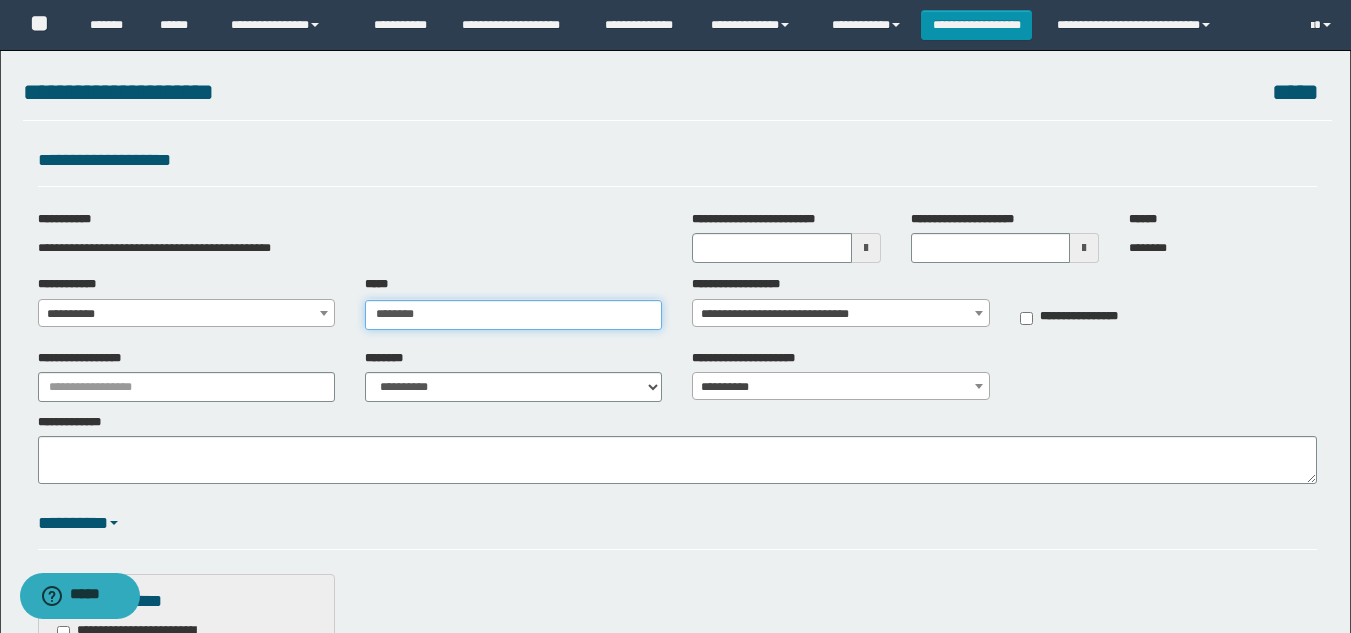 type on "*******" 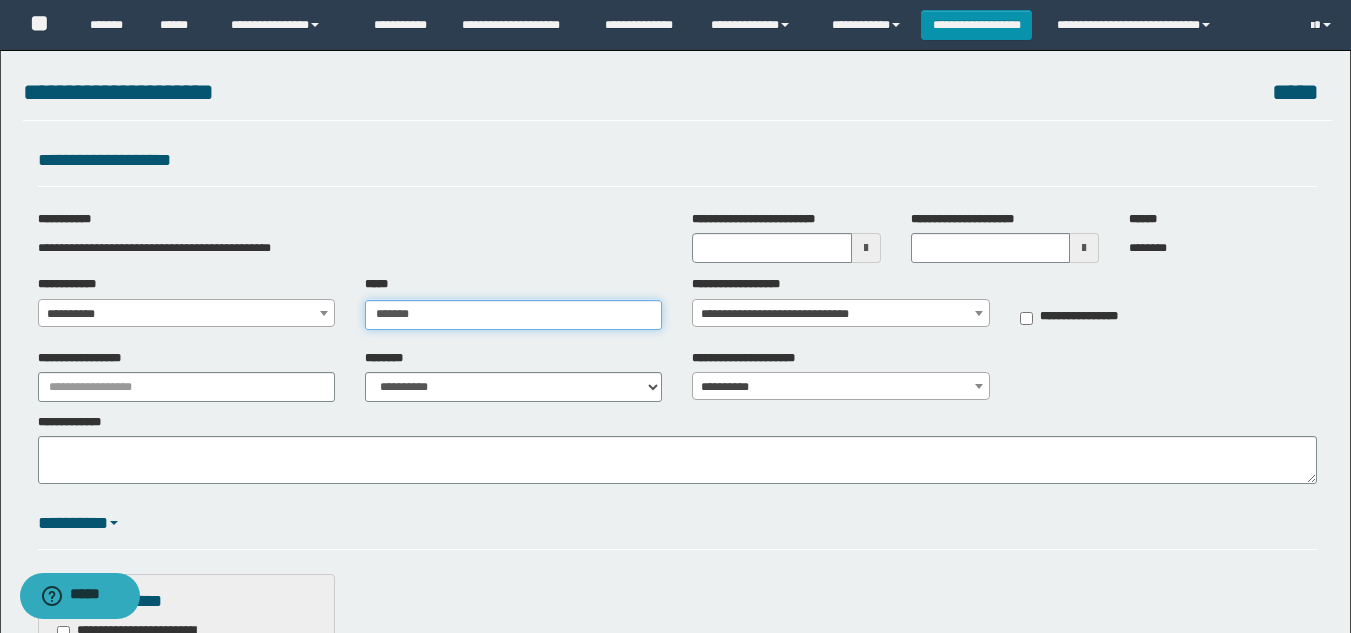 type on "**********" 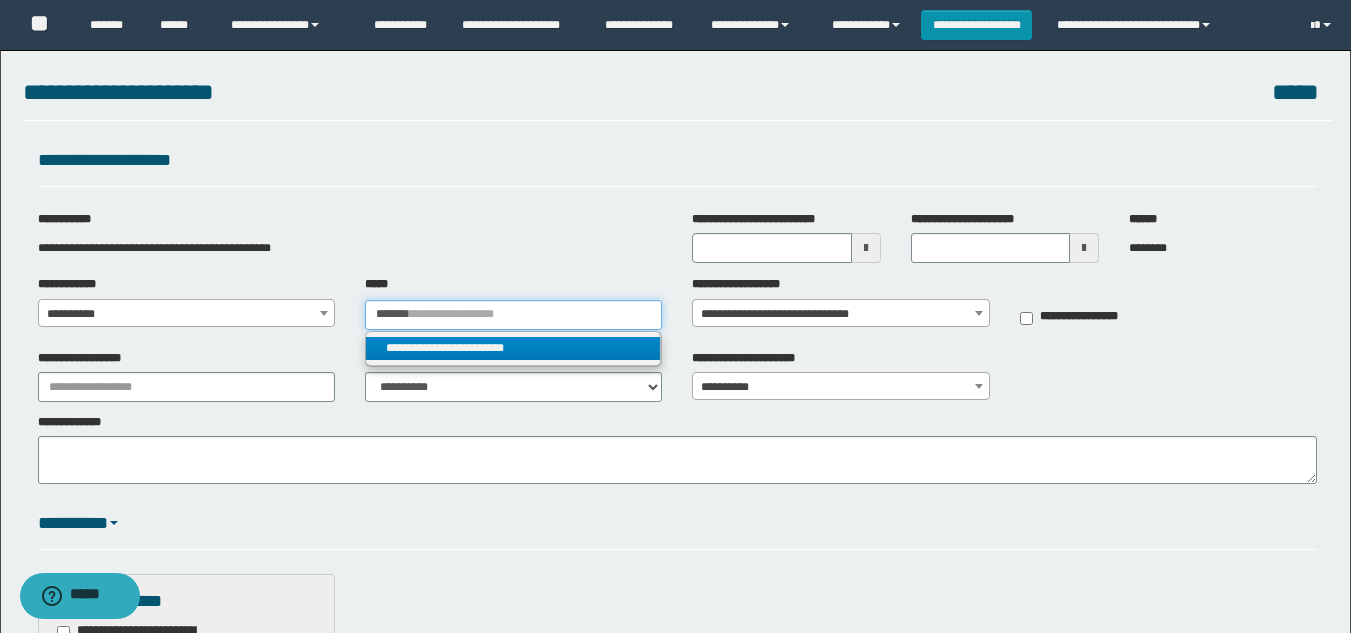 type on "*******" 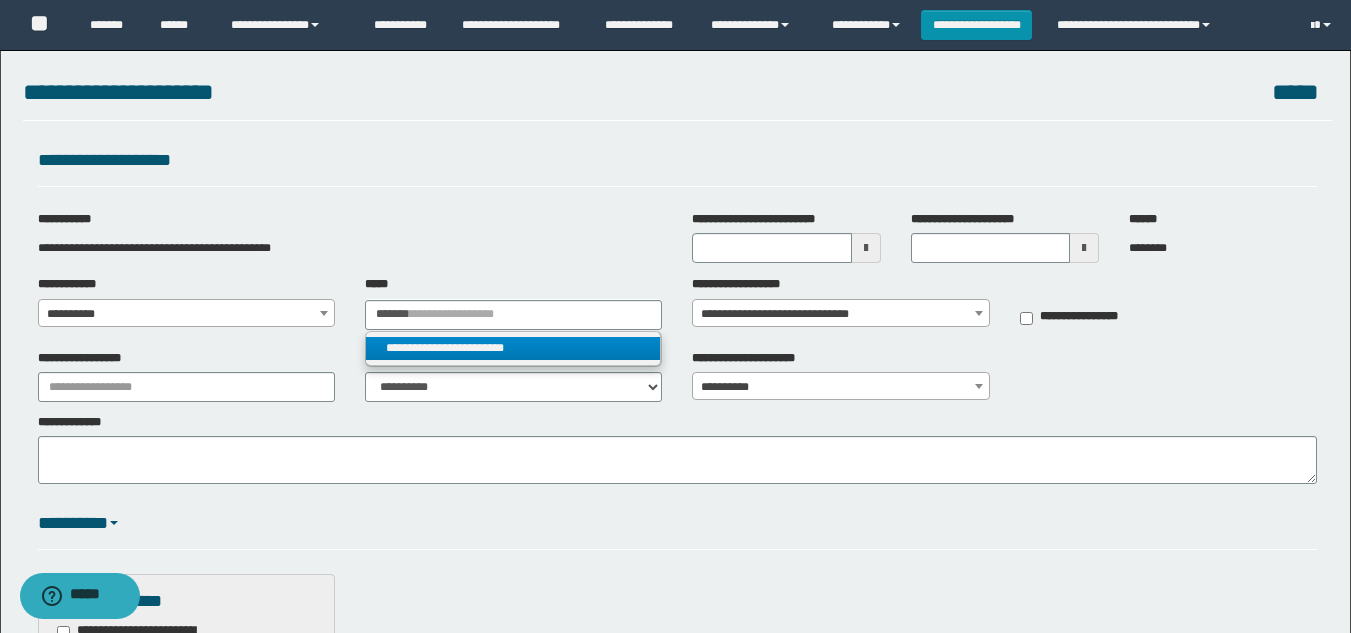 type 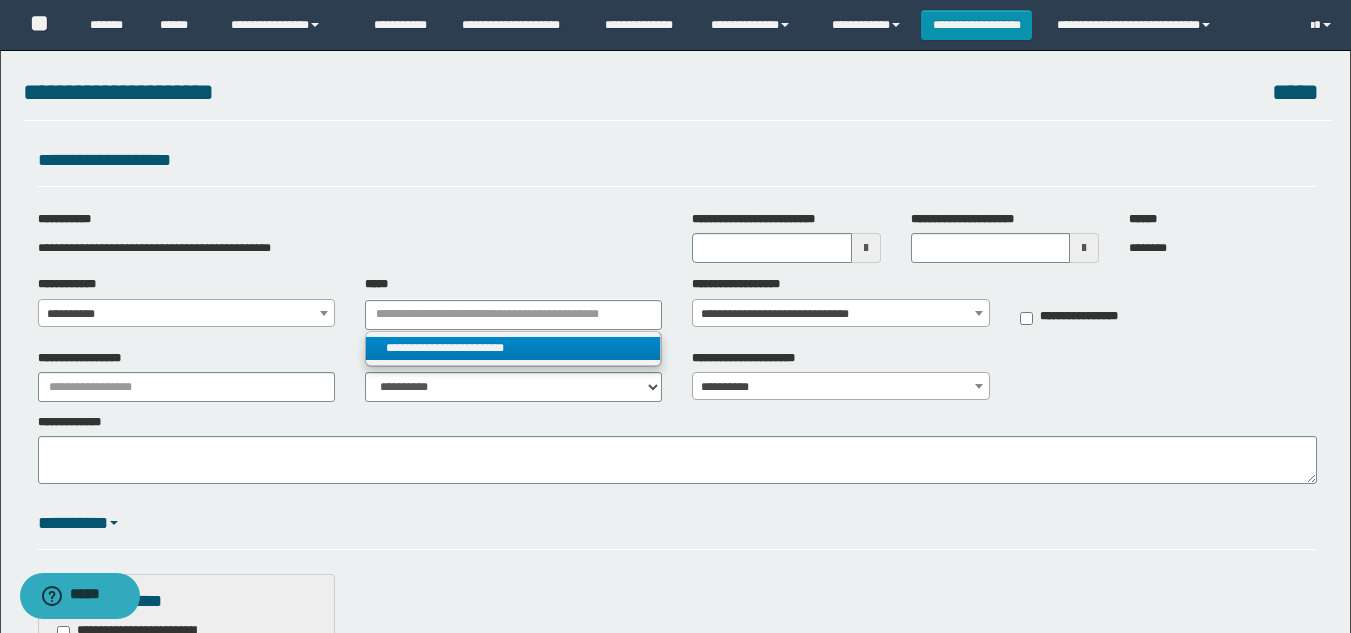 click on "**********" at bounding box center [513, 348] 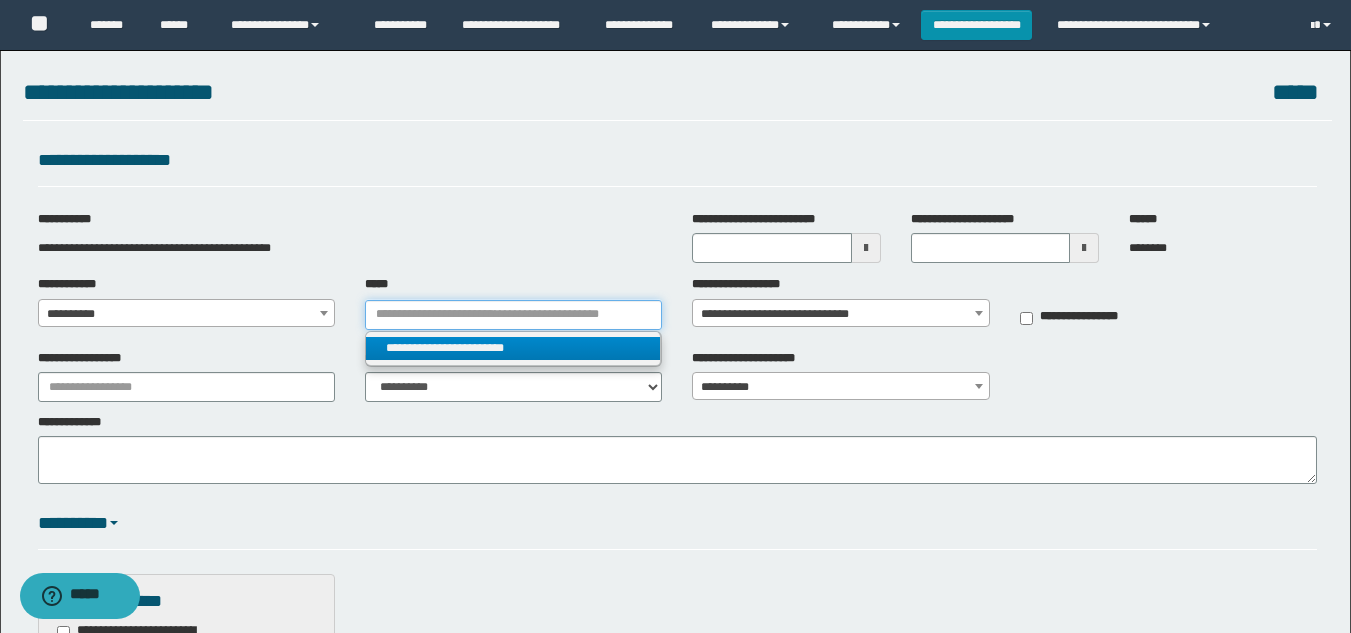 type 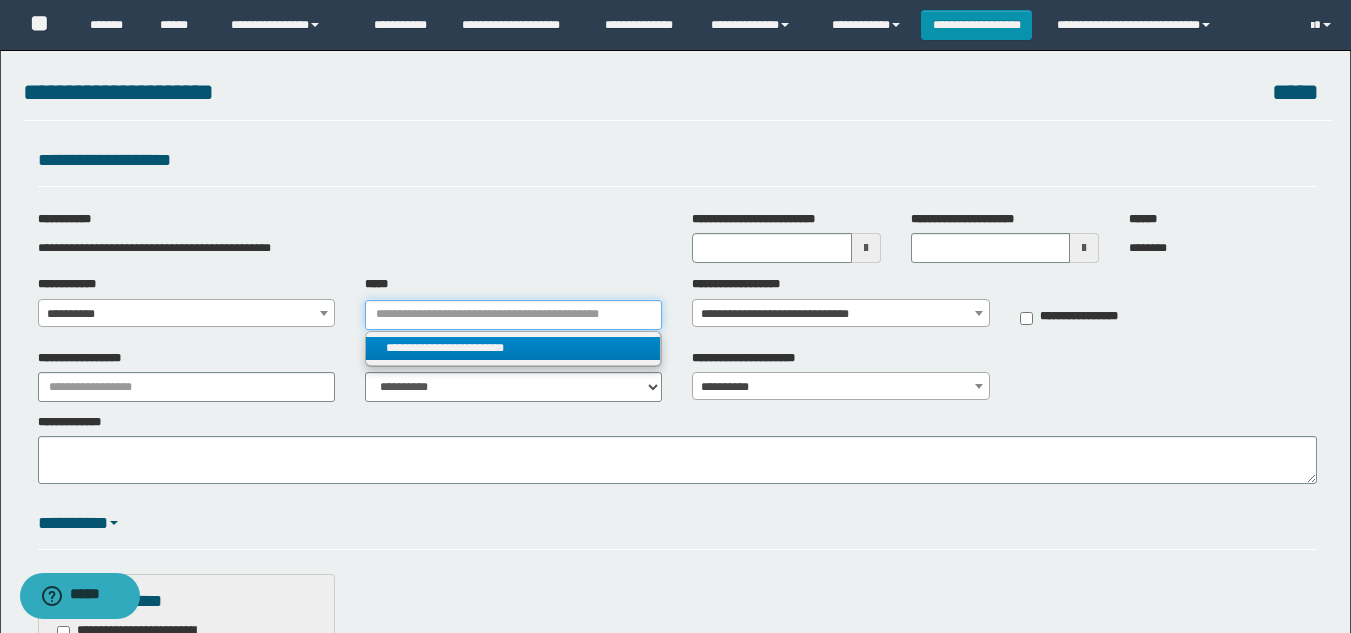 type on "**********" 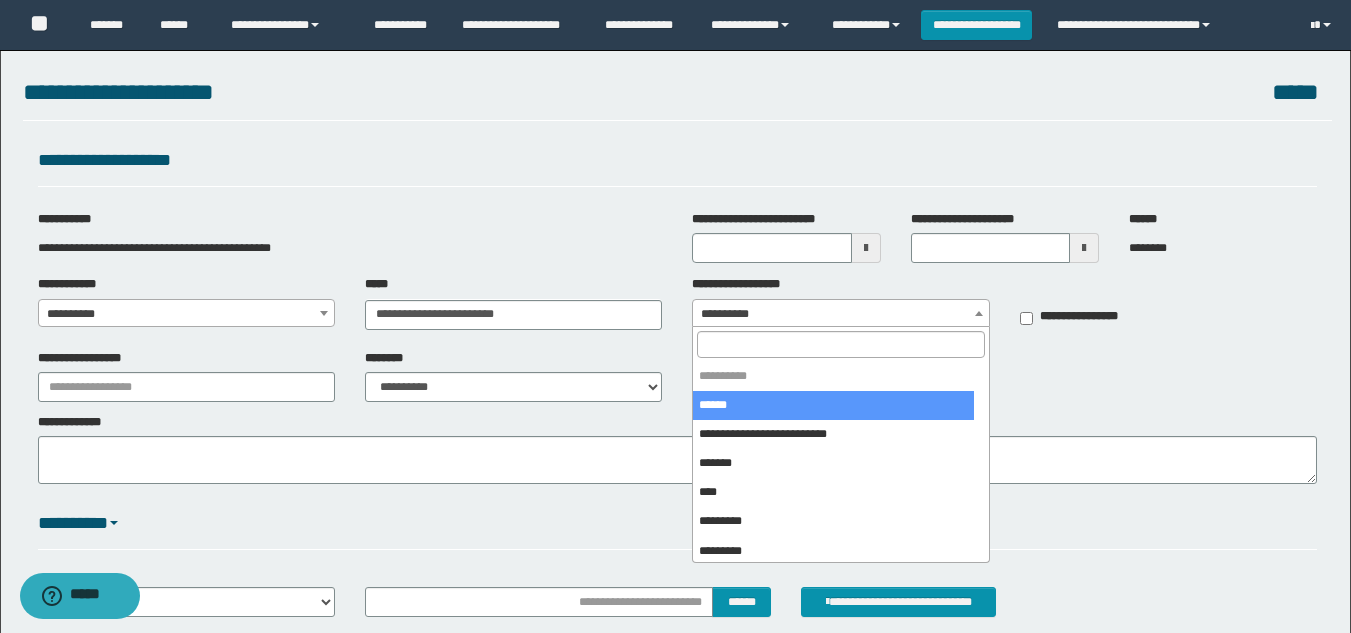 click at bounding box center (979, 313) 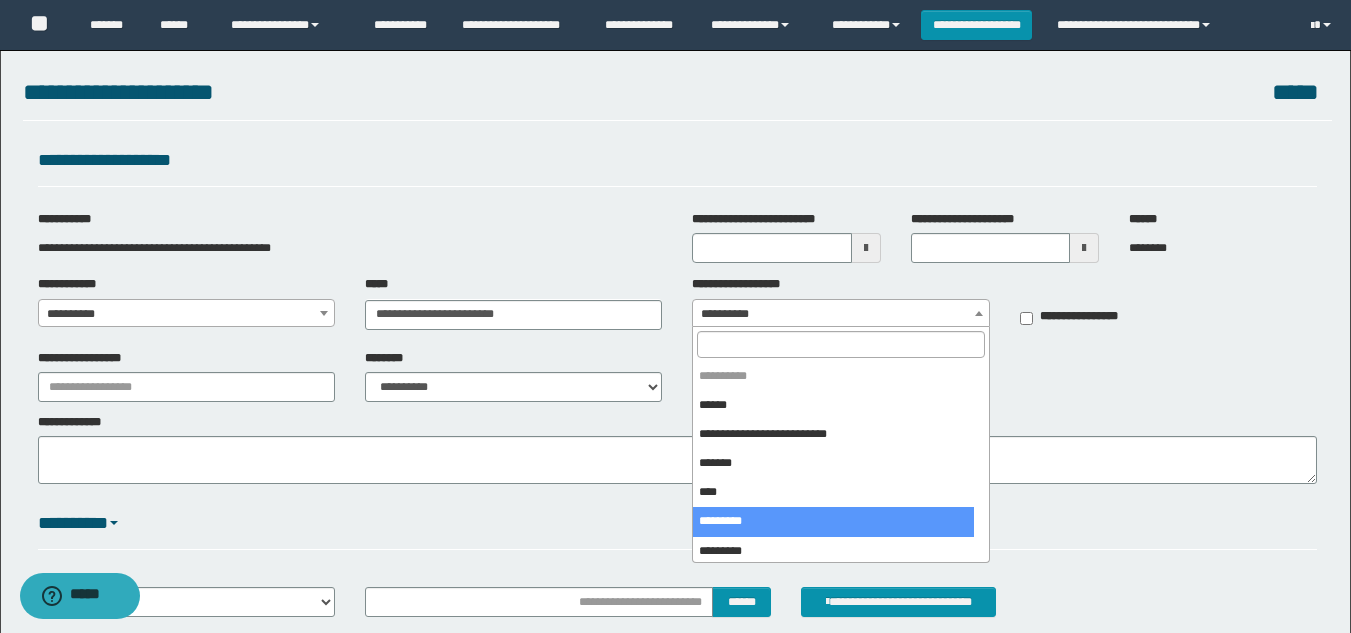 select on "***" 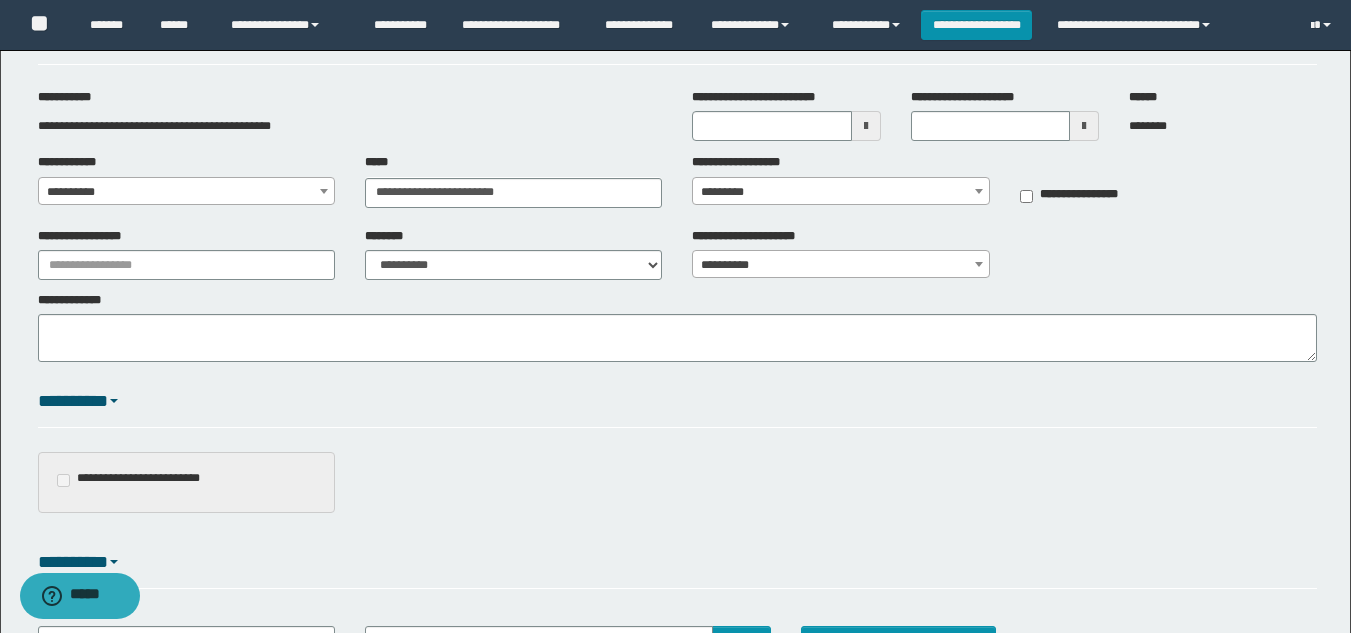scroll, scrollTop: 222, scrollLeft: 0, axis: vertical 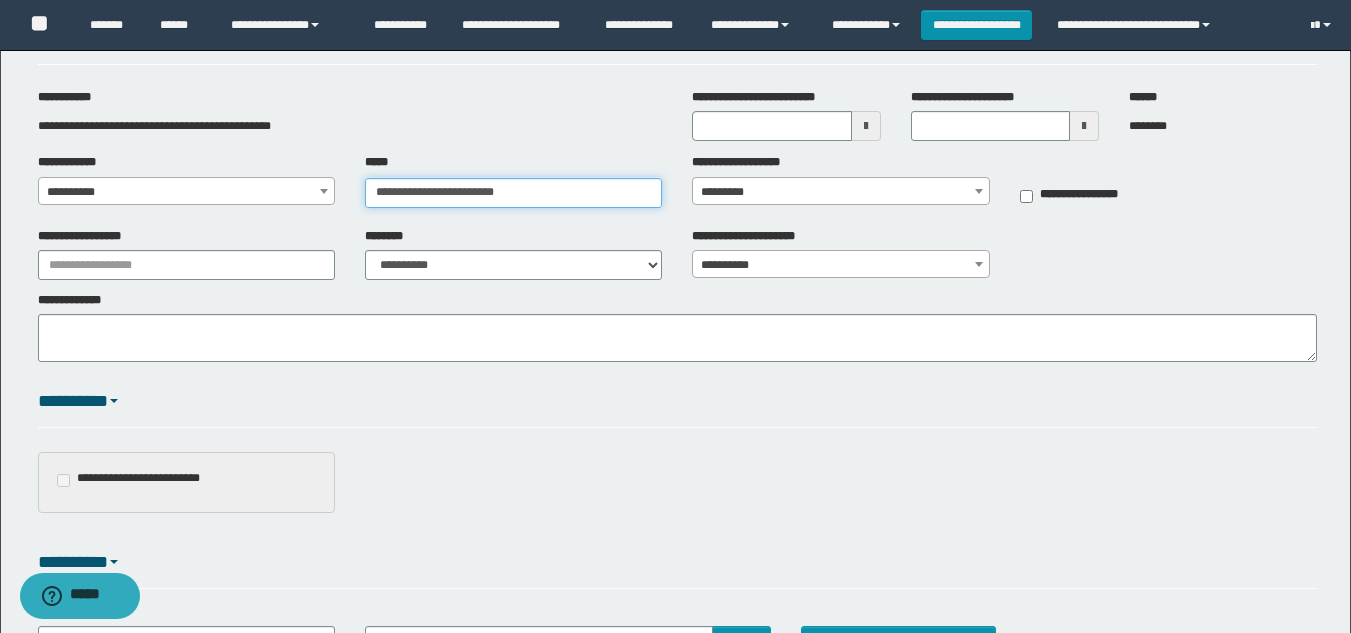 type on "**********" 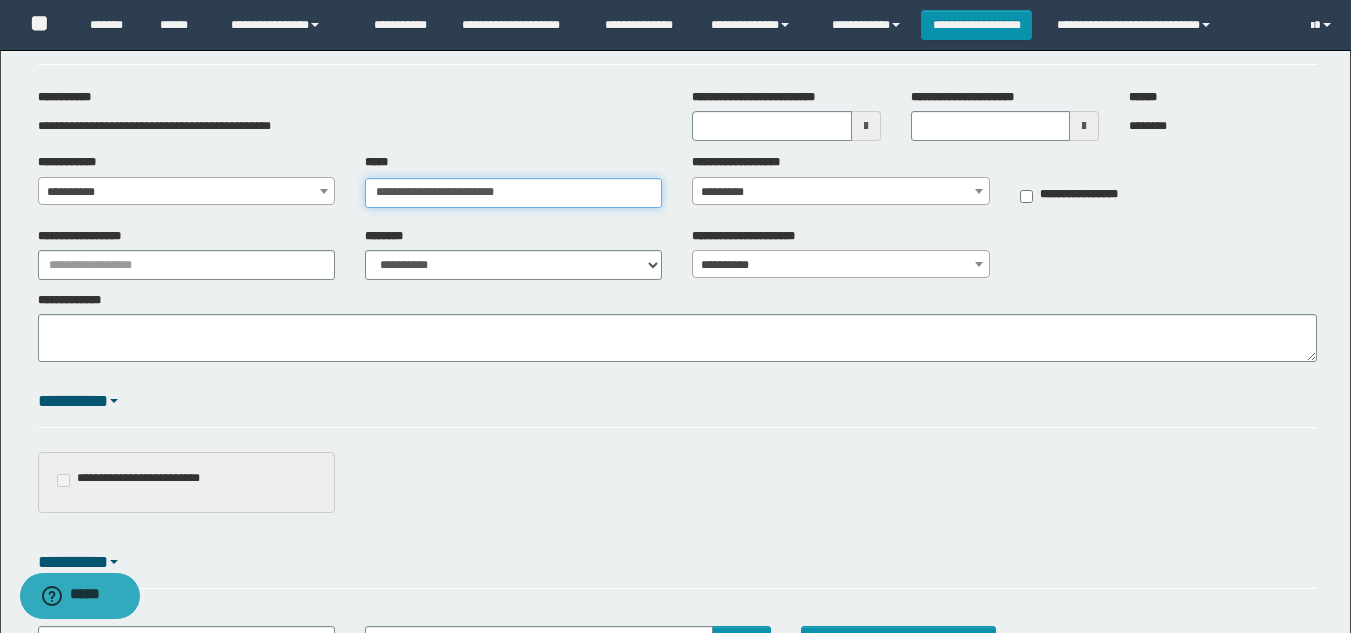 click on "**********" at bounding box center (513, 193) 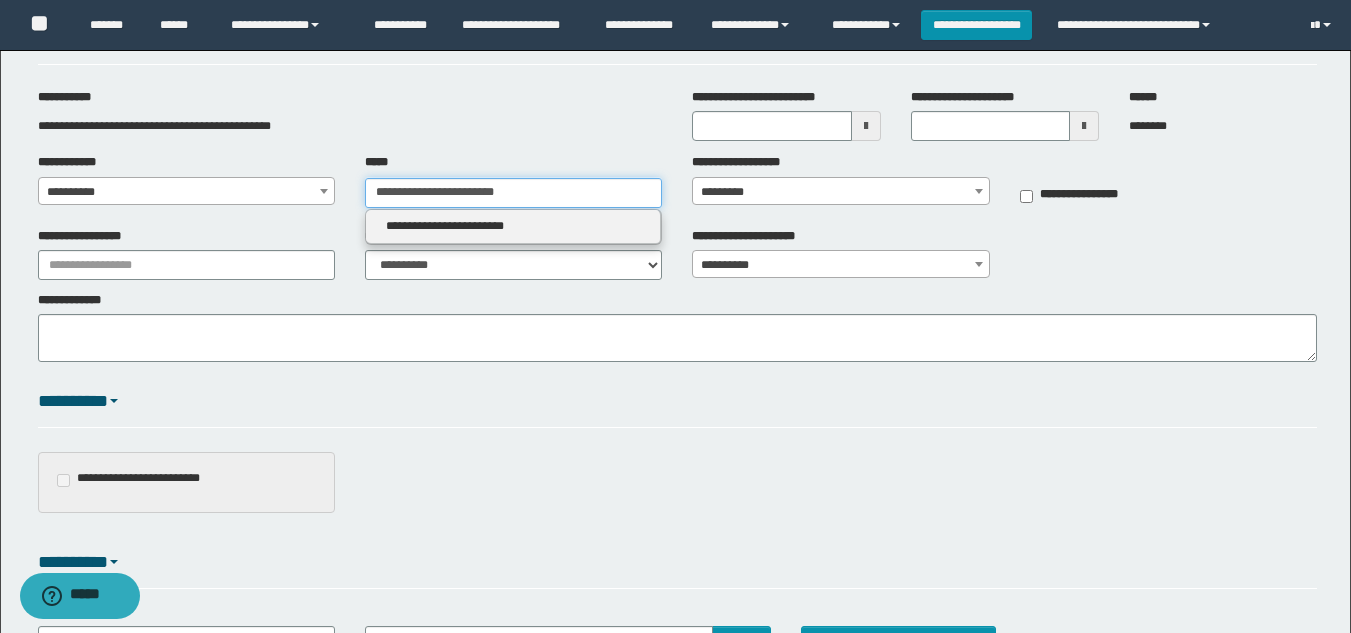 type 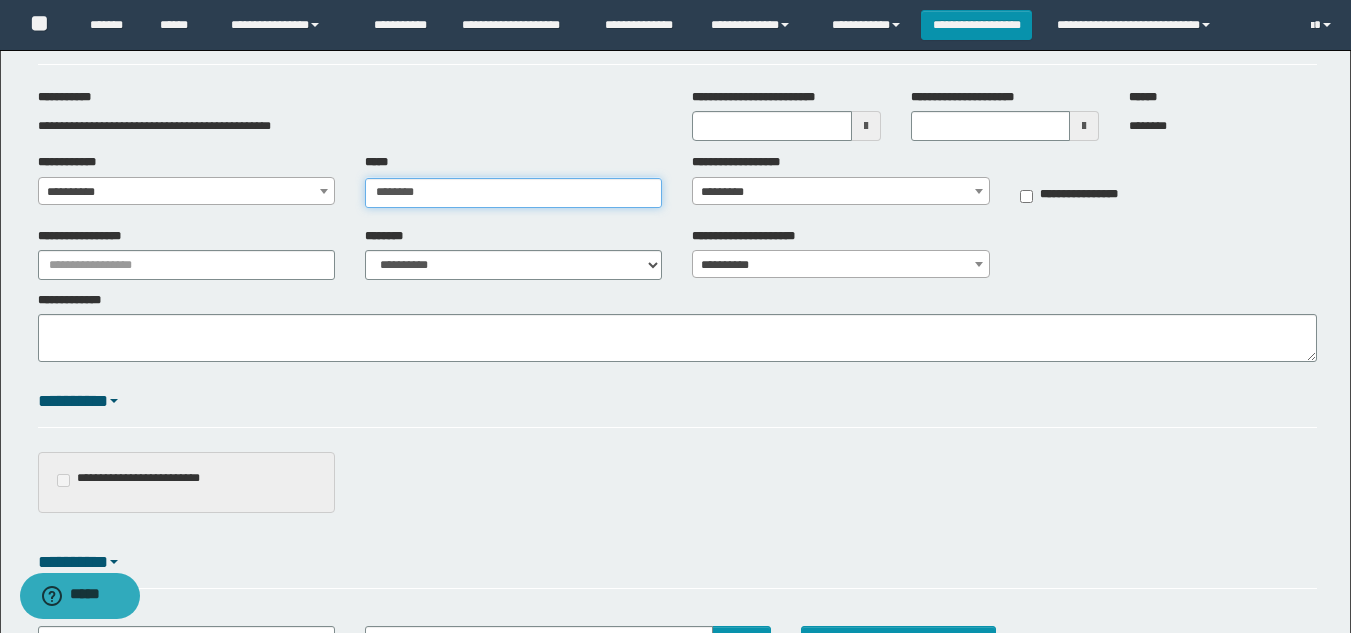 type on "*******" 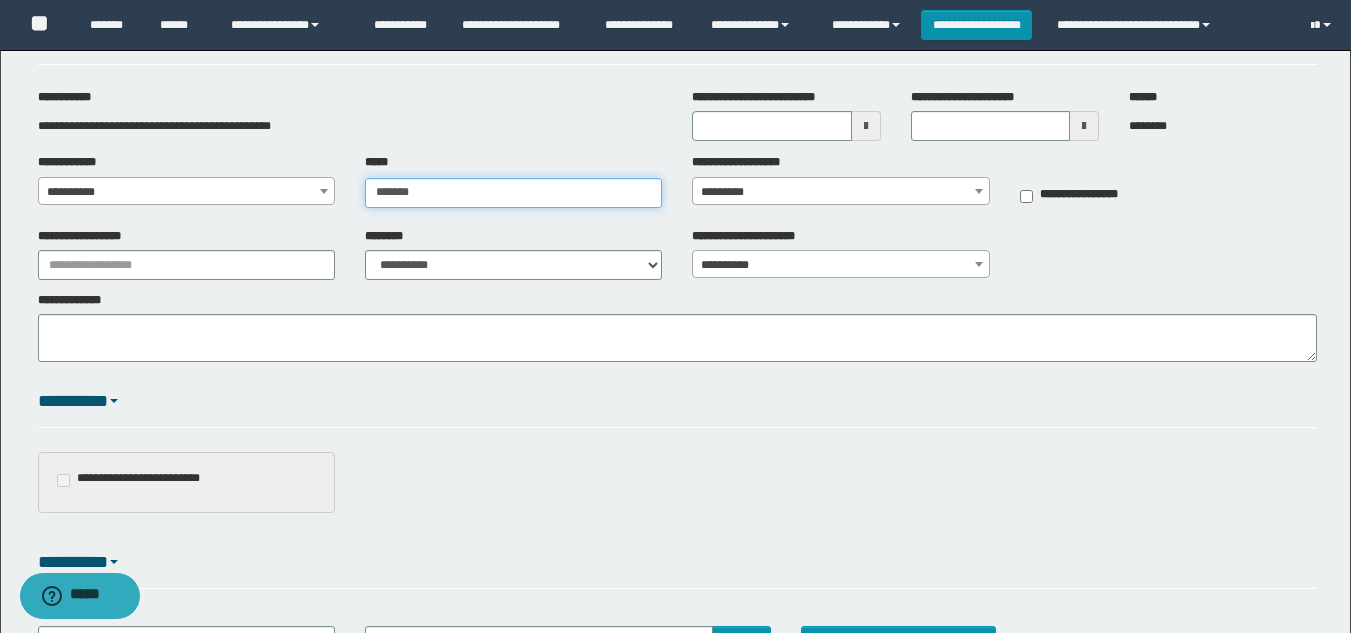type on "**********" 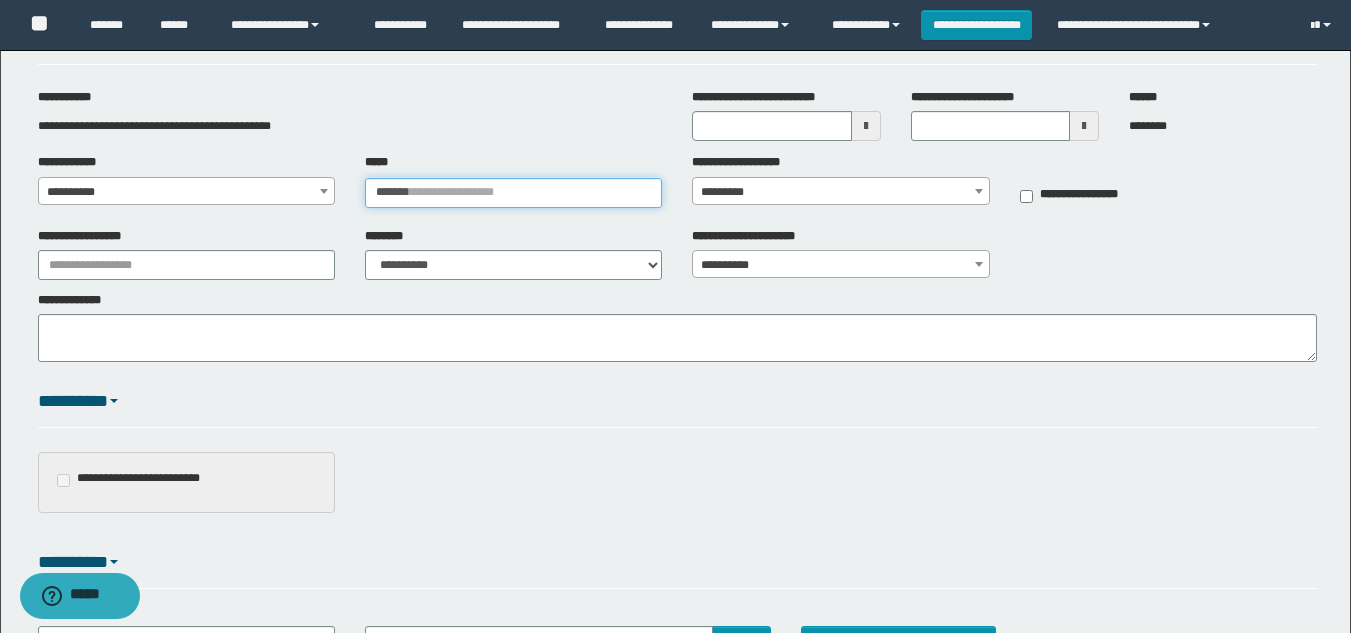 type 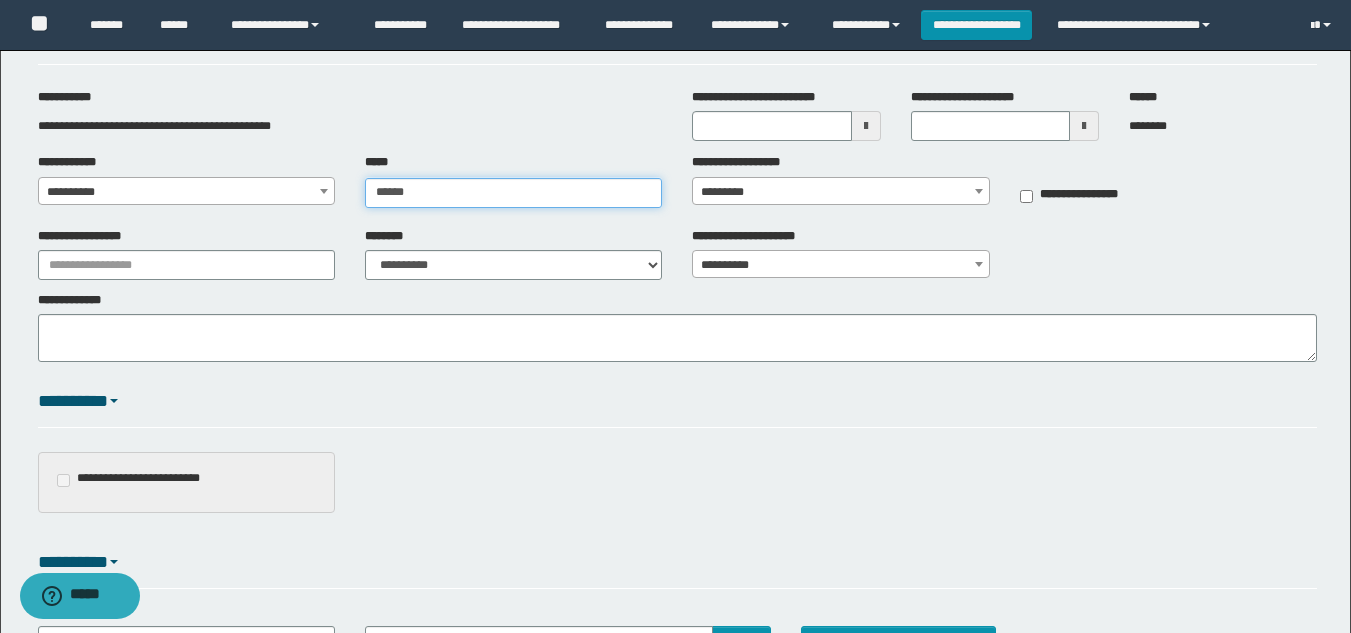 type on "**********" 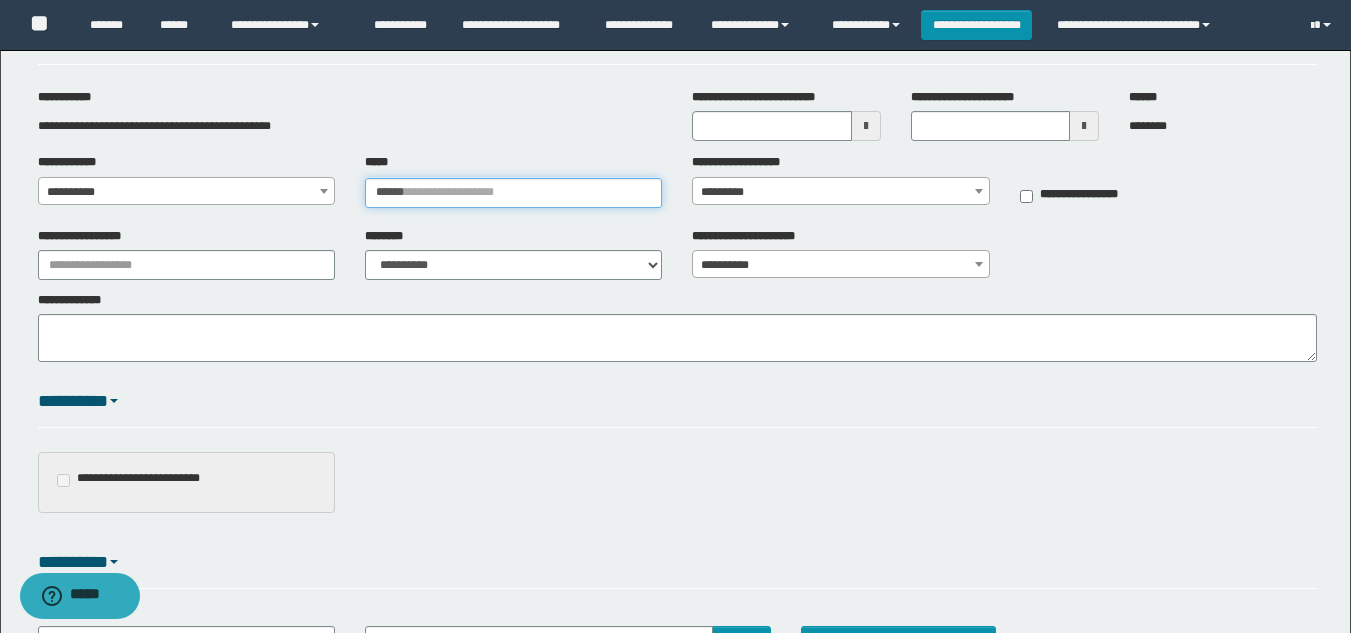 type 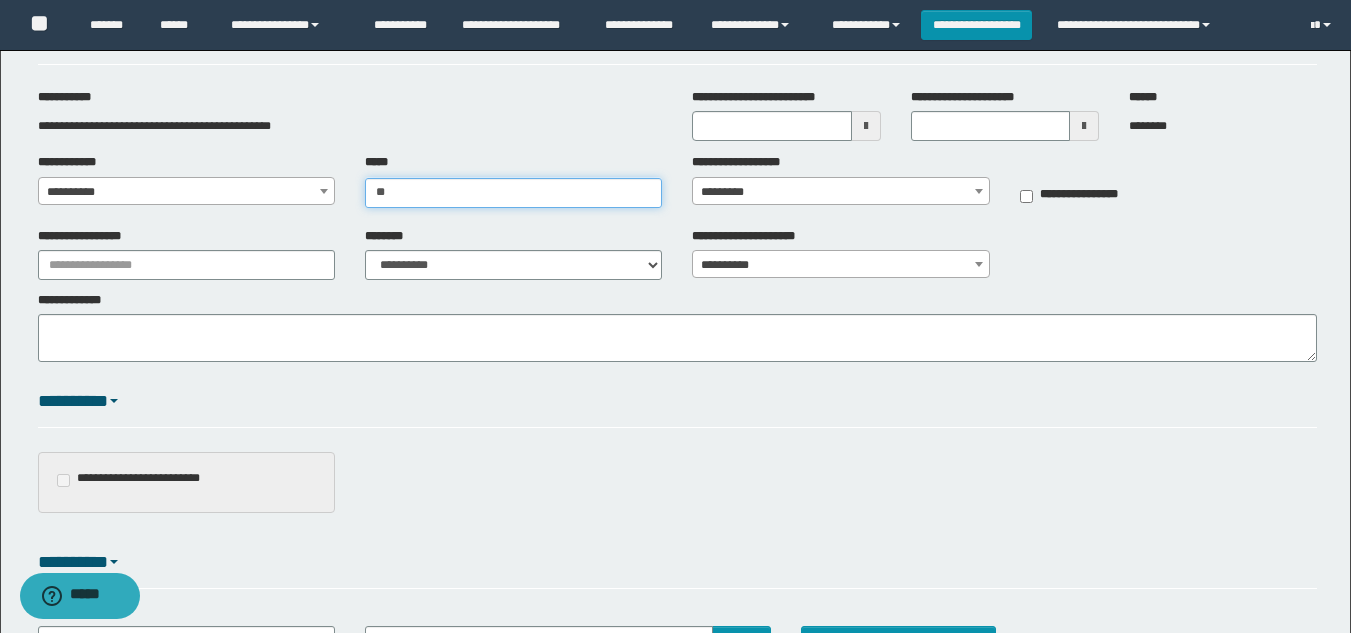 type on "*" 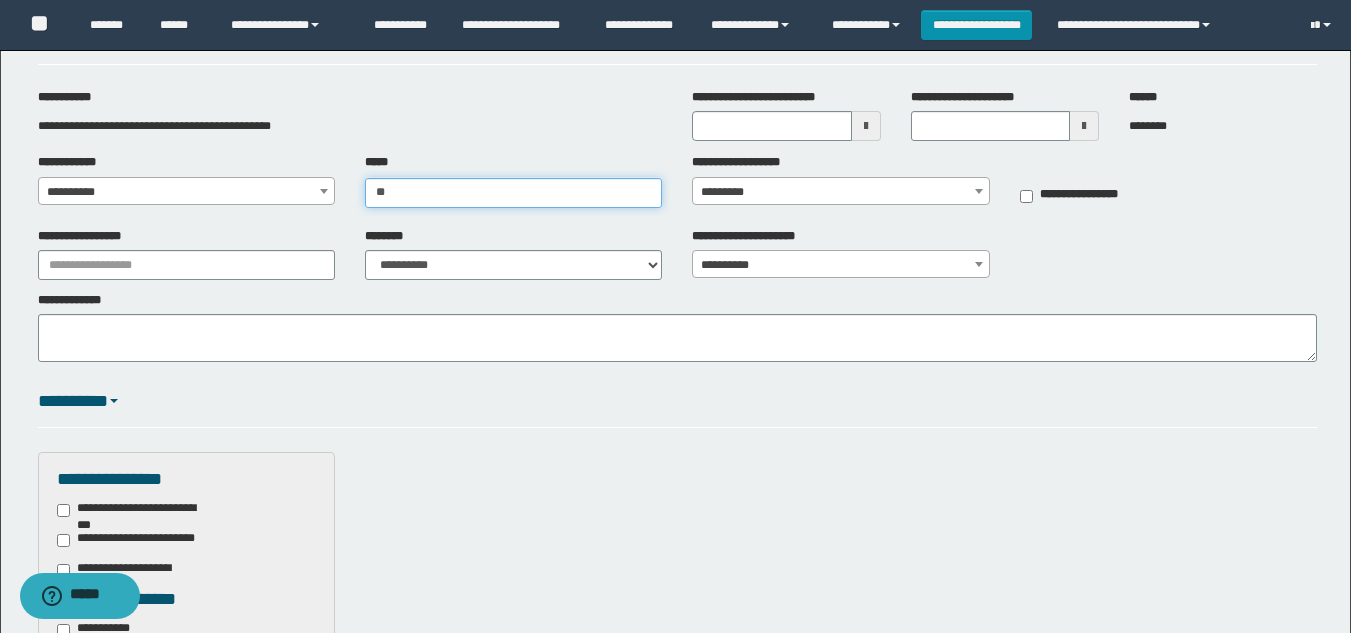 type on "***" 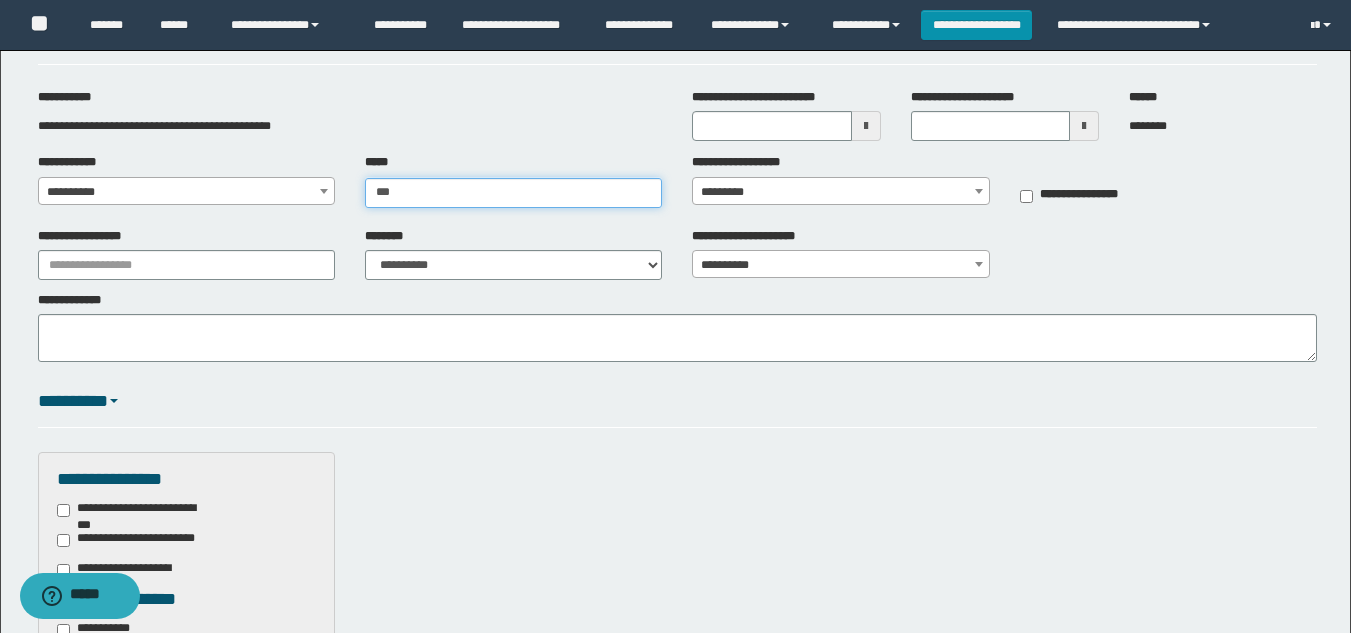 type on "***" 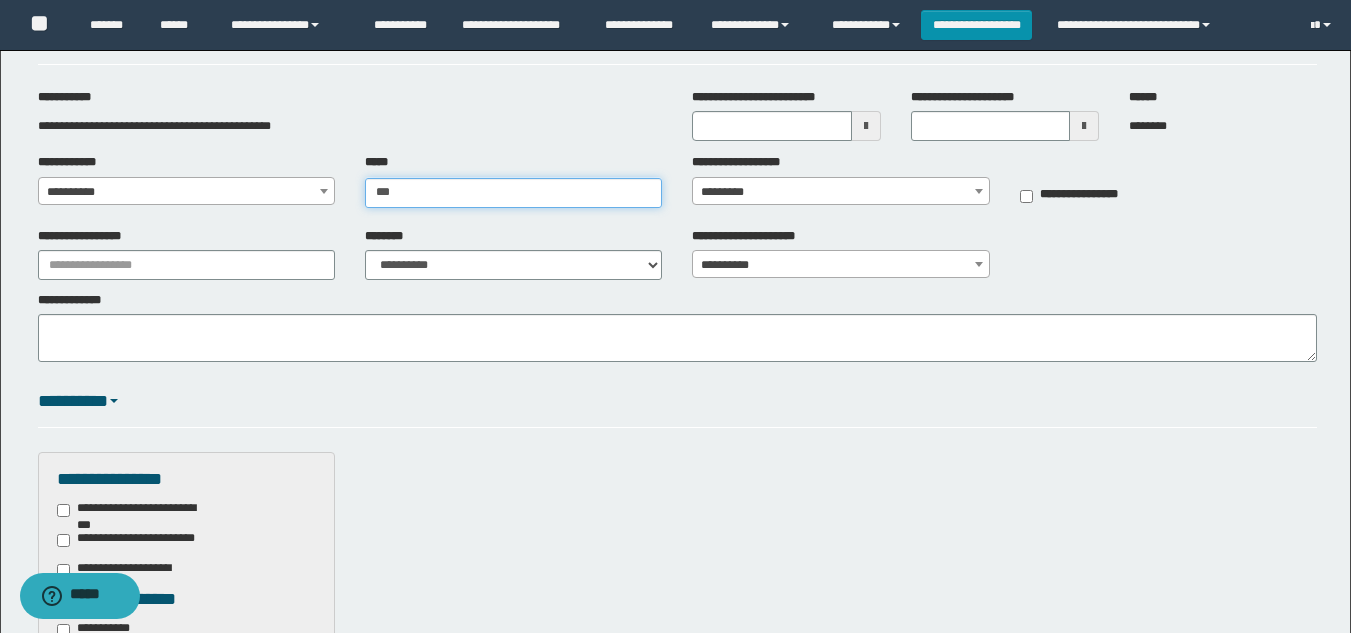 type 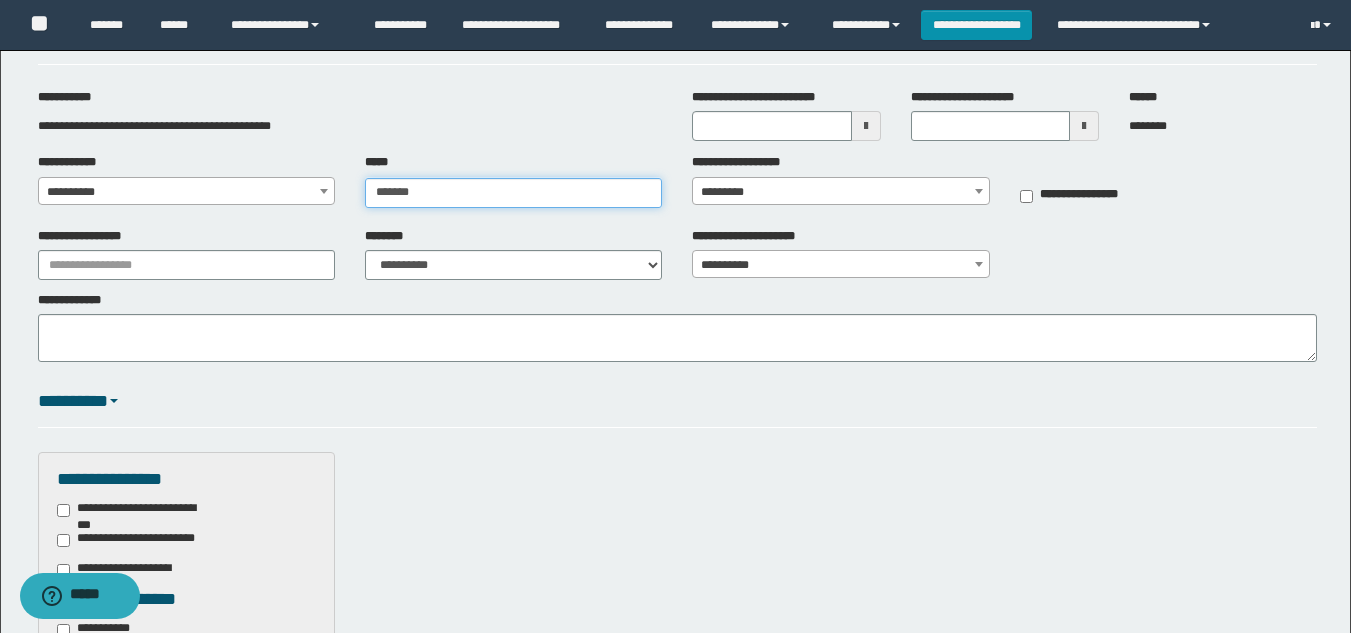 type on "********" 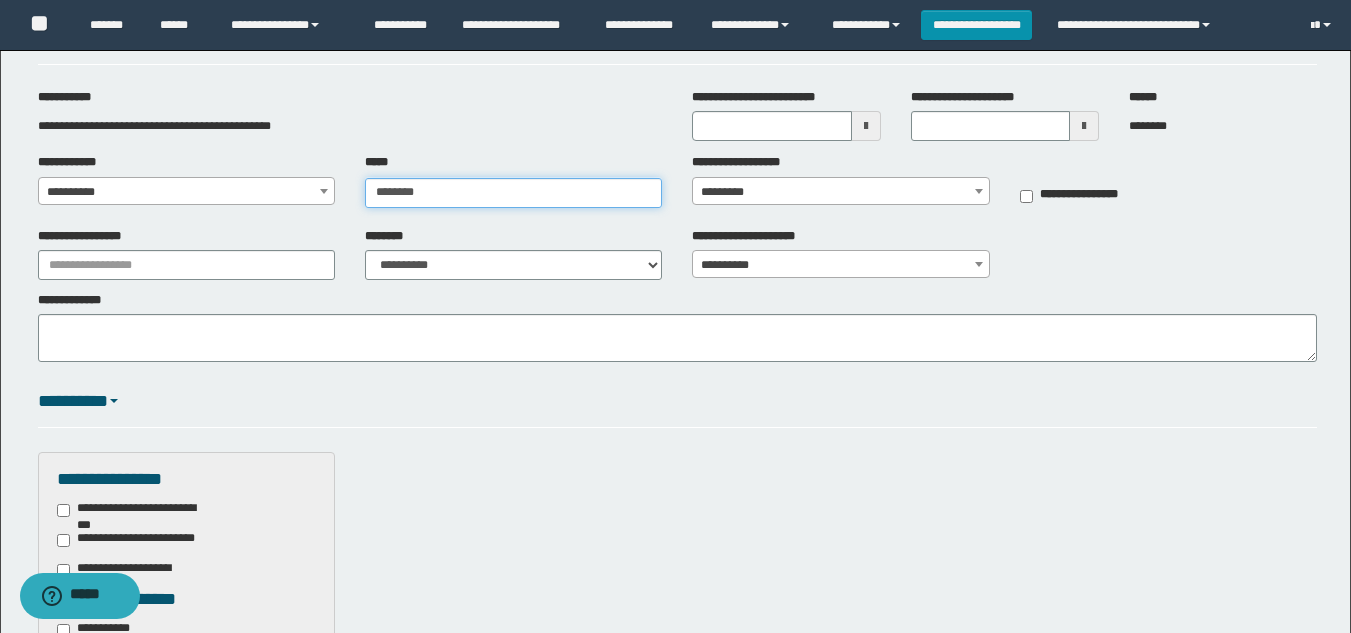 type on "********" 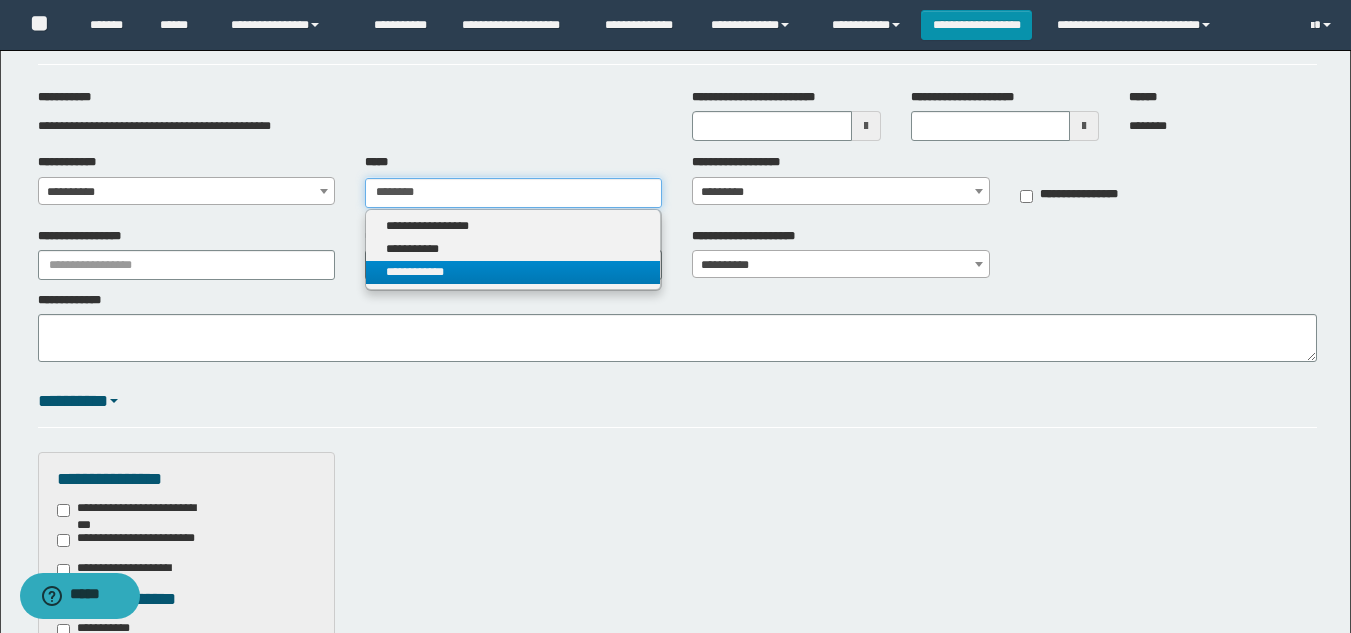 type on "********" 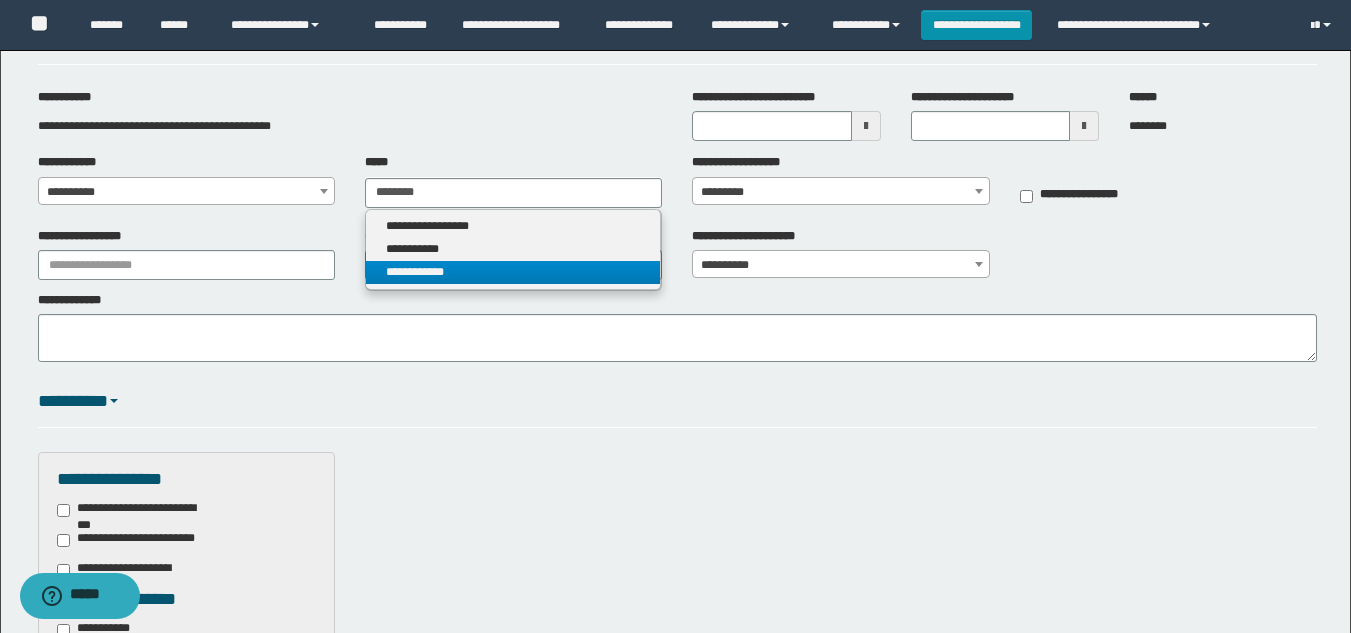 type 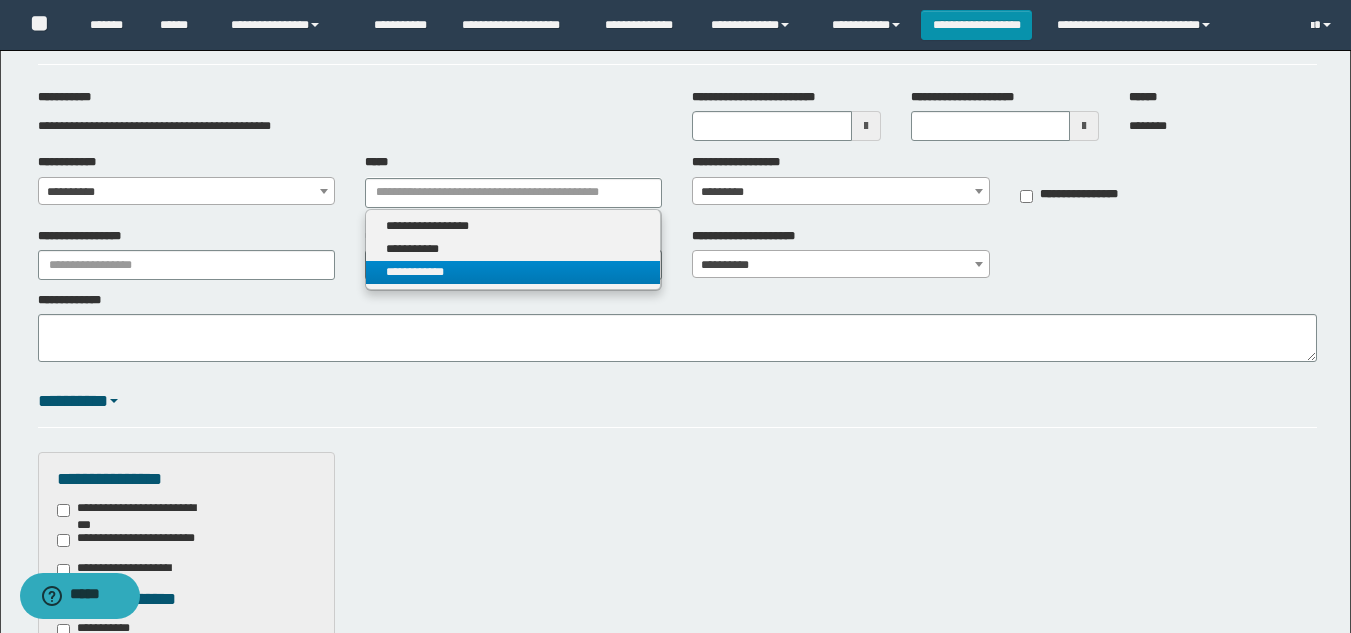 click on "**********" at bounding box center [513, 272] 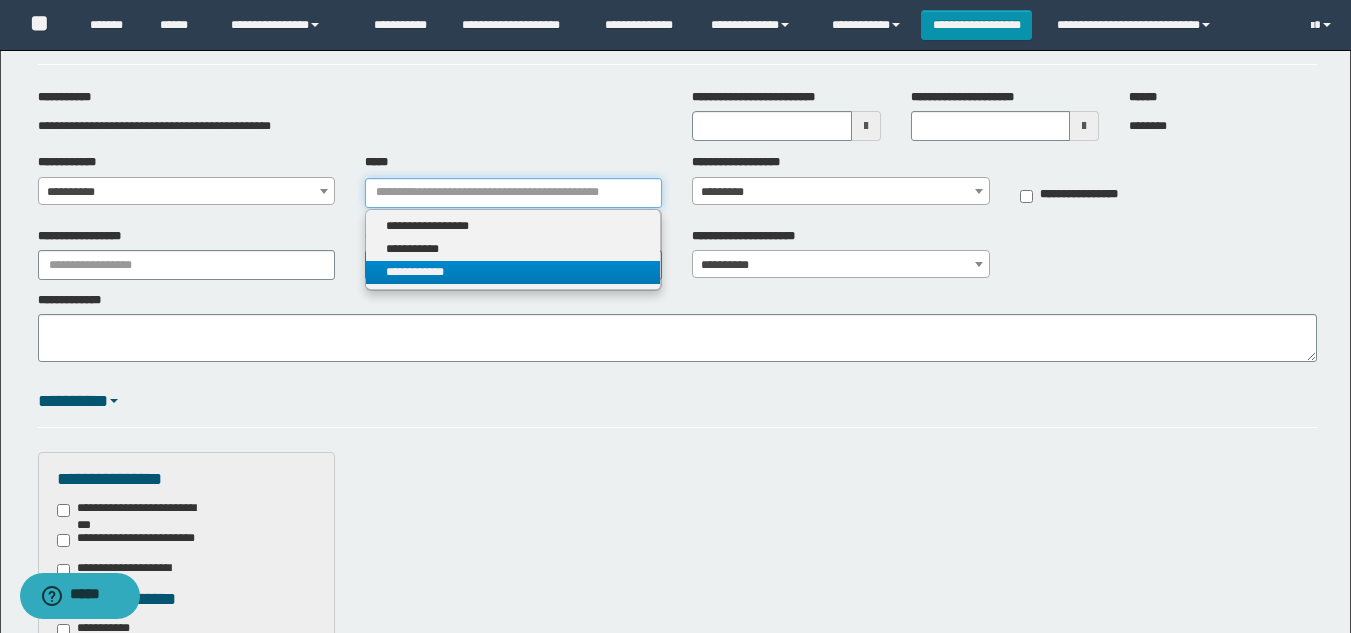 type 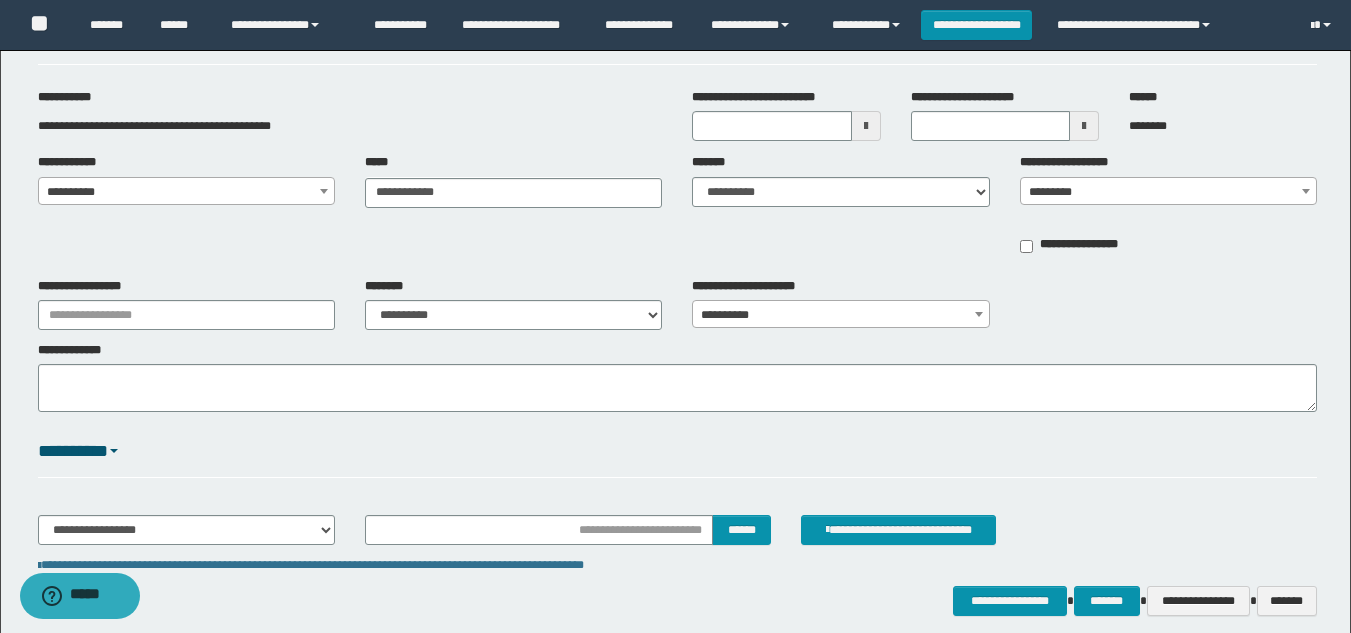 click at bounding box center [1306, 191] 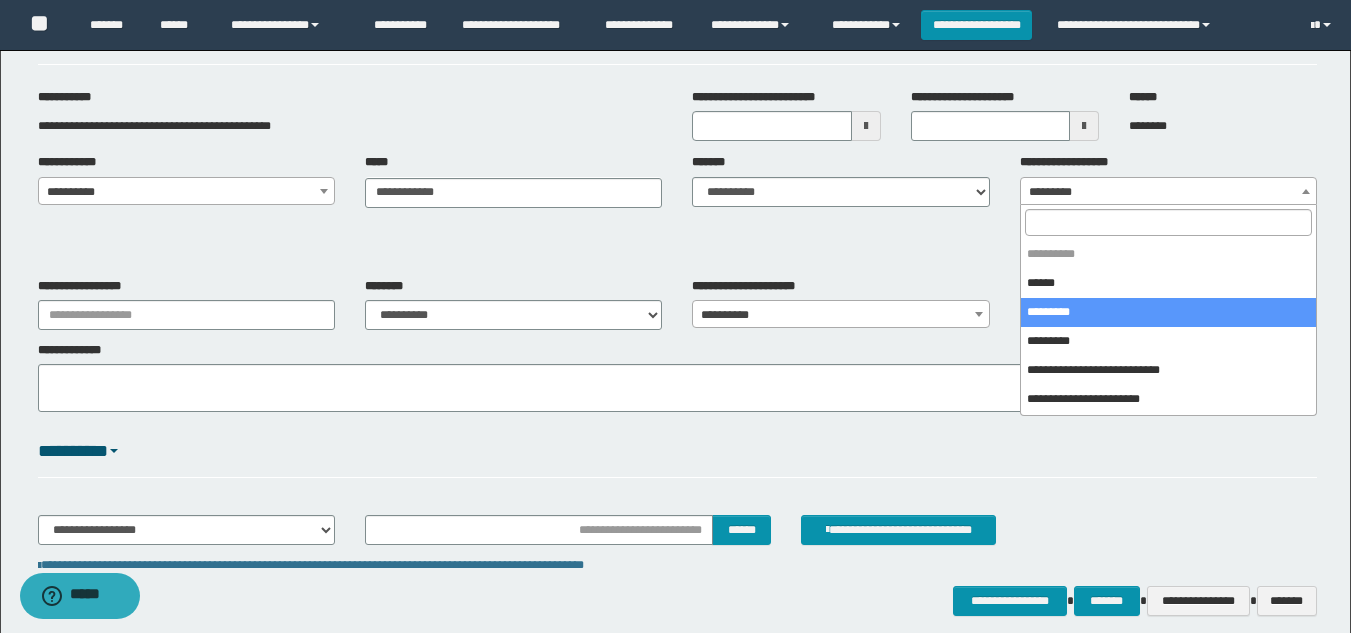 select on "***" 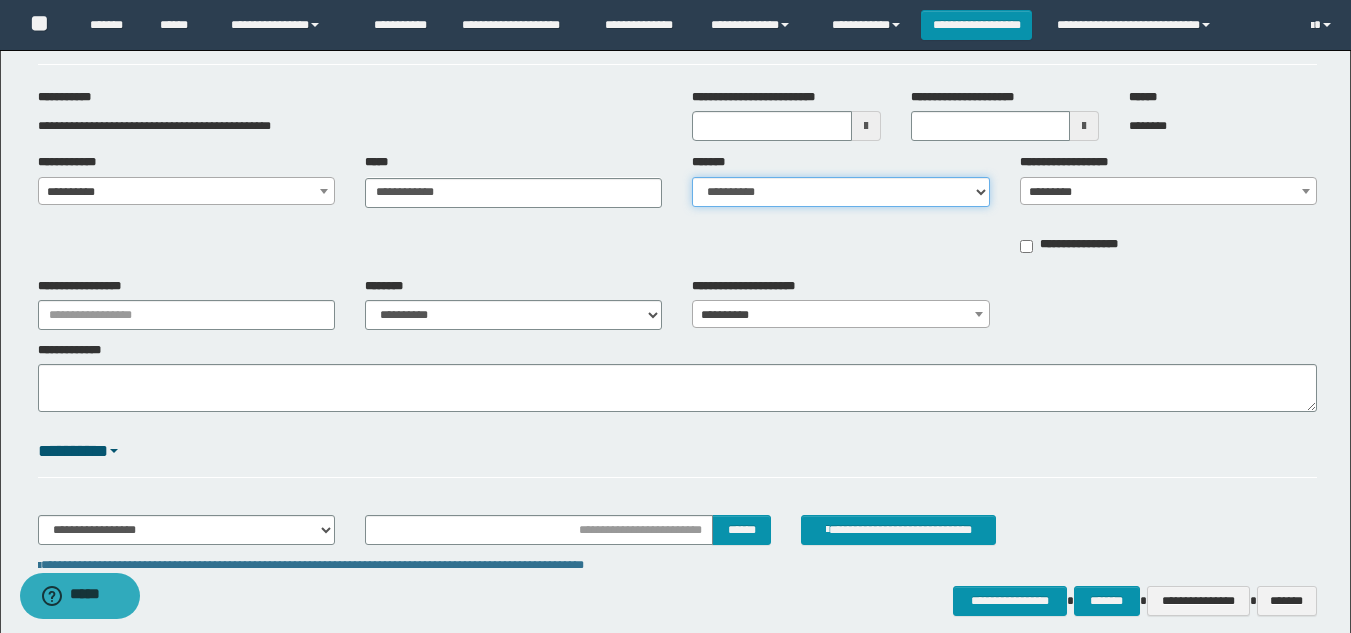 click on "**********" at bounding box center [840, 192] 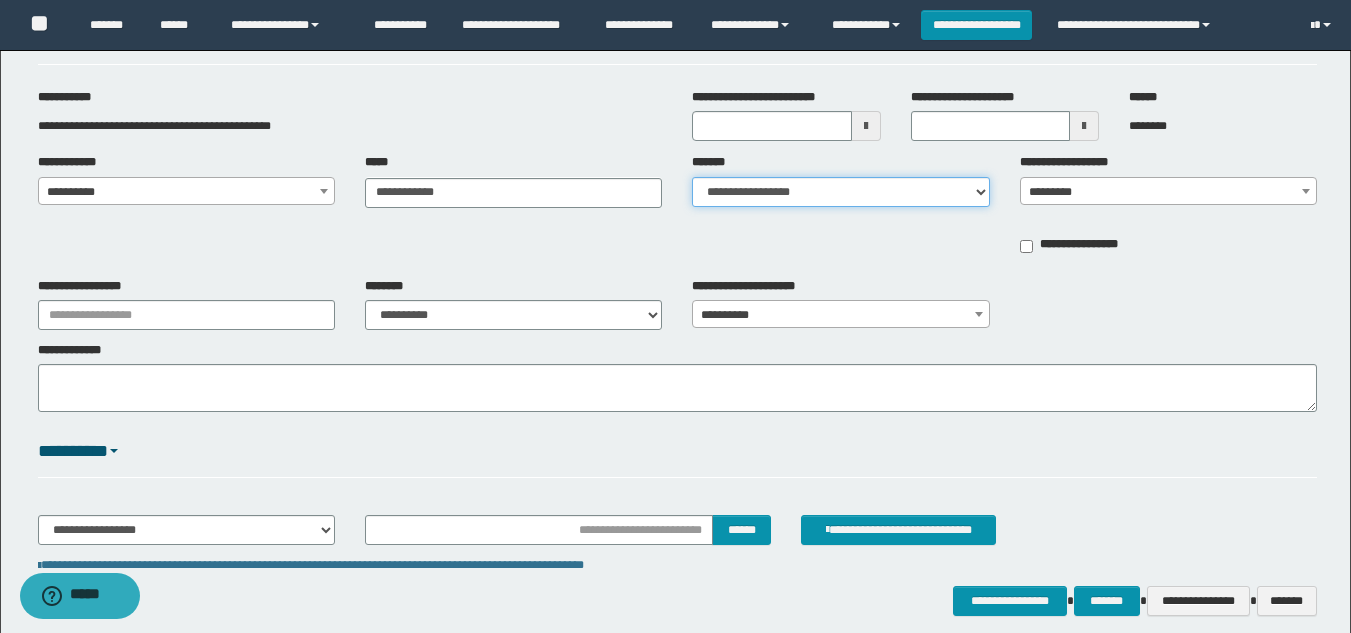 click on "**********" at bounding box center (840, 192) 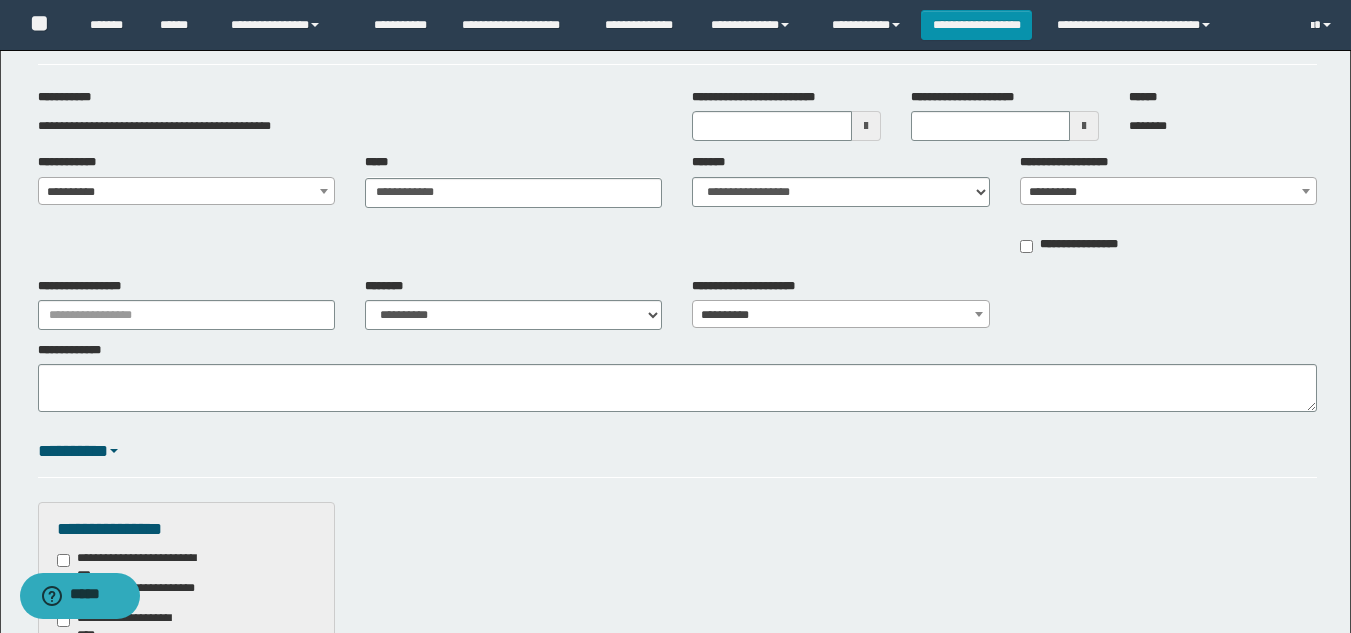 click on "**********" at bounding box center [1168, 192] 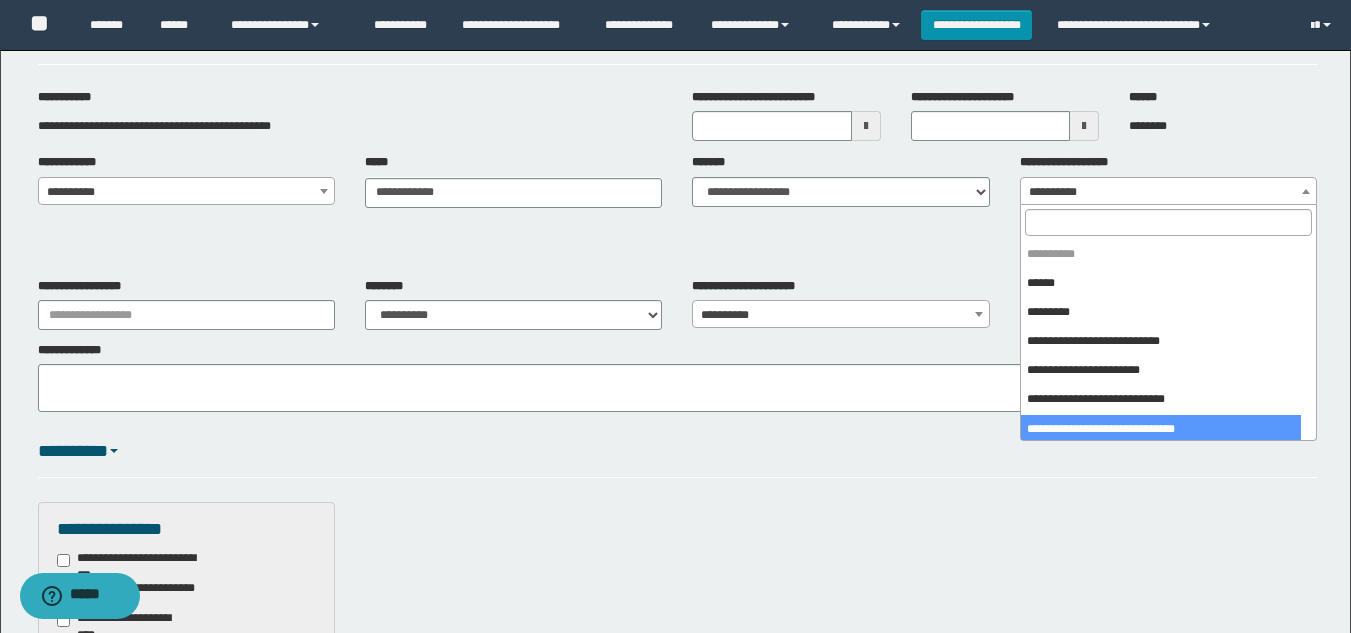 select on "***" 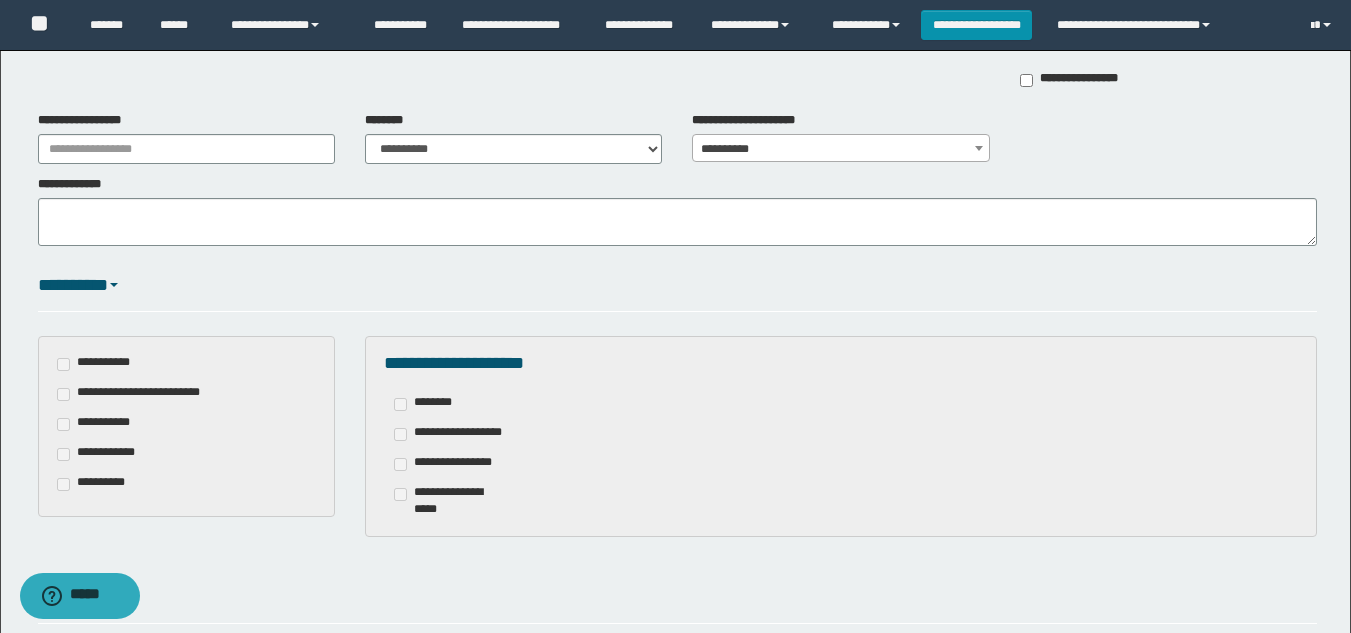 scroll, scrollTop: 322, scrollLeft: 0, axis: vertical 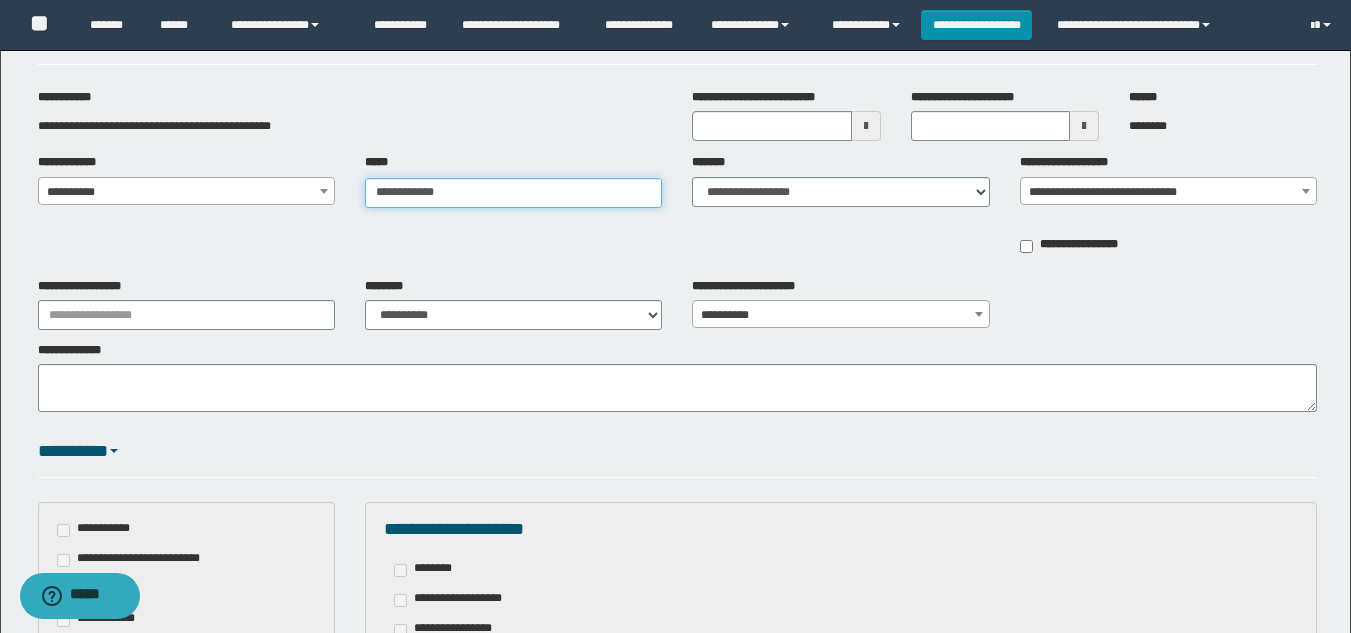 type on "**********" 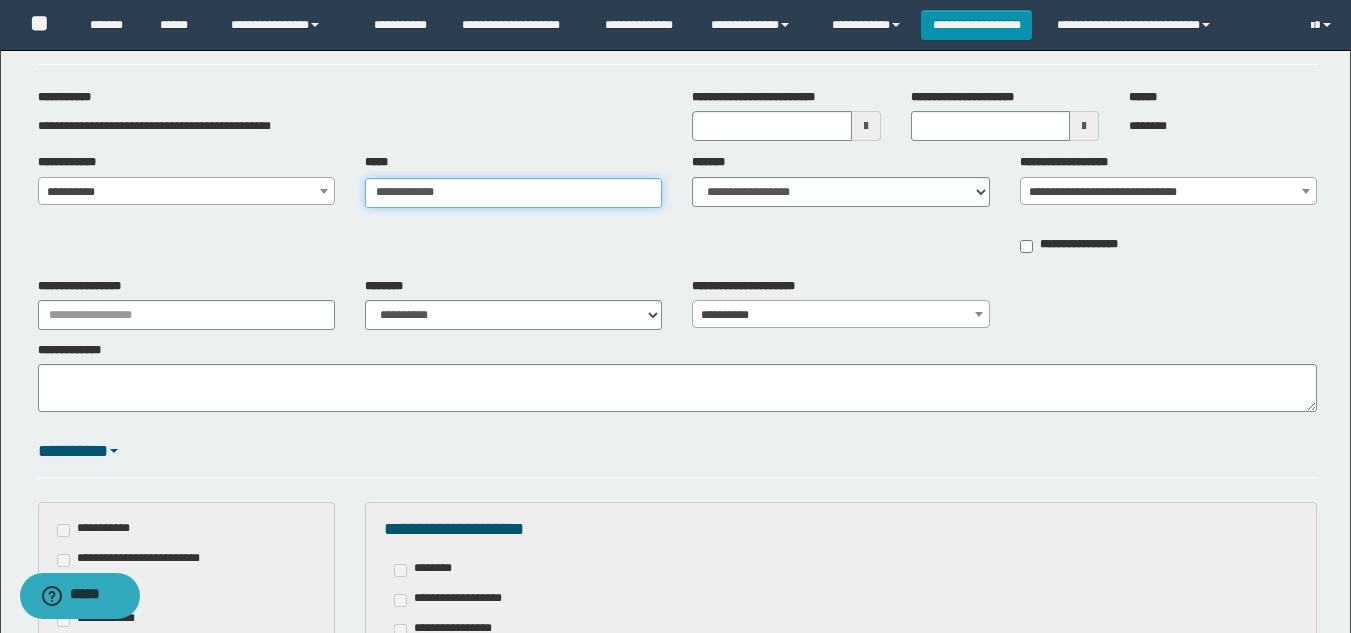 click on "**********" at bounding box center (513, 193) 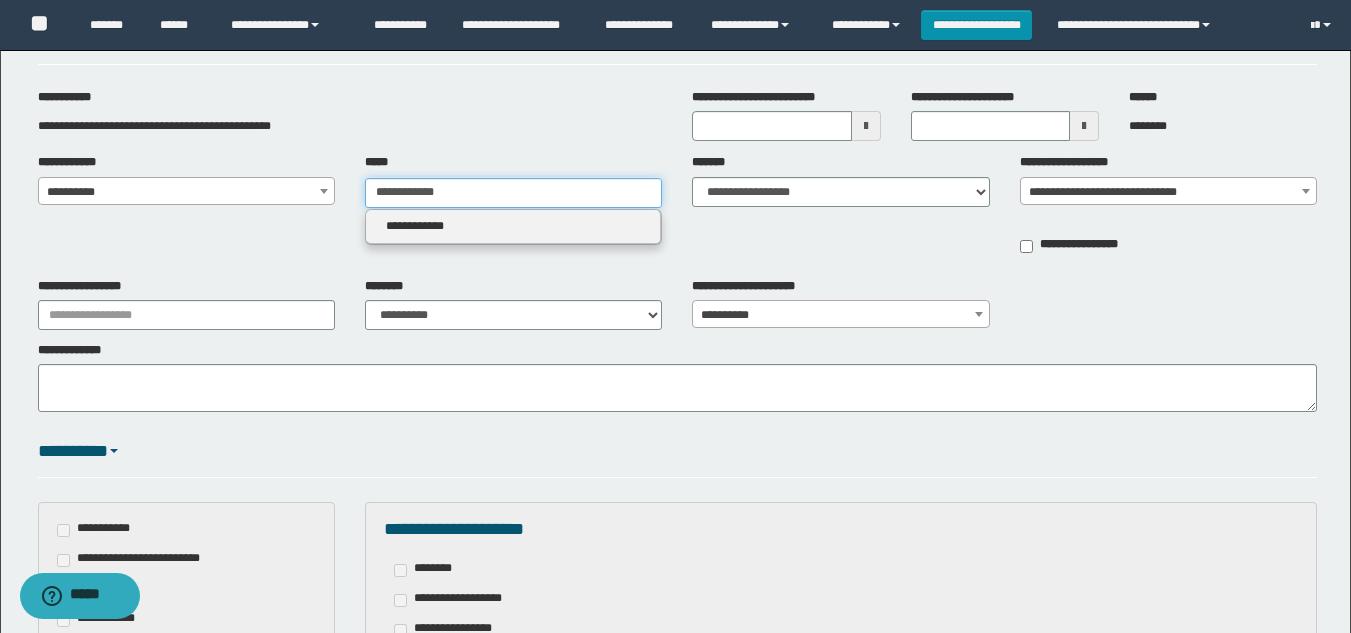 type 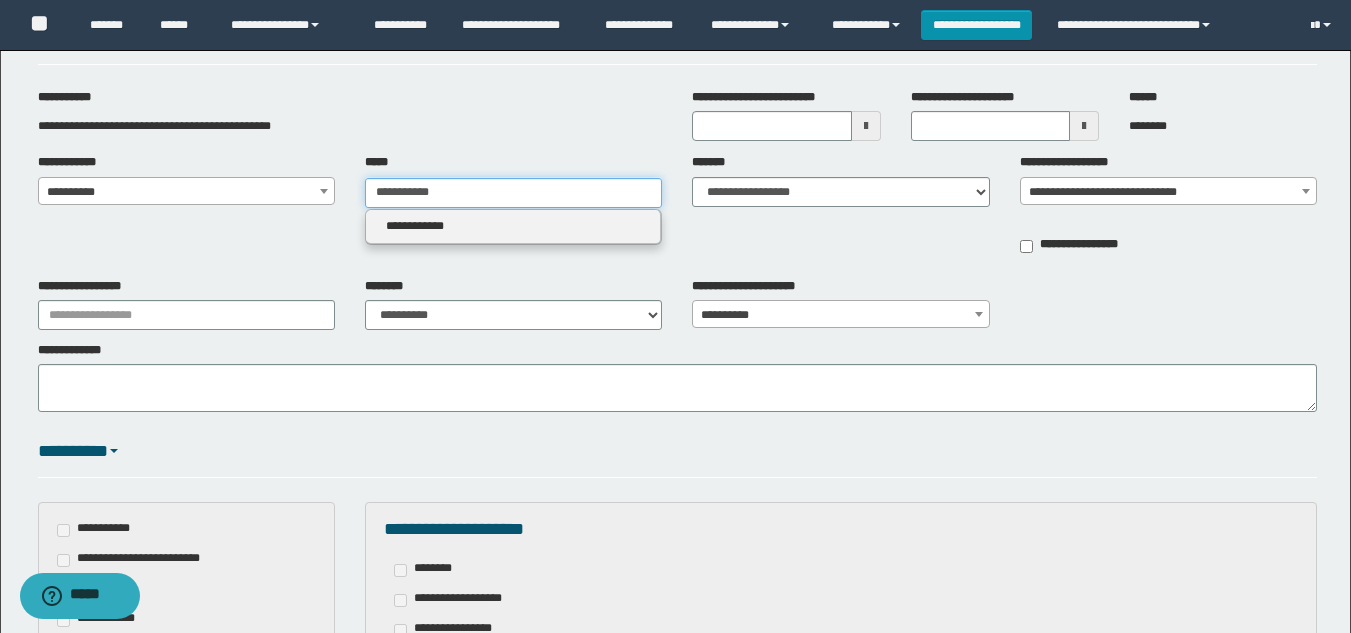 type on "**********" 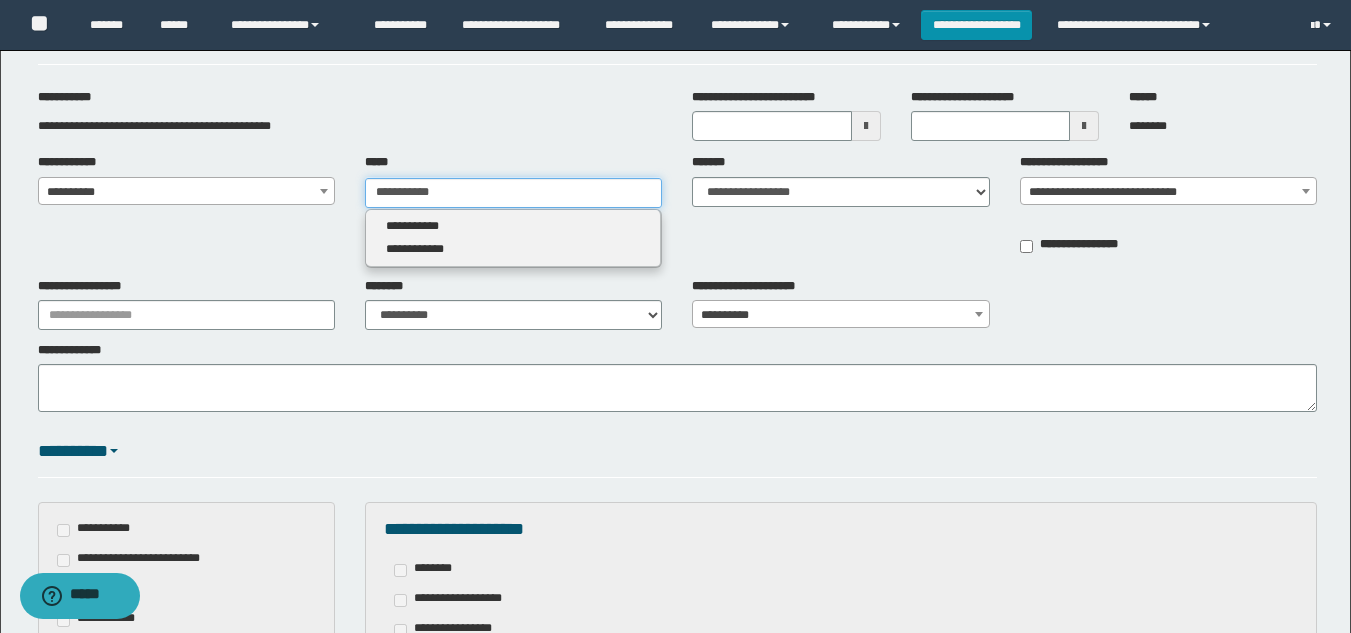 type 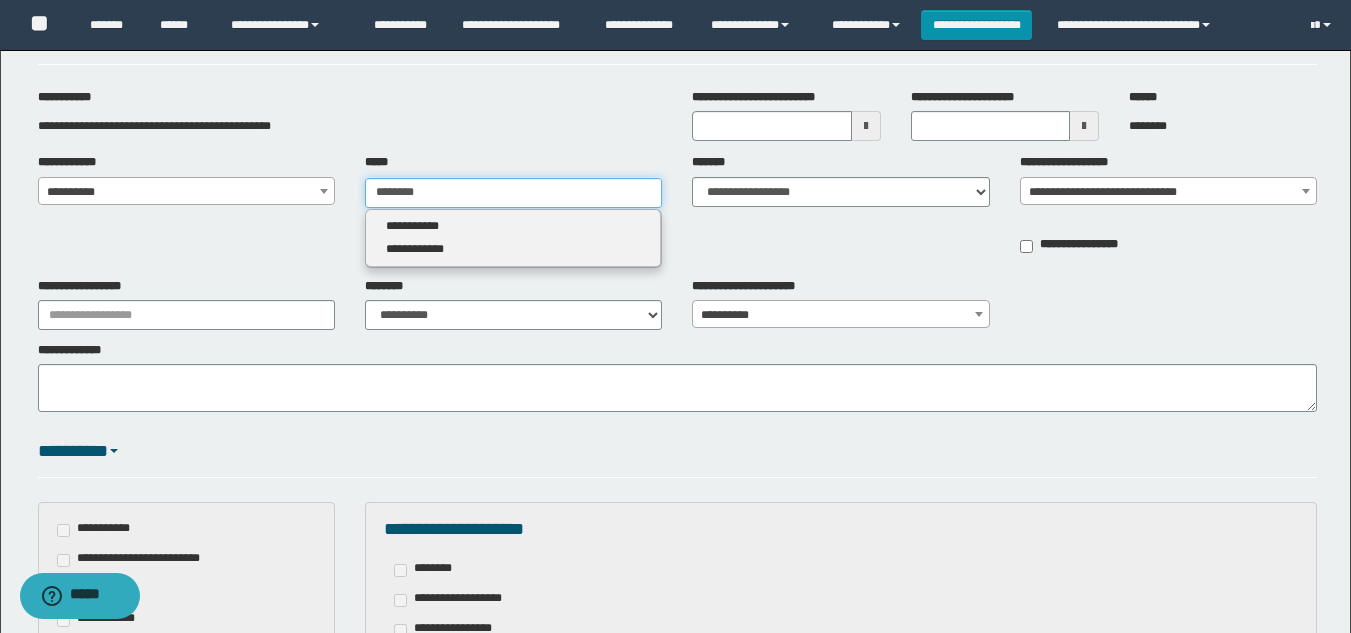 type on "*******" 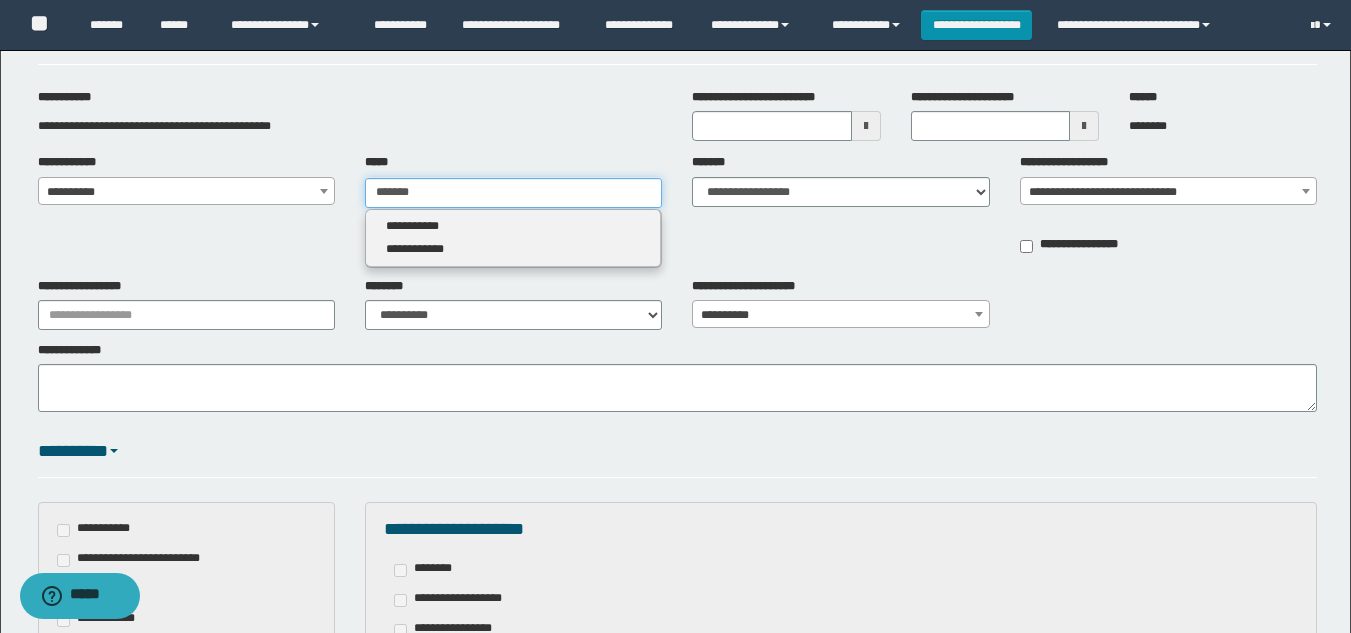 type on "*******" 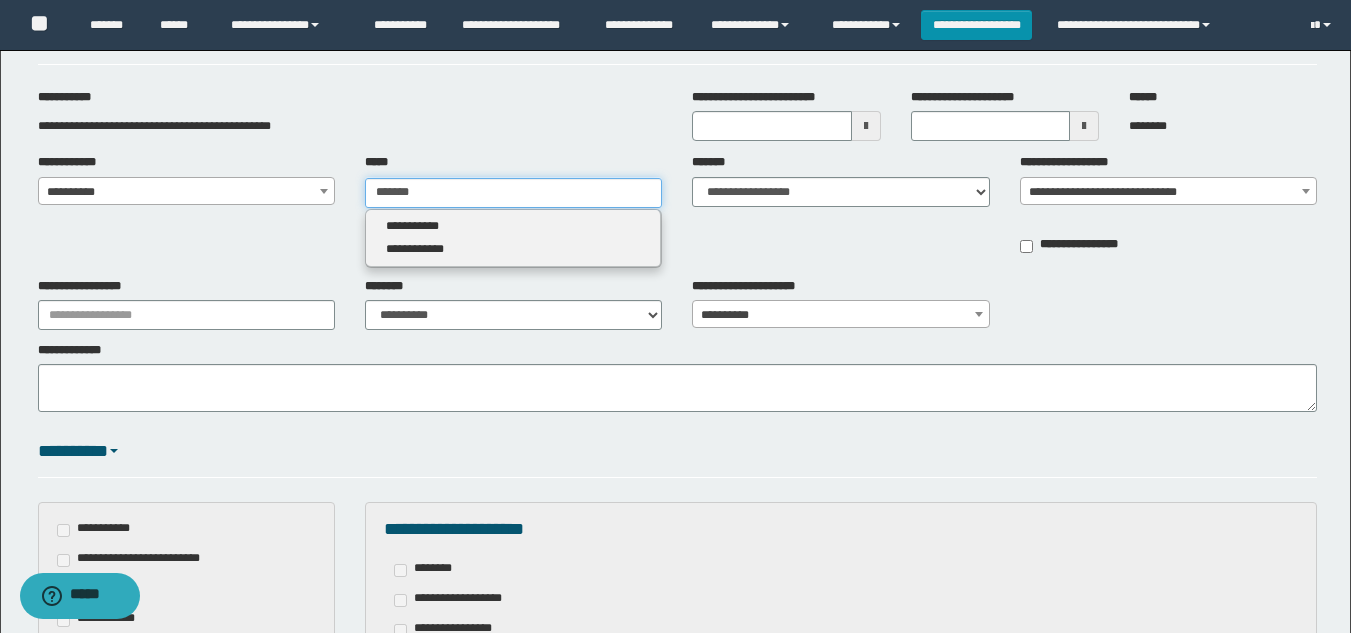 type 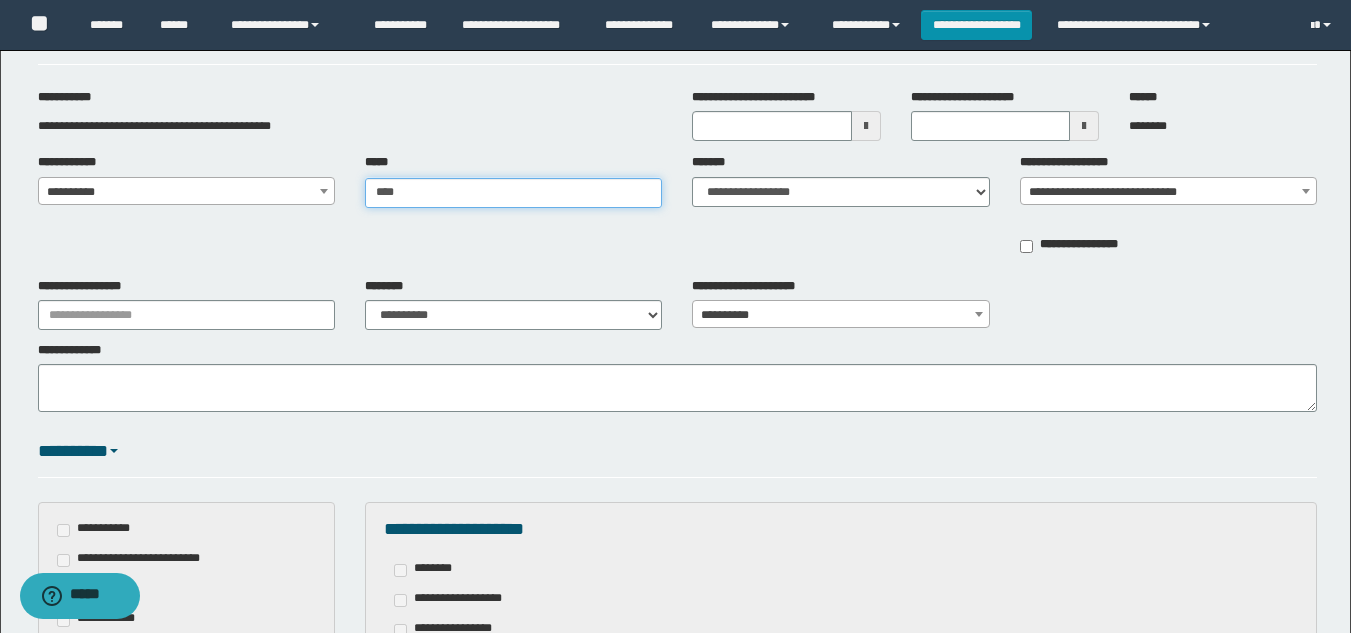 type on "***" 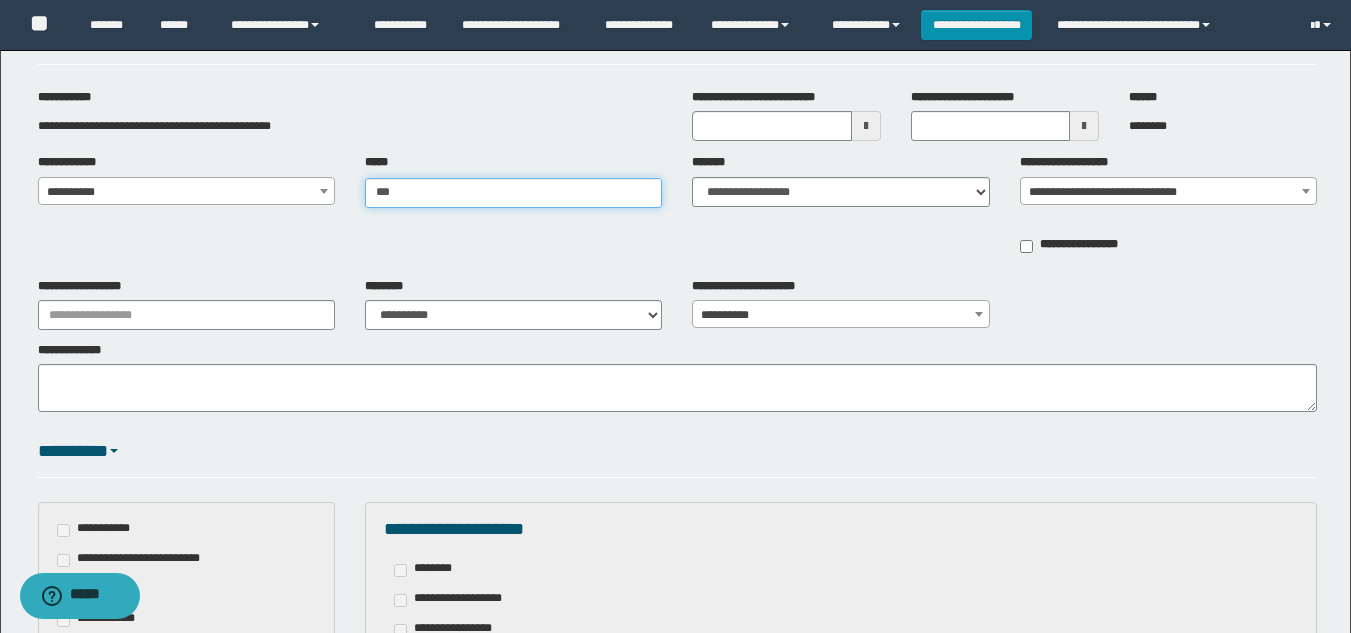 type on "***" 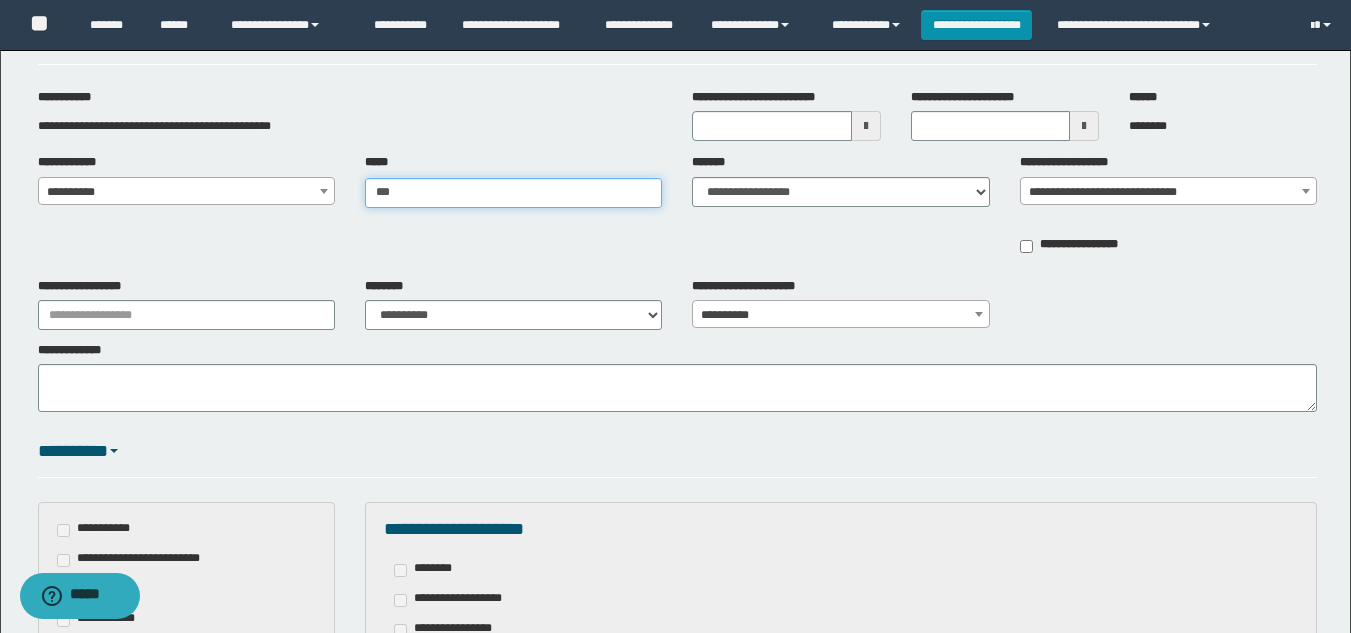 type 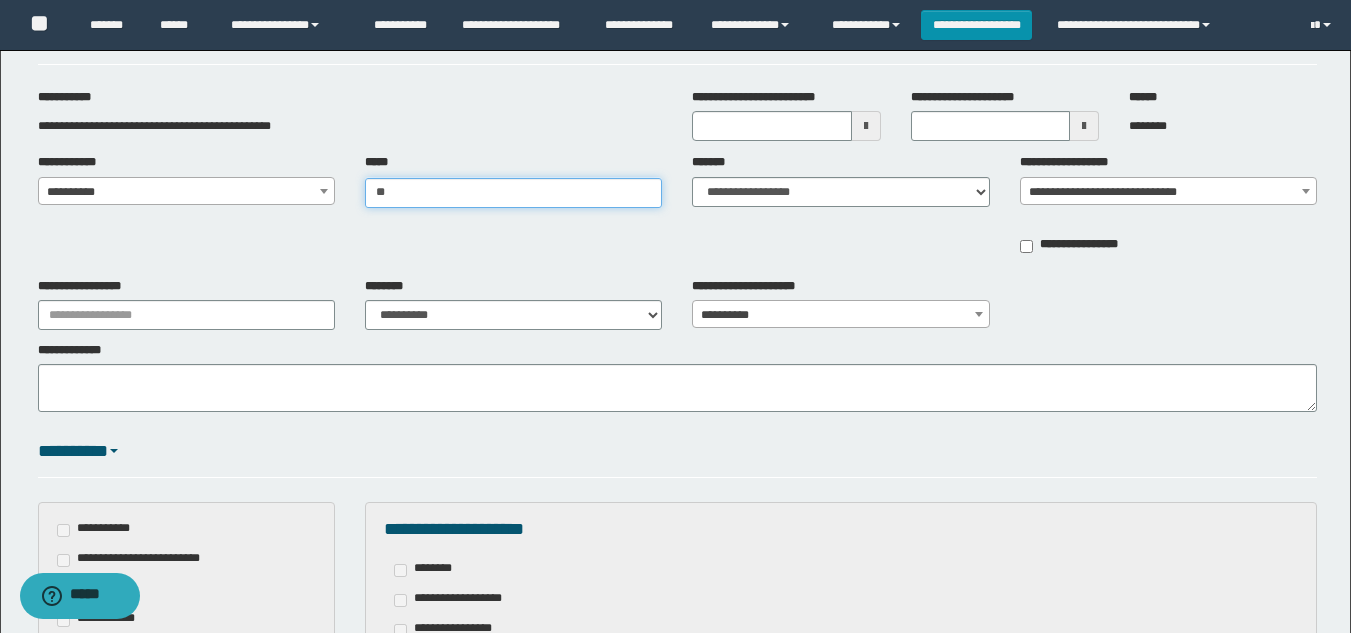 type on "*" 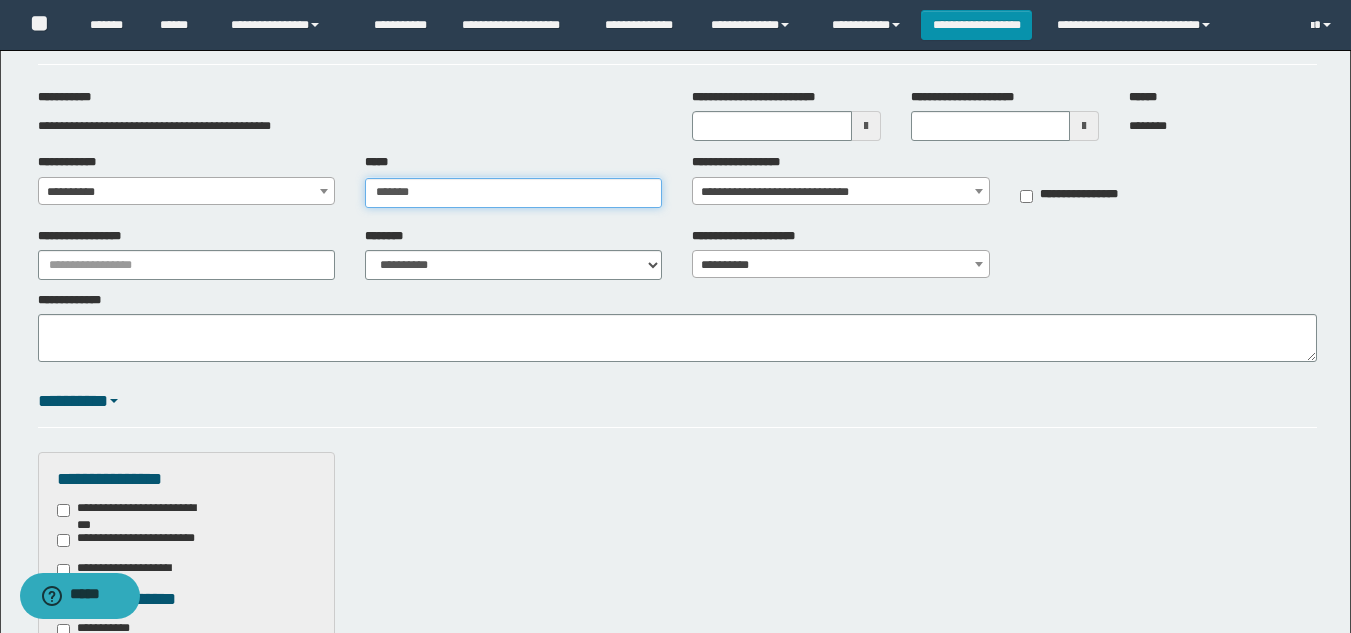 type on "********" 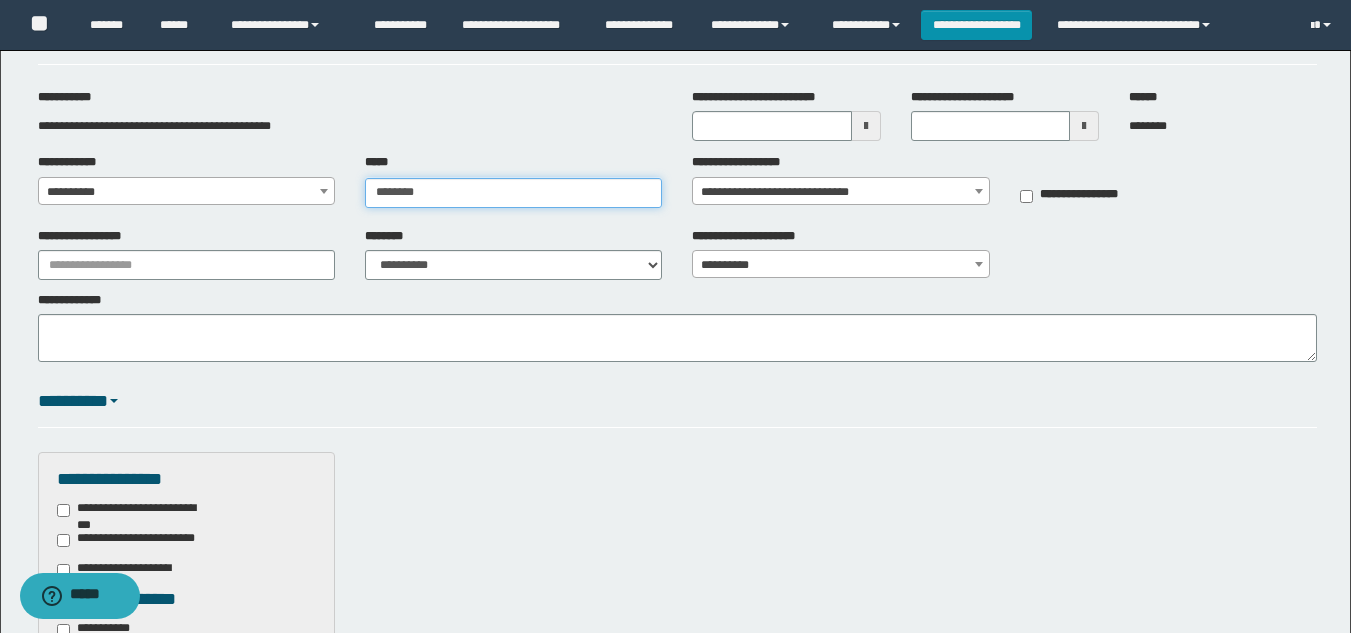 type on "**********" 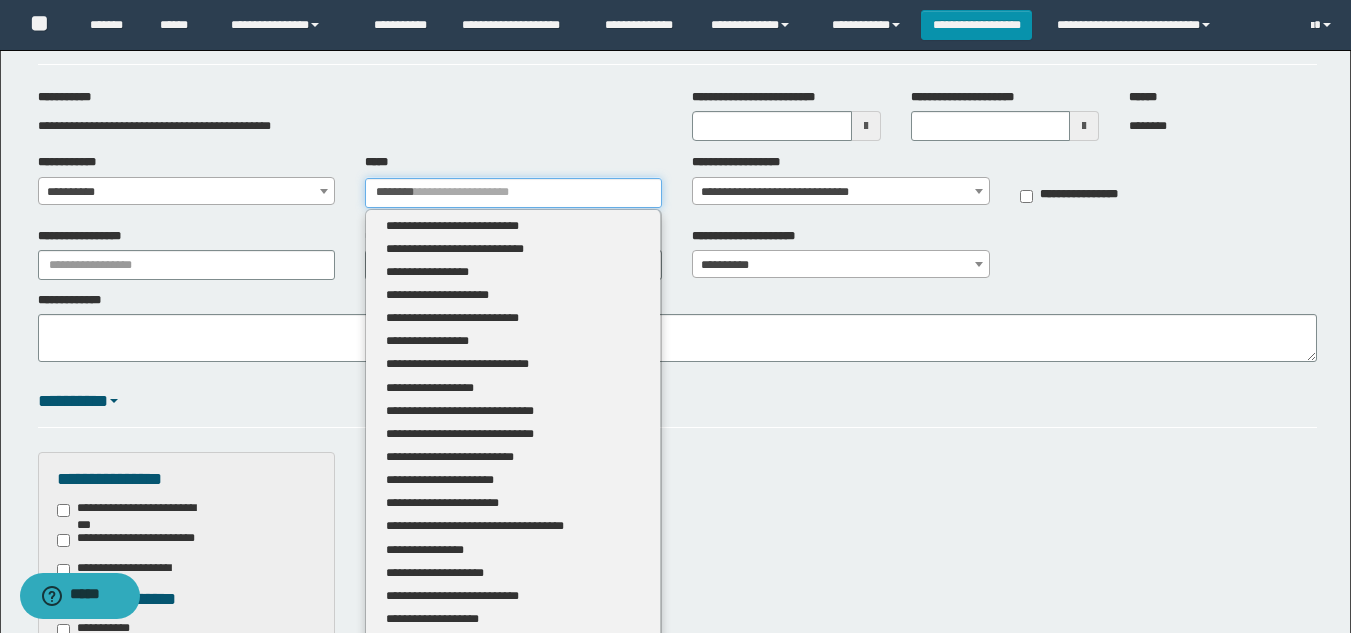 type 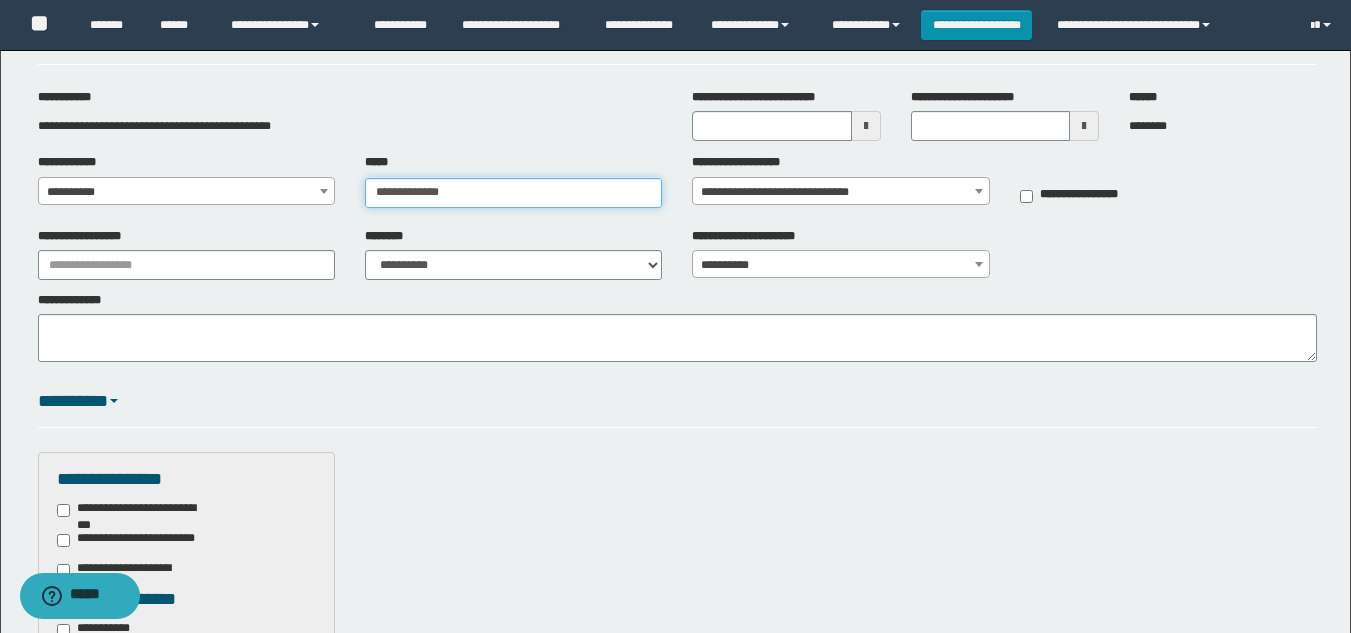 type on "**********" 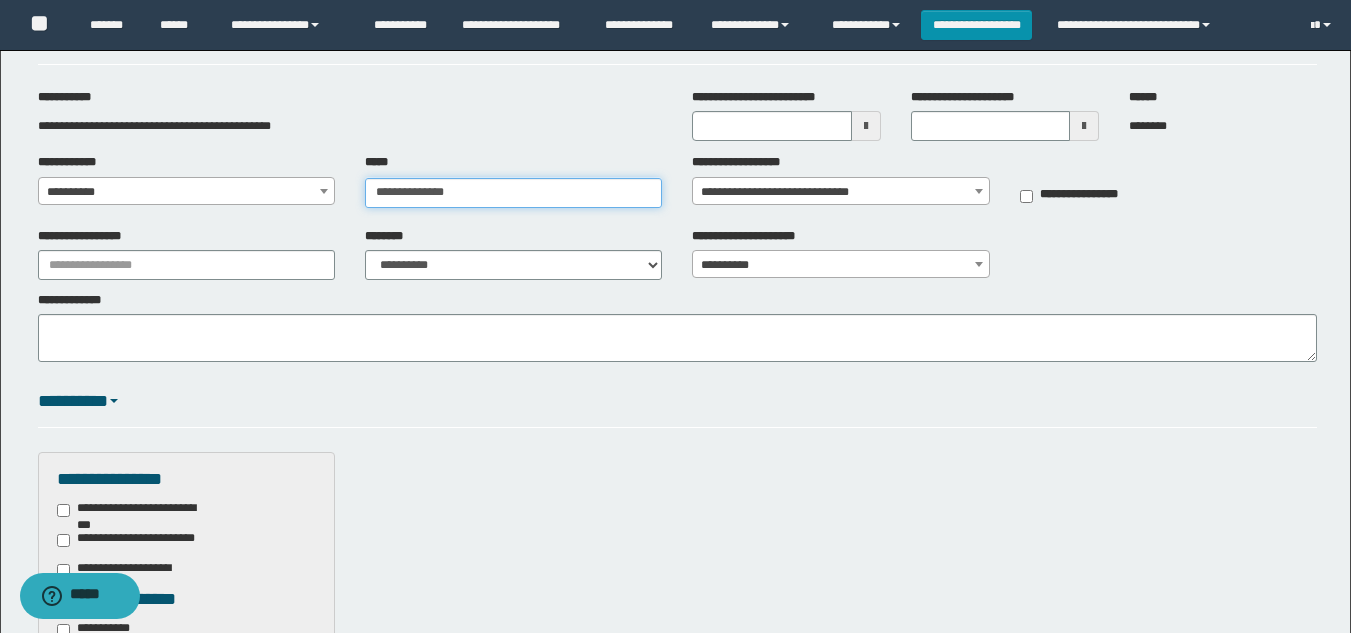 type on "**********" 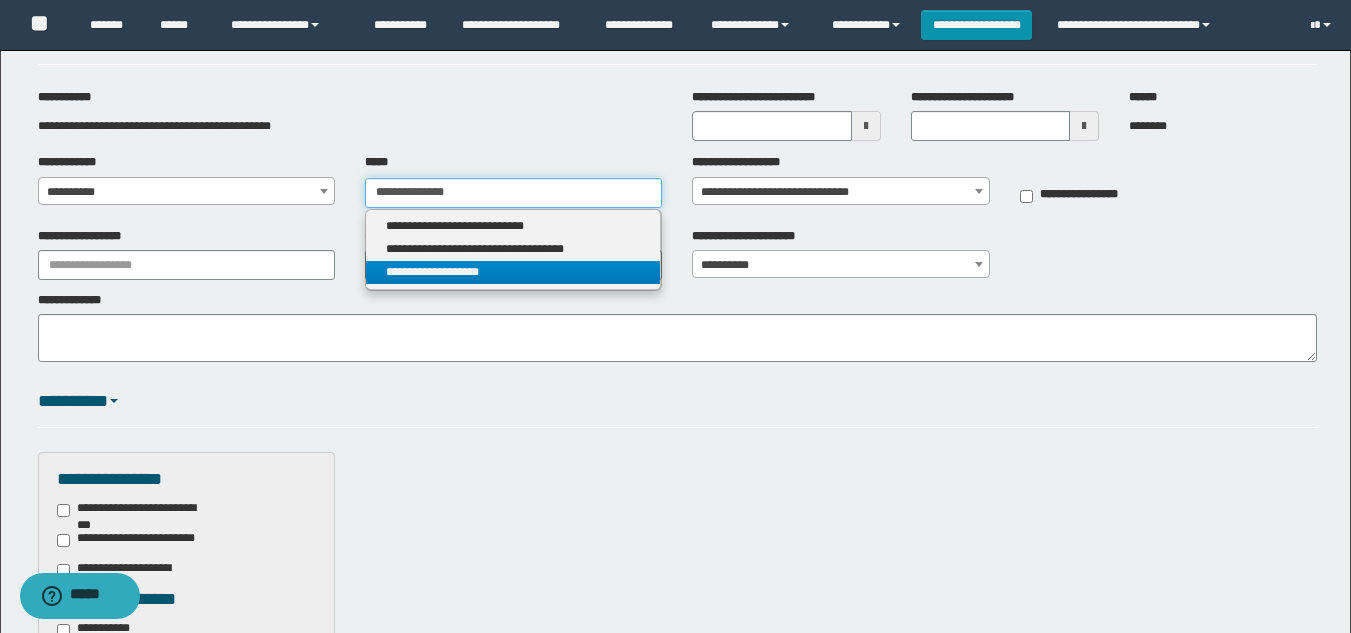 type on "**********" 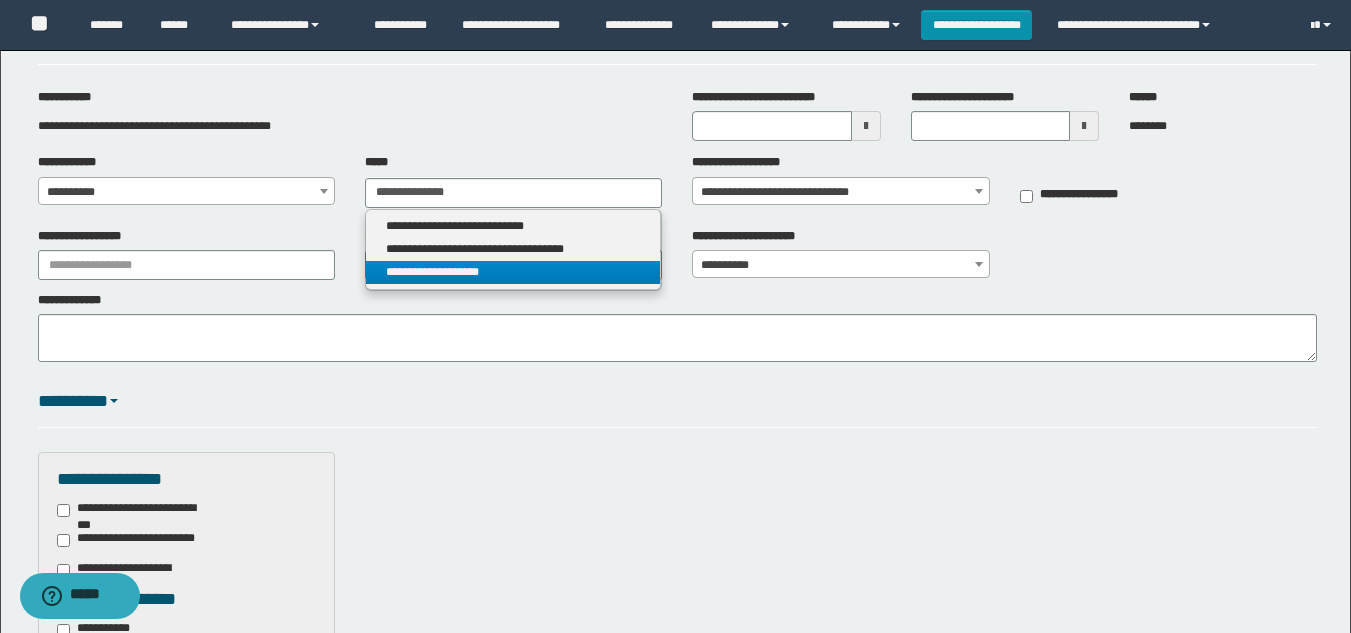 type 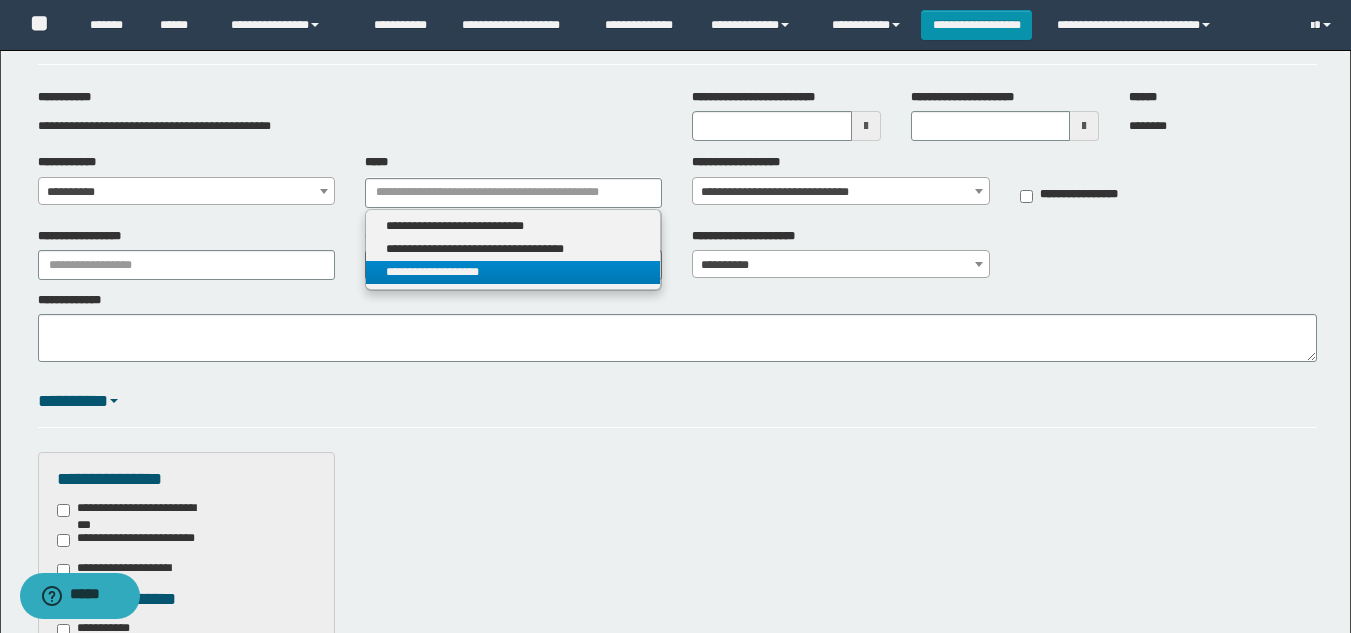click on "**********" at bounding box center [513, 272] 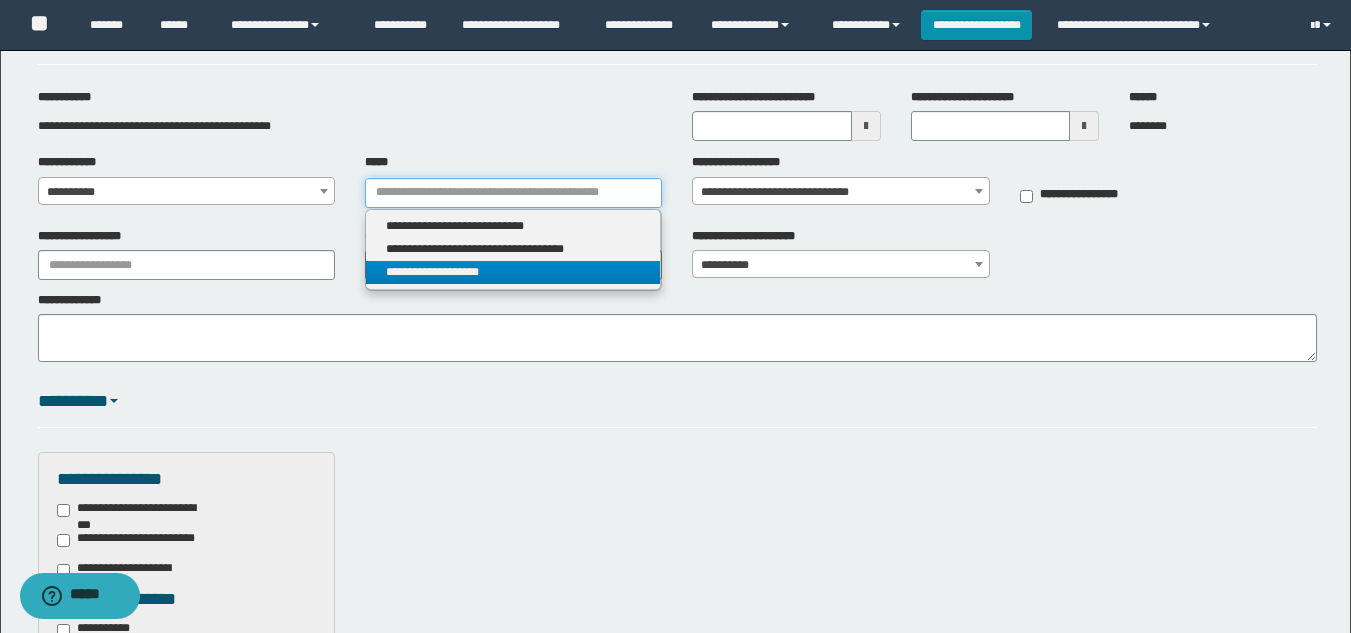 type 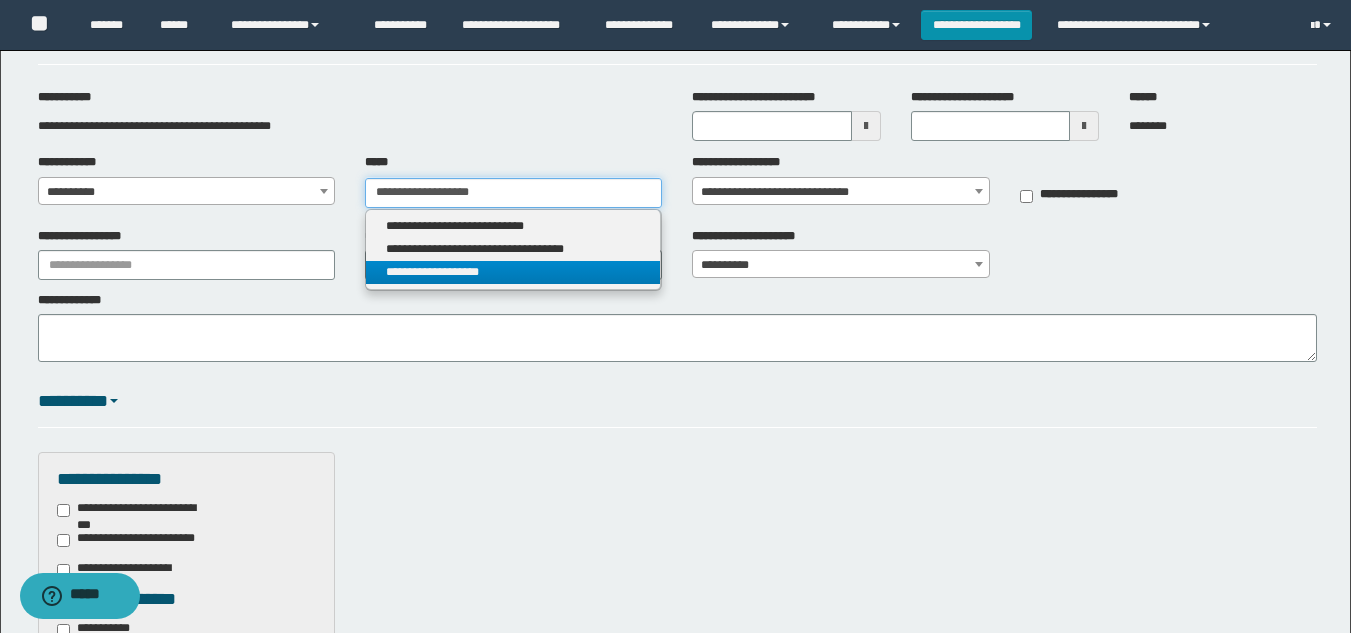 select 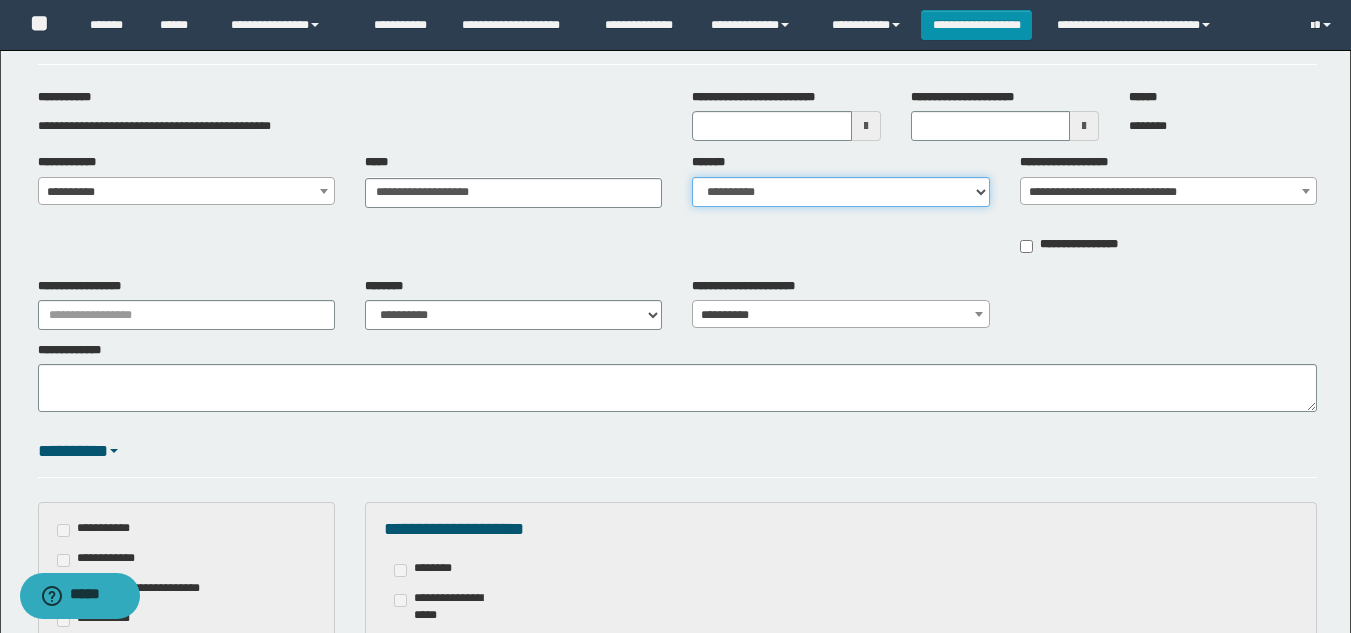 click on "**********" at bounding box center [840, 192] 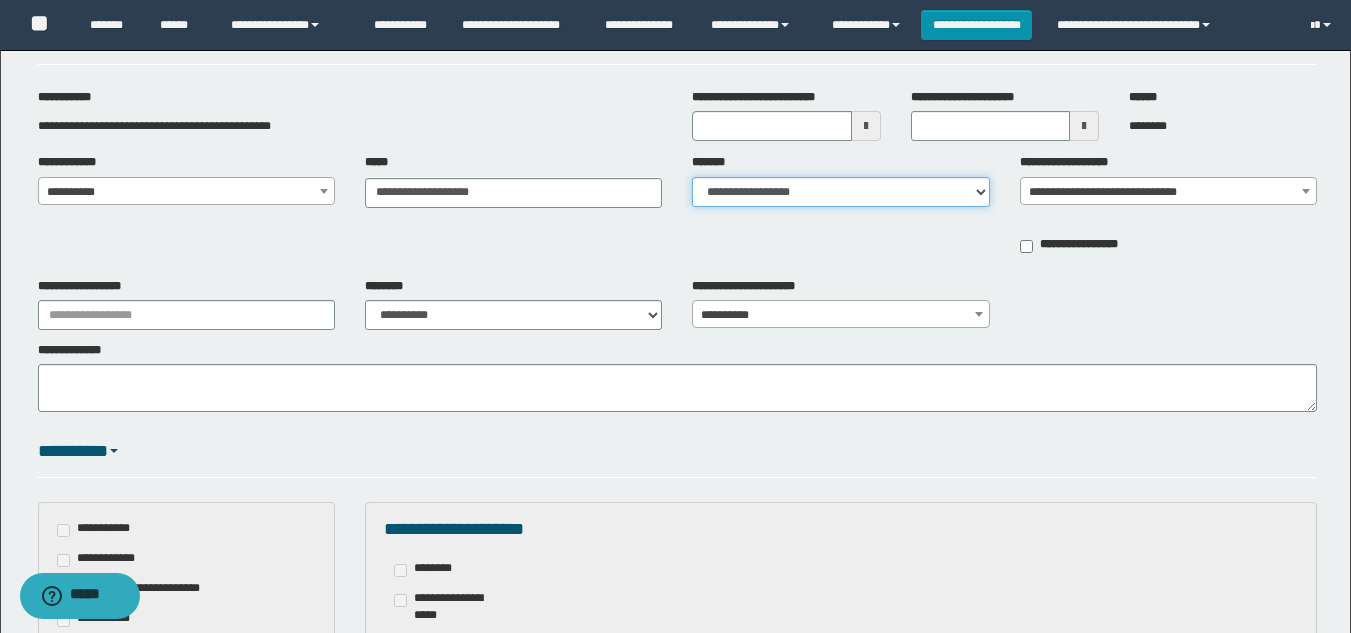 click on "**********" at bounding box center [840, 192] 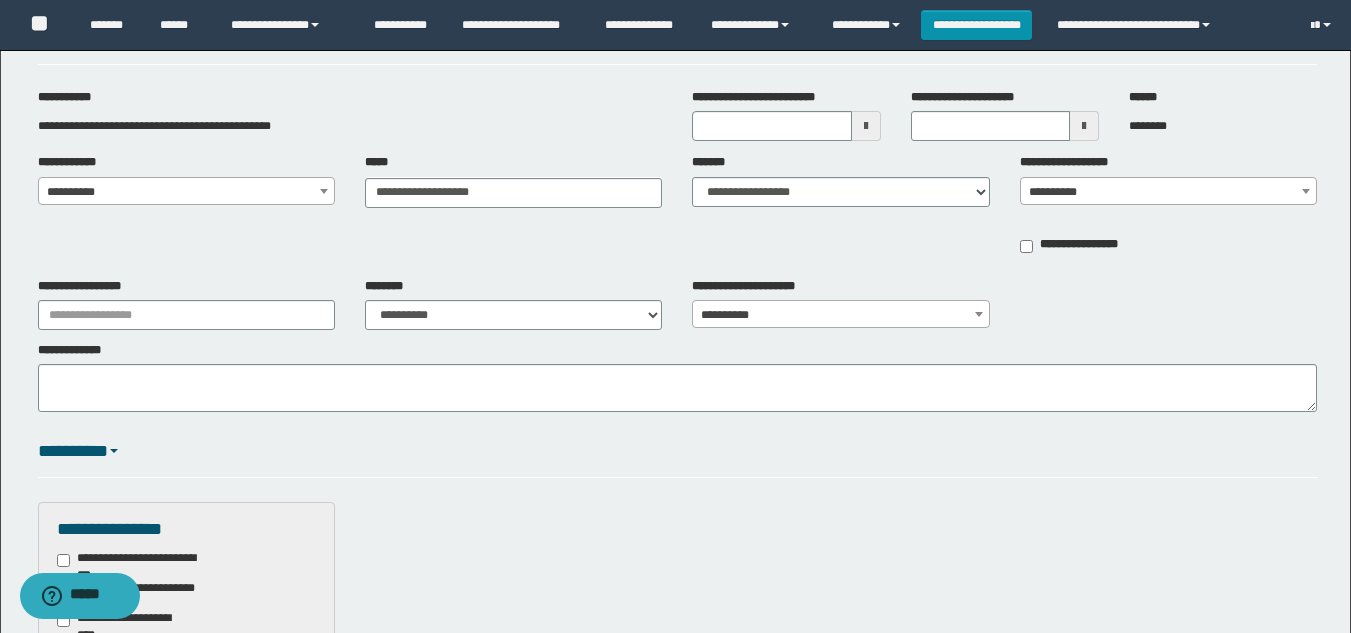 click on "**********" at bounding box center [1168, 192] 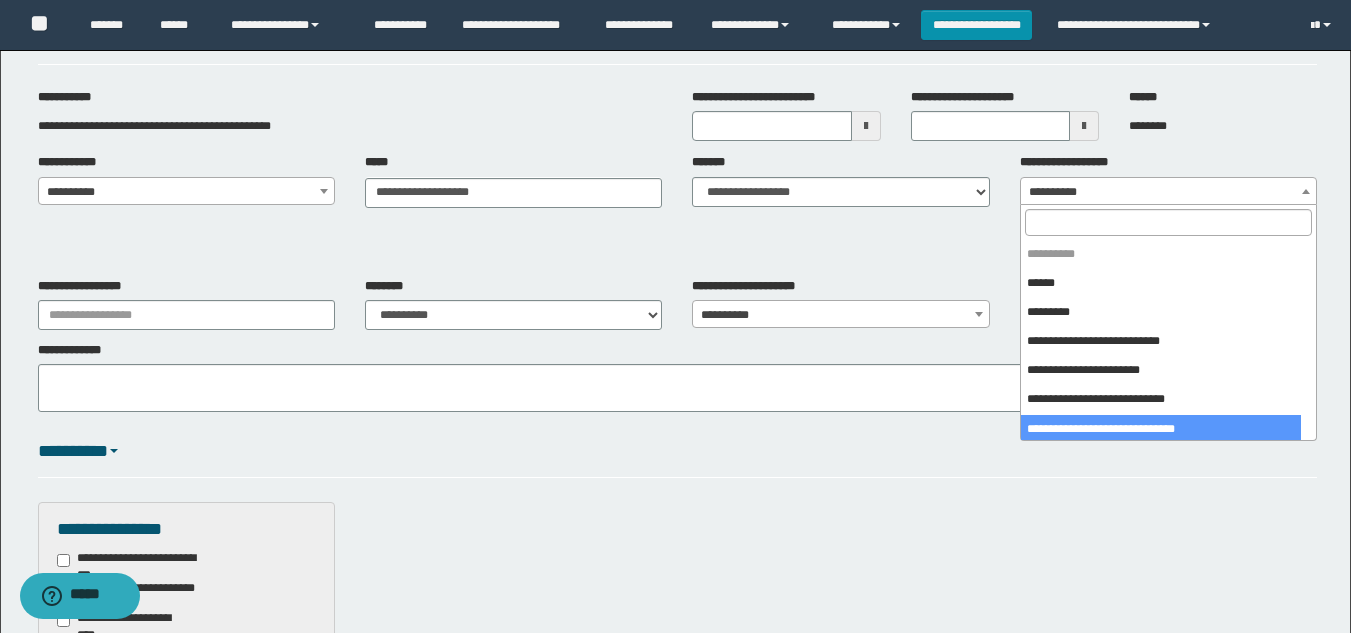 select on "***" 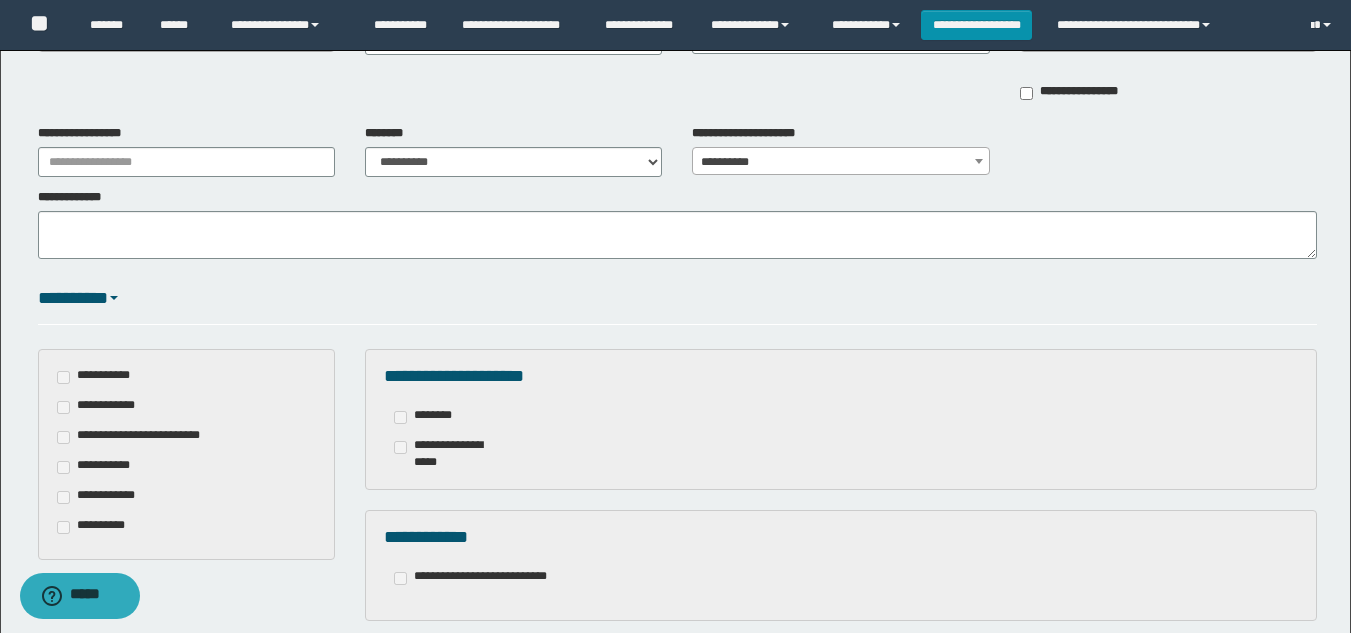scroll, scrollTop: 322, scrollLeft: 0, axis: vertical 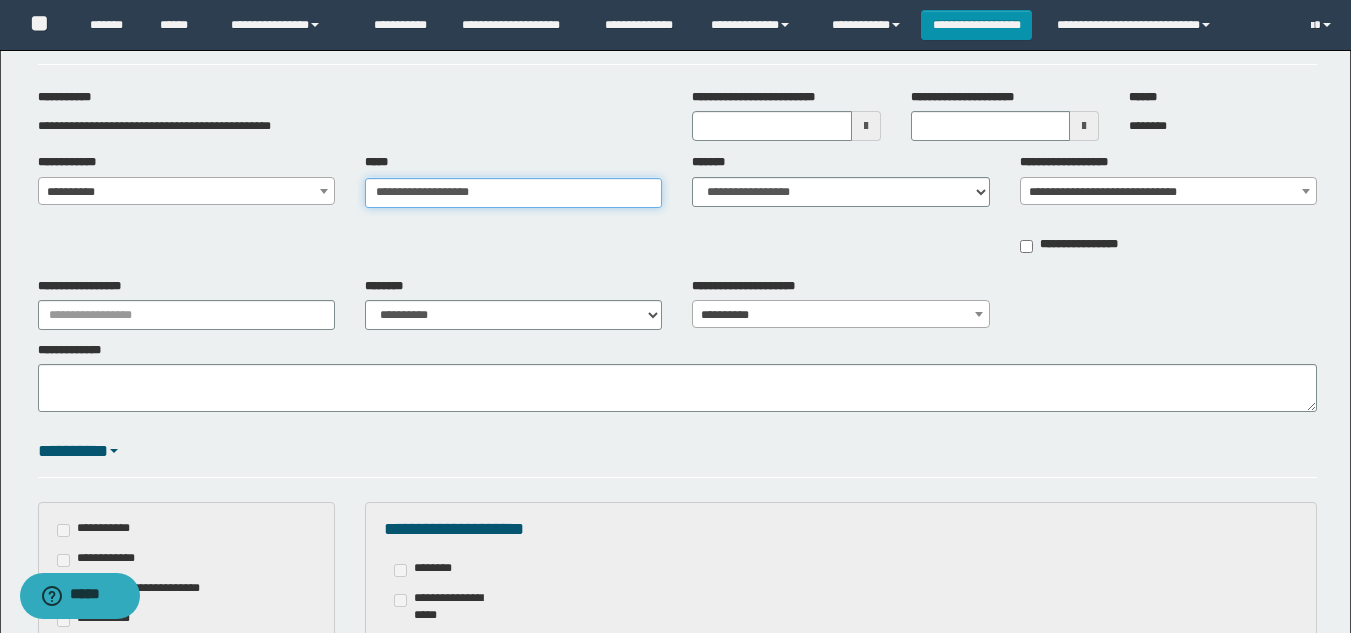 type on "**********" 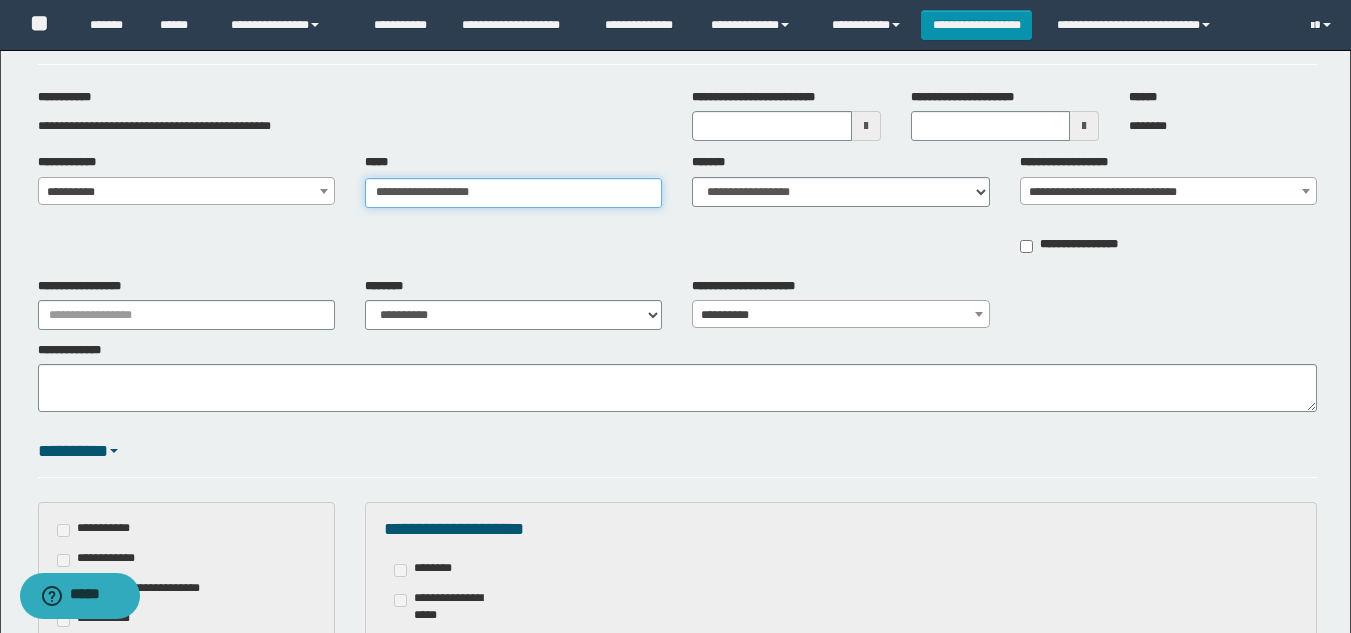 click on "**********" at bounding box center (513, 193) 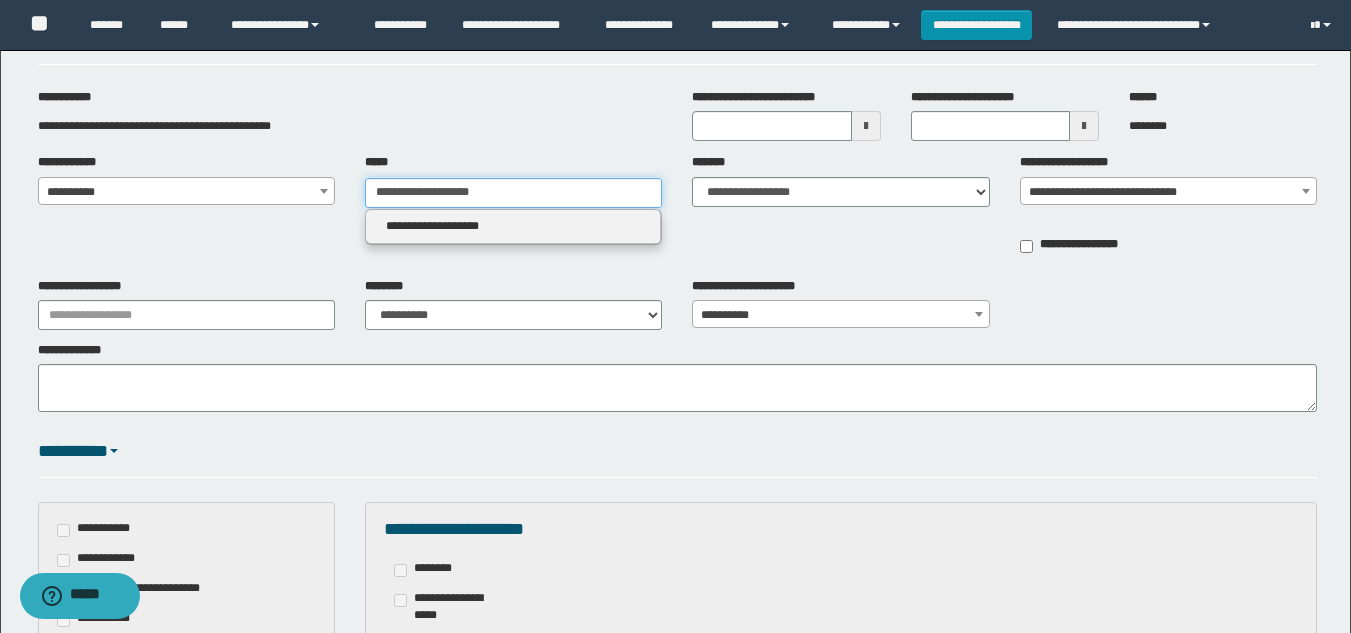 type 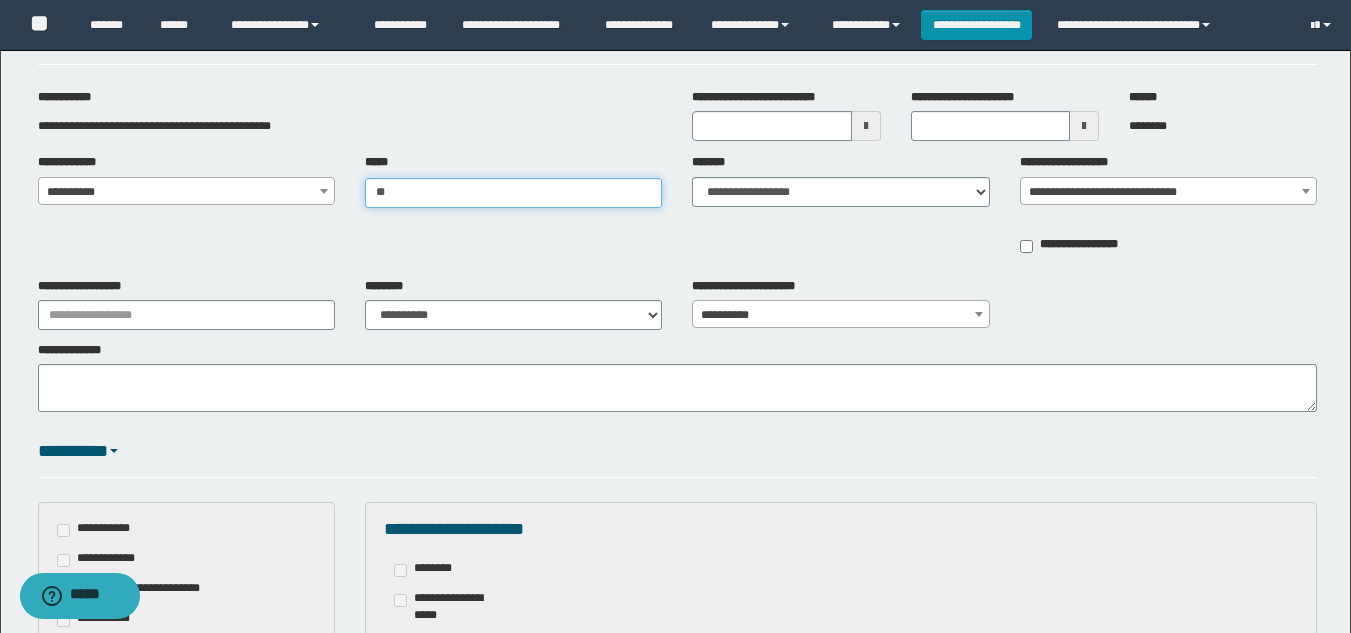 type on "*" 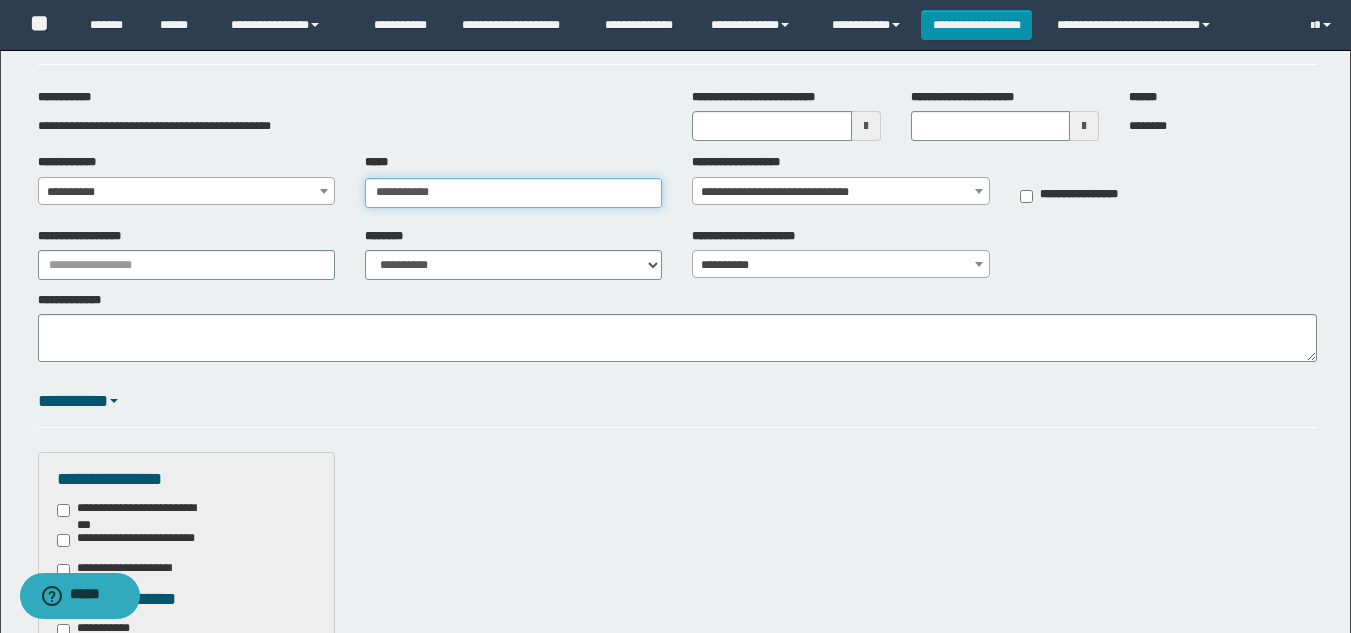 type on "**********" 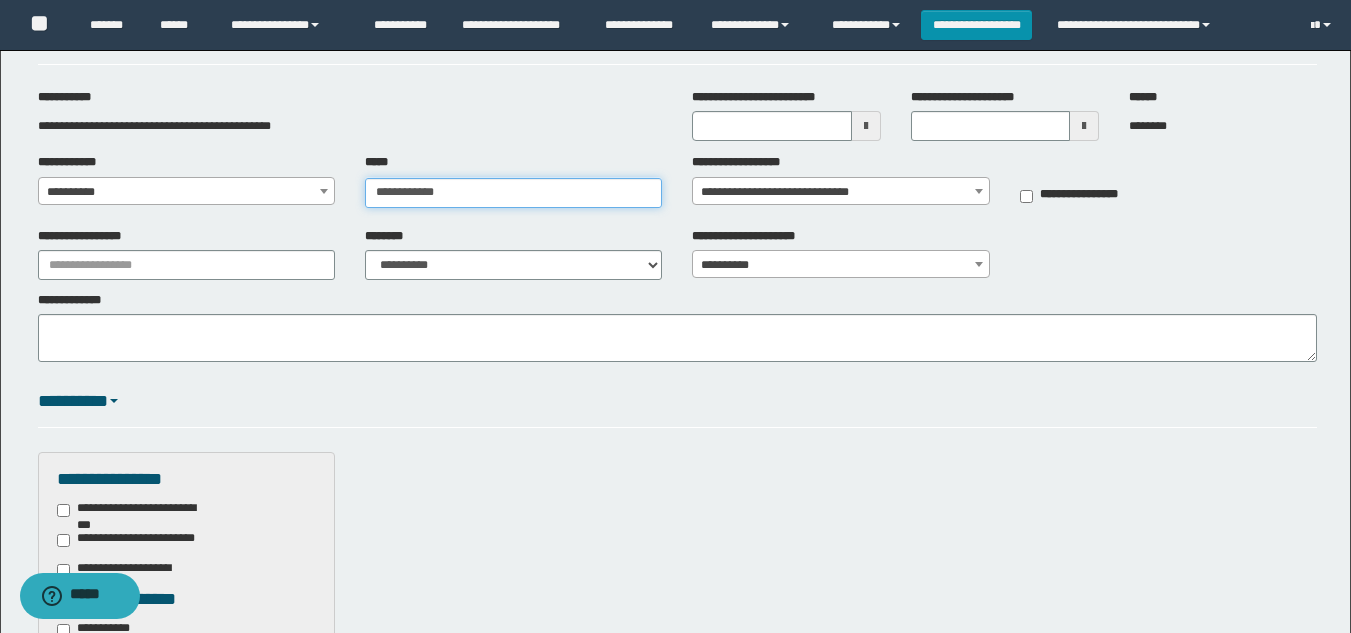 type on "**********" 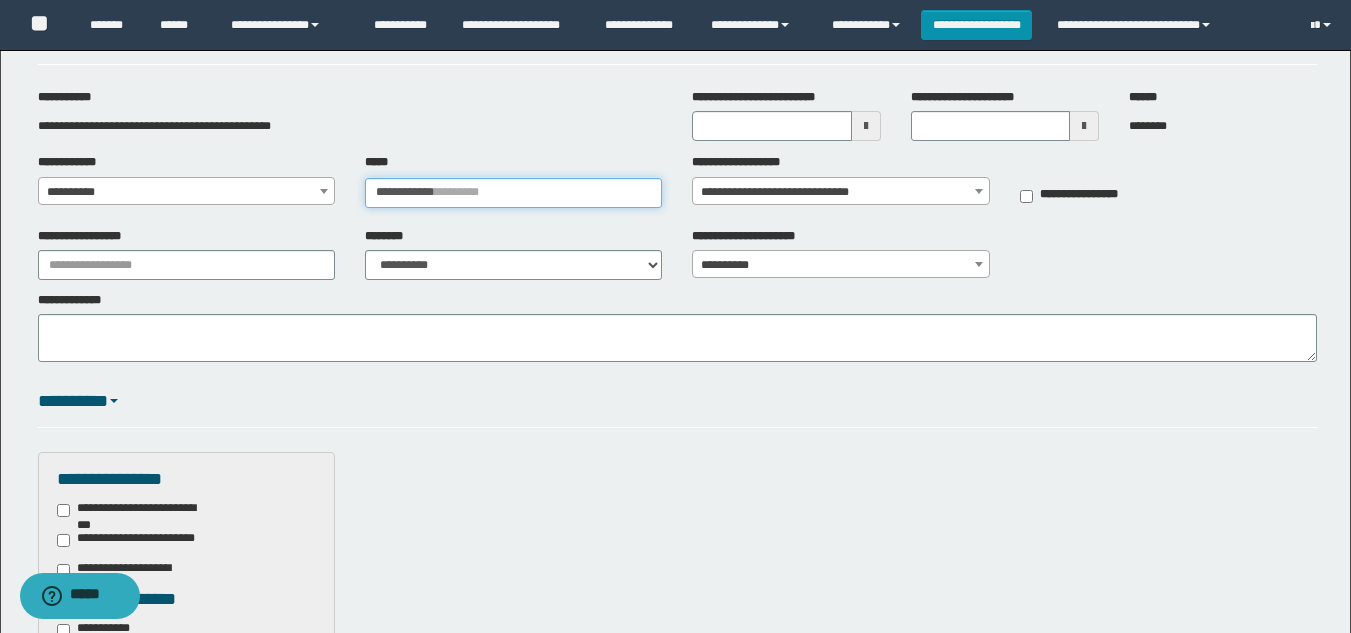type 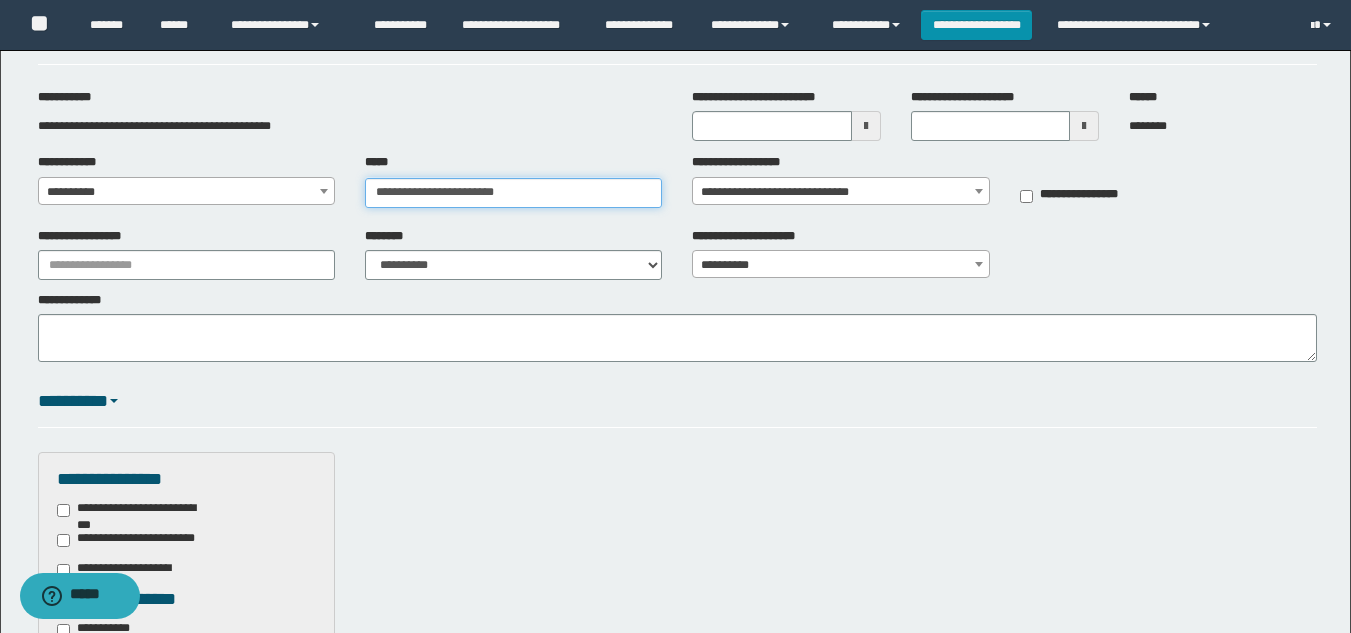 type on "**********" 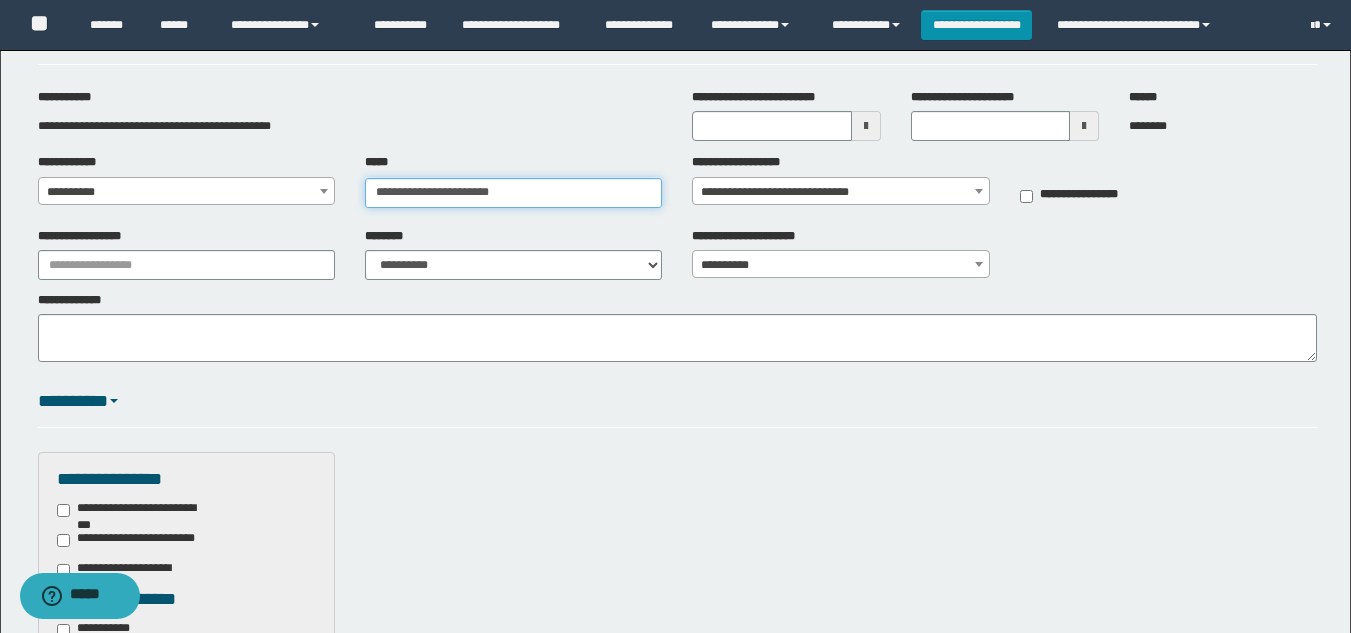 type on "**********" 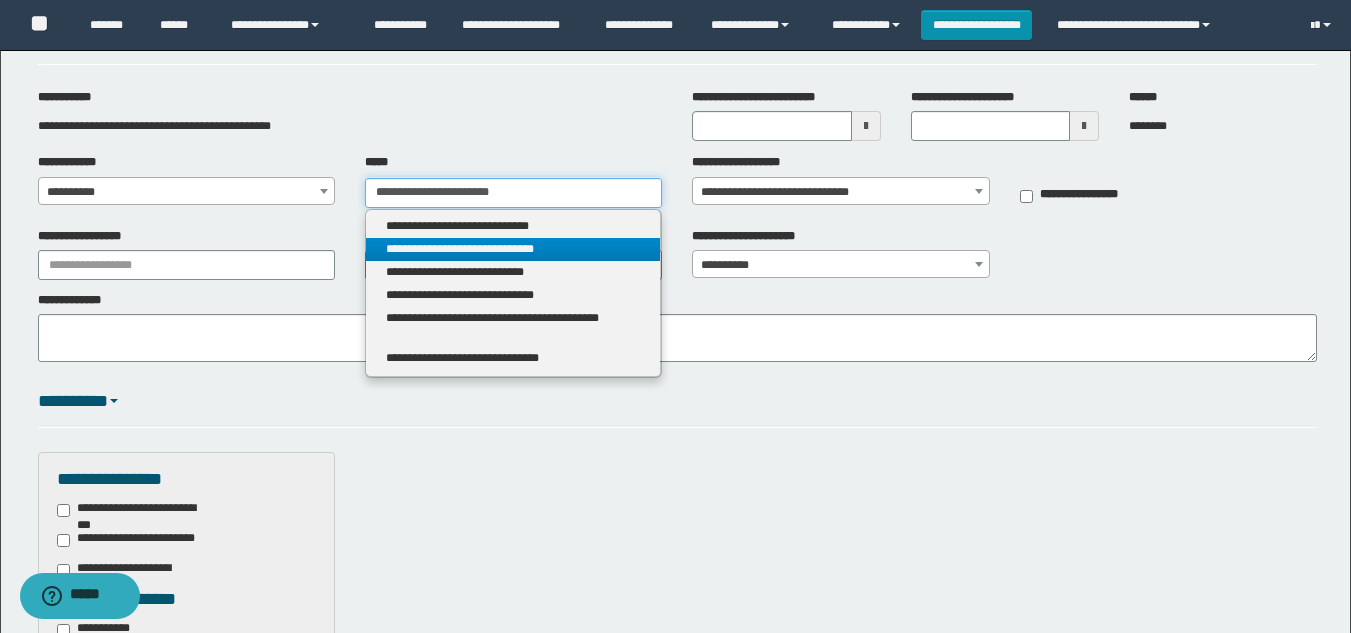 type on "**********" 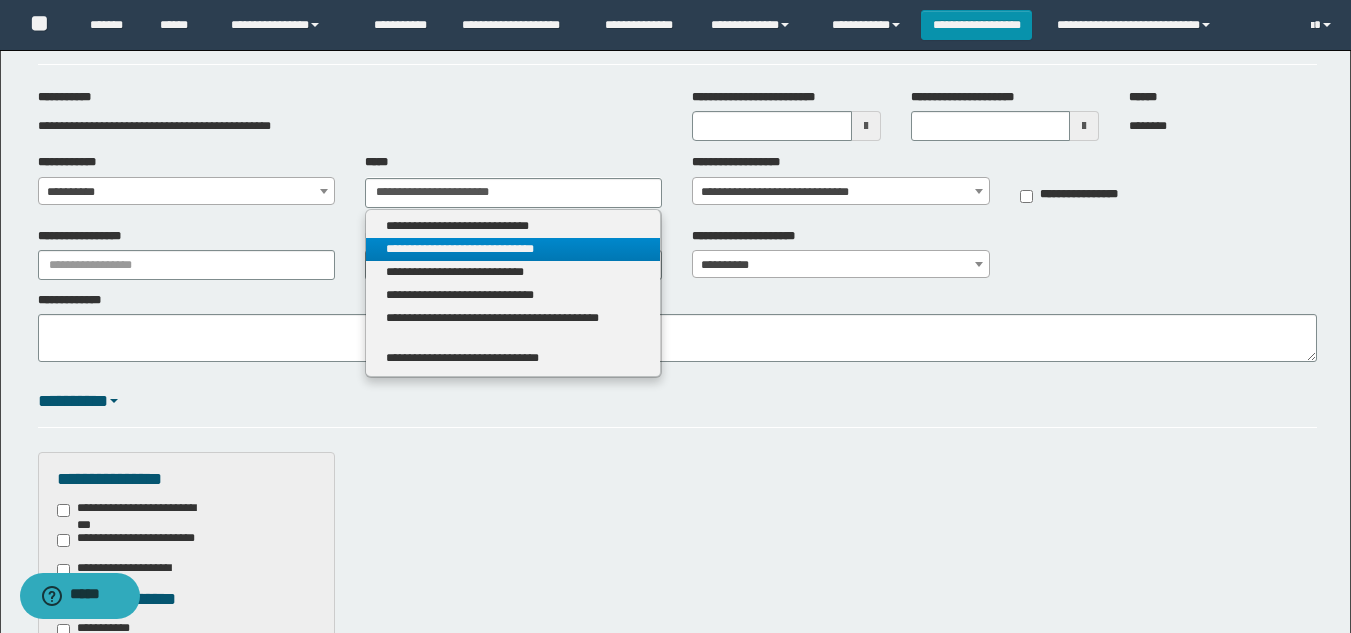 type 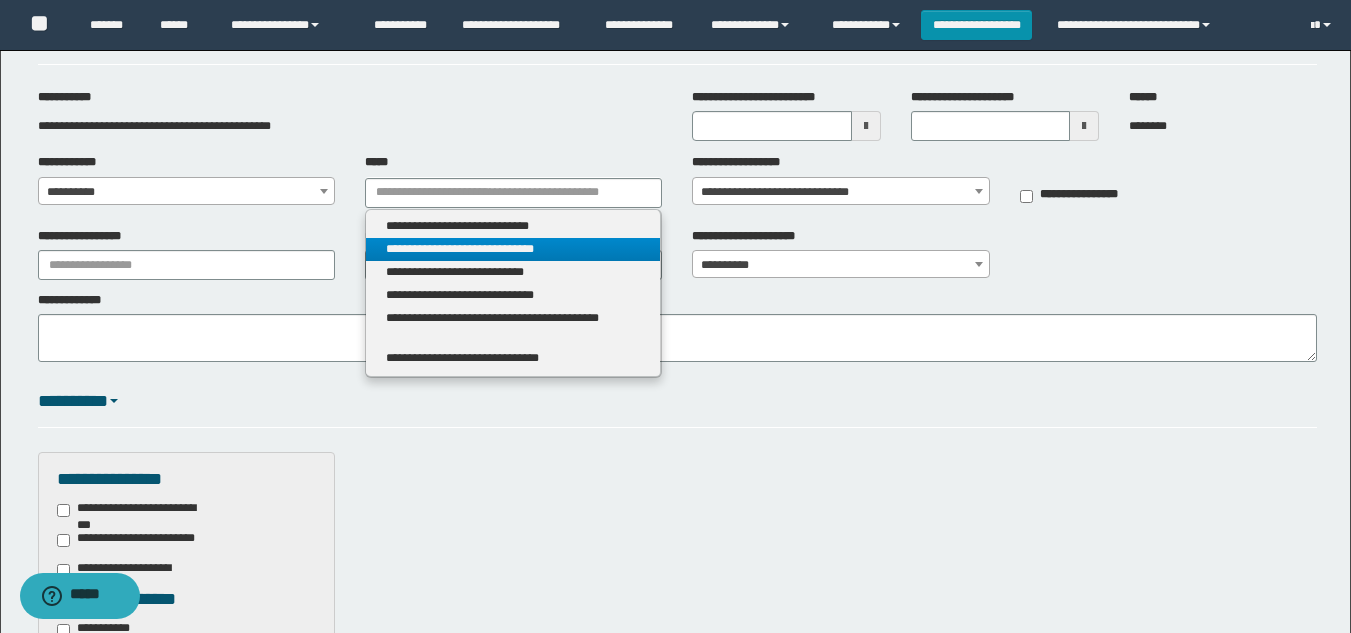 click on "**********" at bounding box center (513, 249) 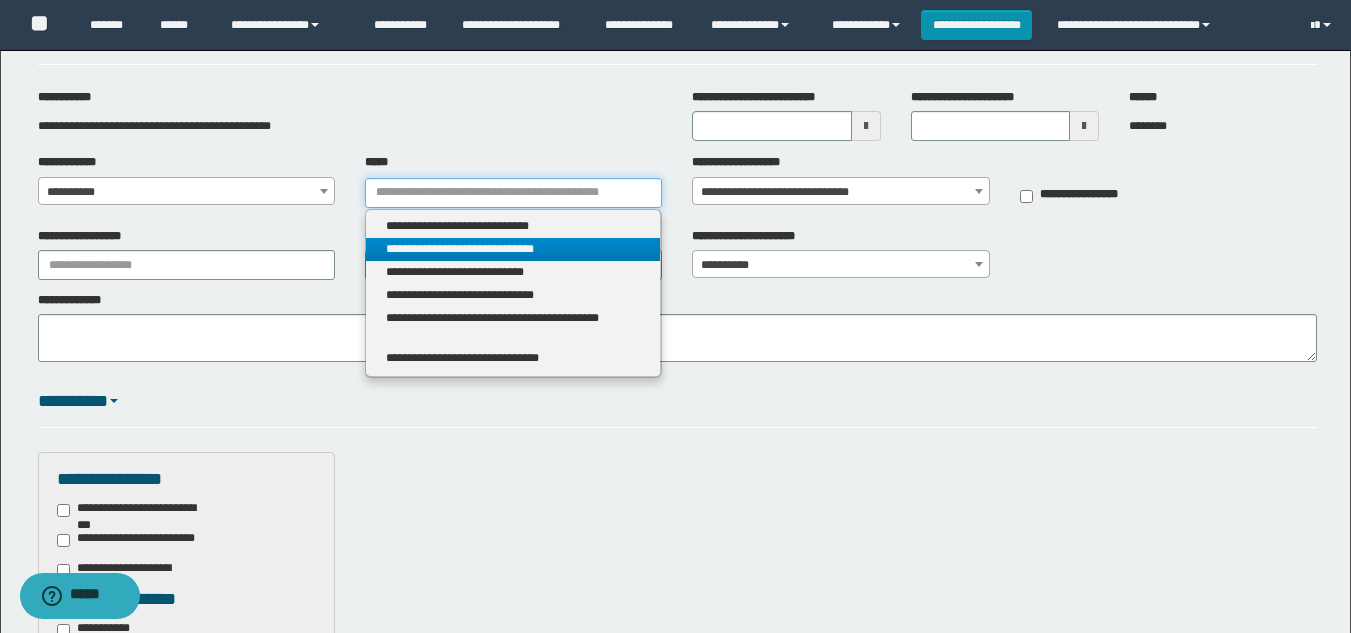 type 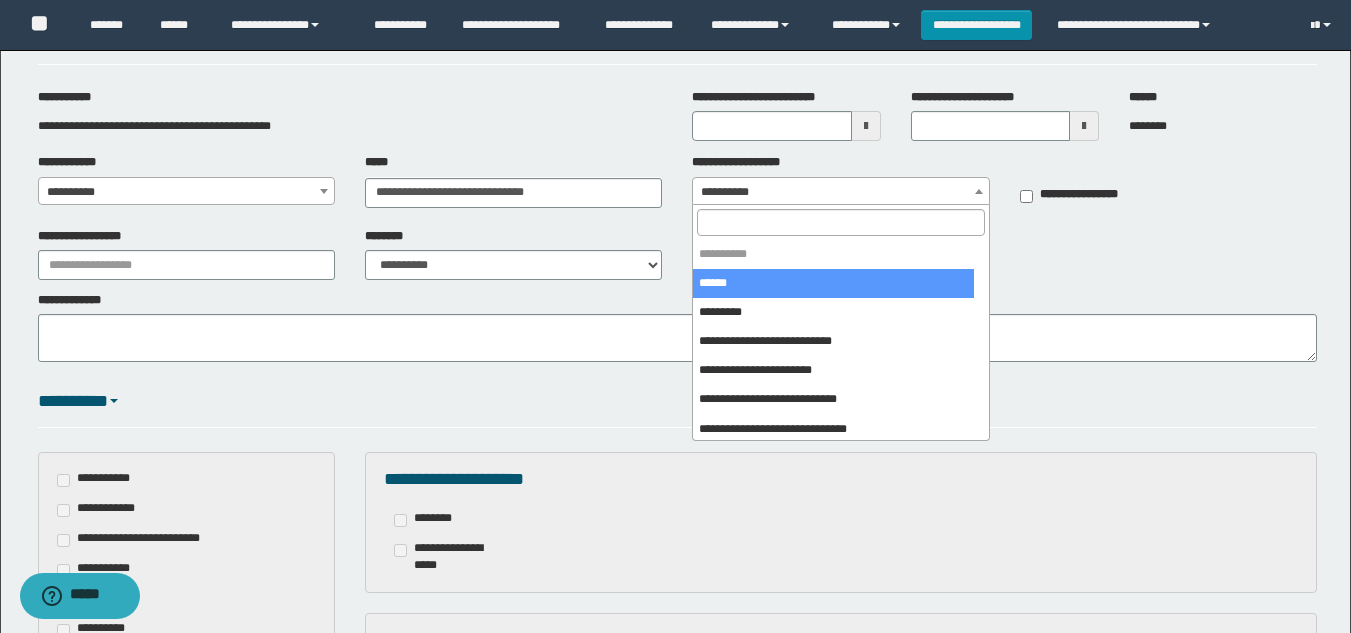 click on "**********" at bounding box center (840, 192) 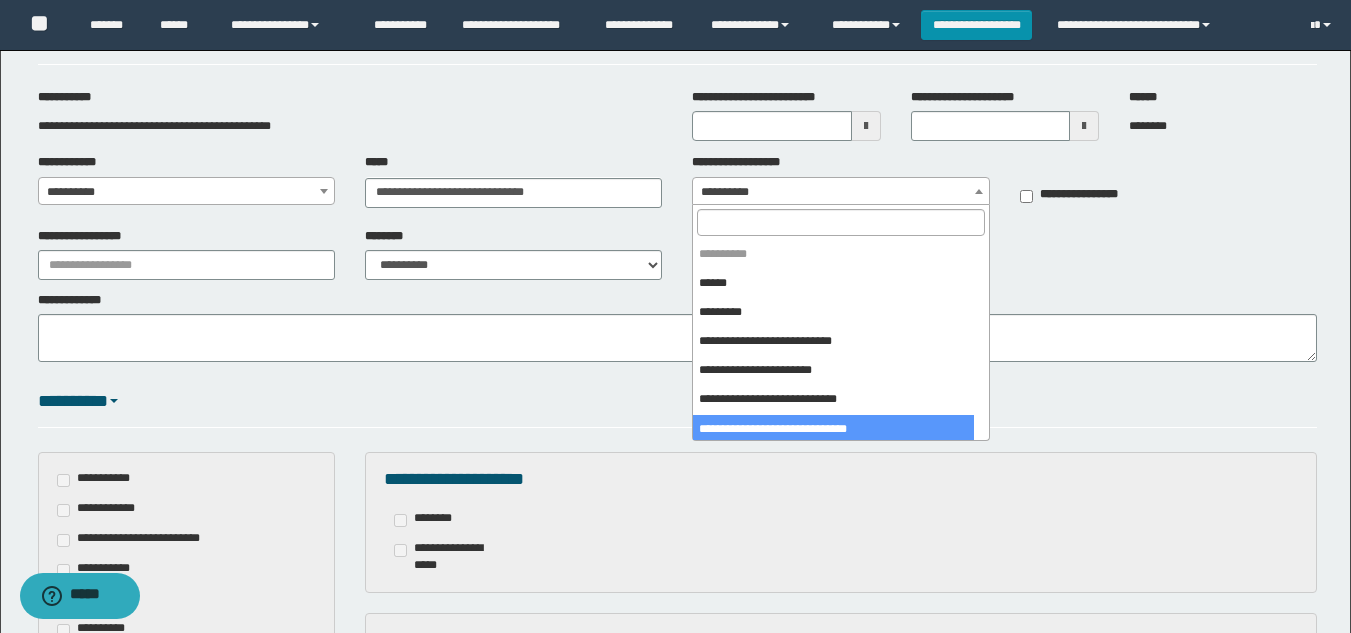 select on "***" 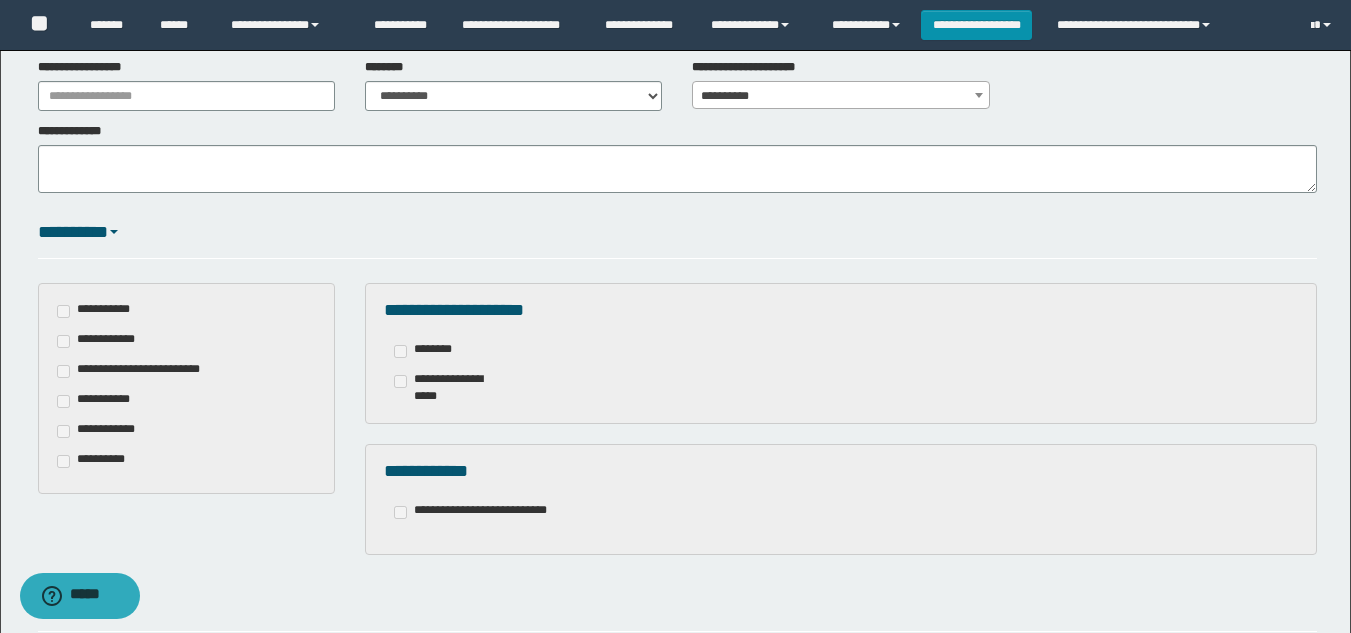 scroll, scrollTop: 322, scrollLeft: 0, axis: vertical 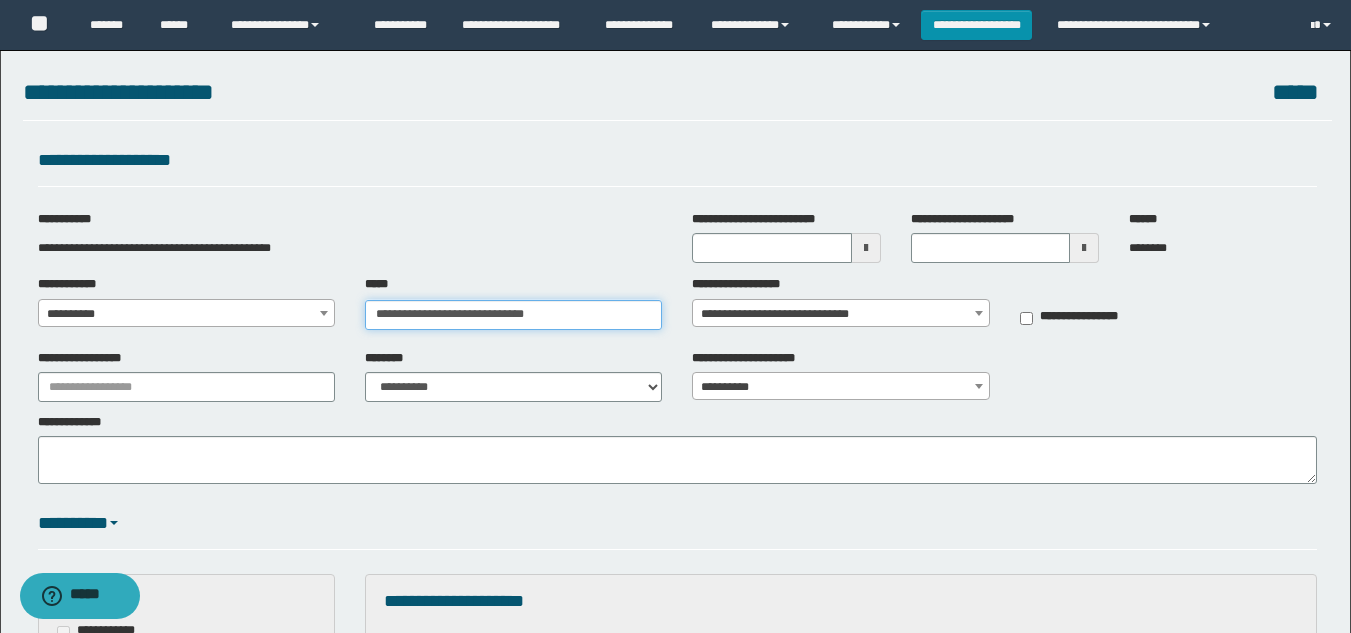 type on "**********" 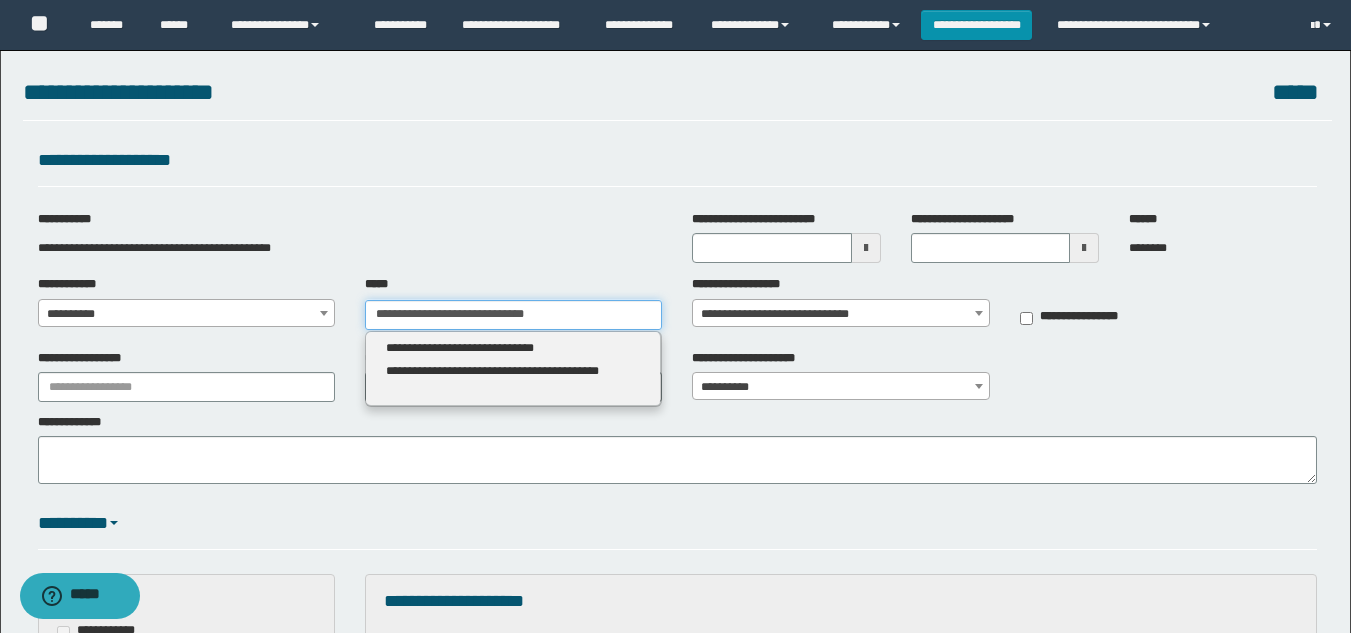 click on "**********" at bounding box center [513, 315] 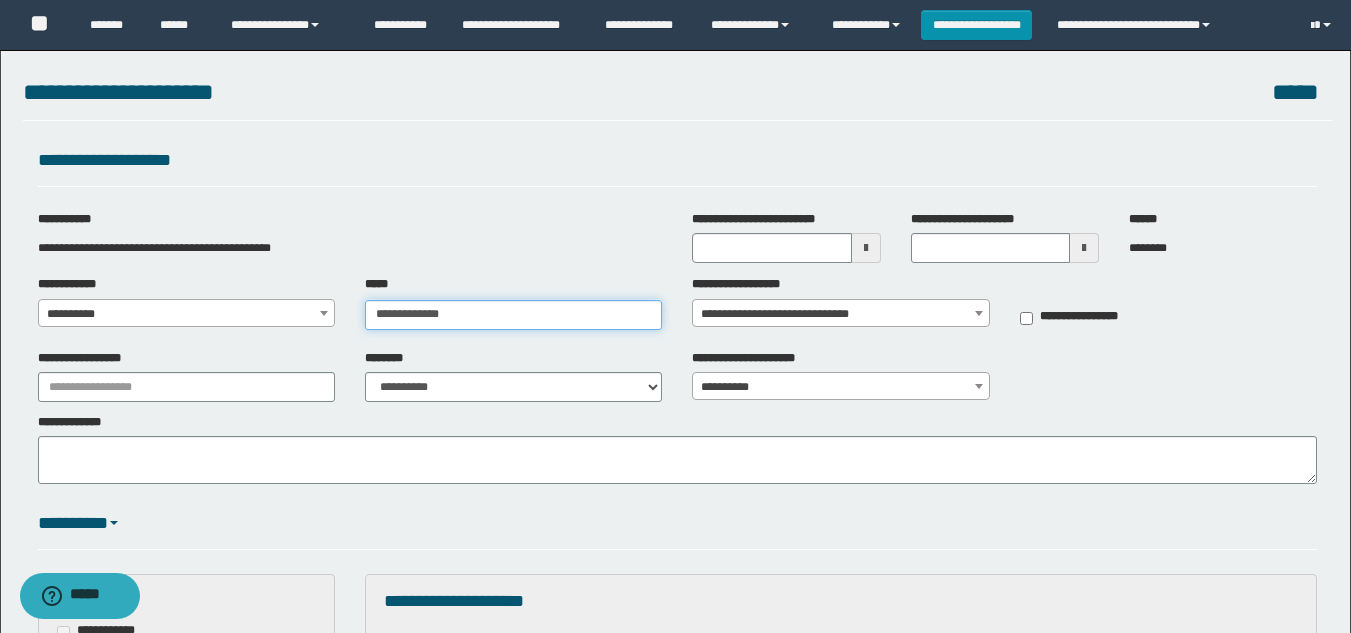 type on "**********" 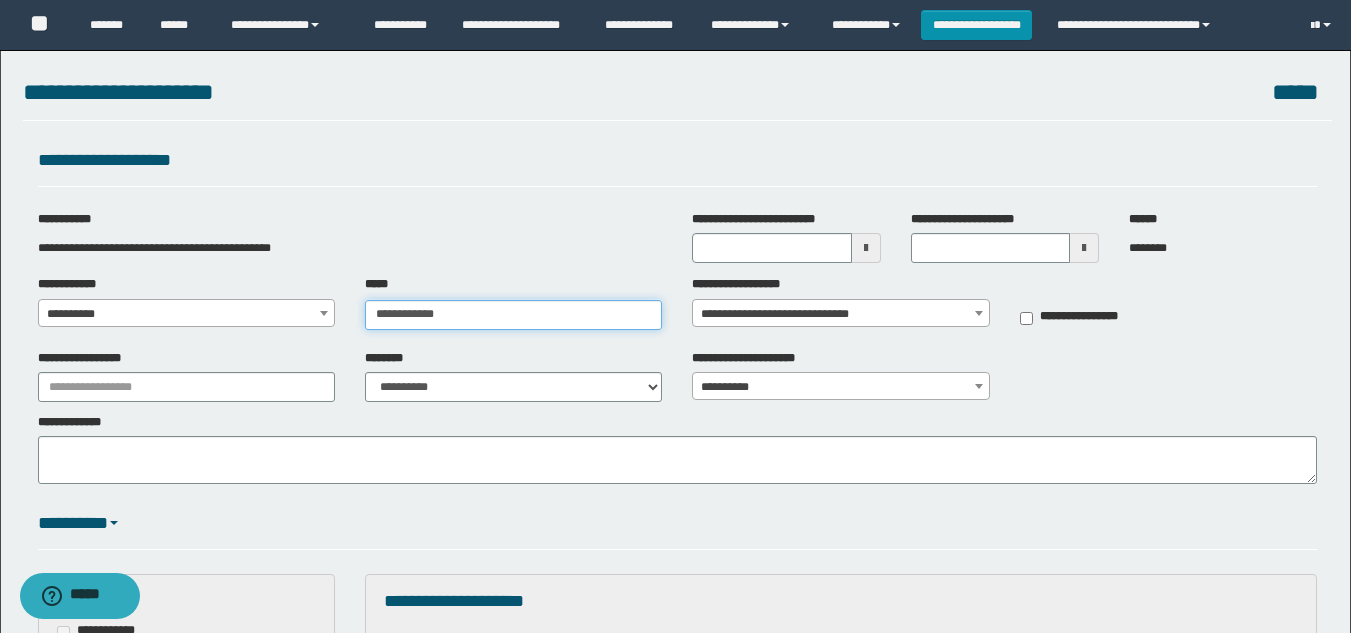 type on "**********" 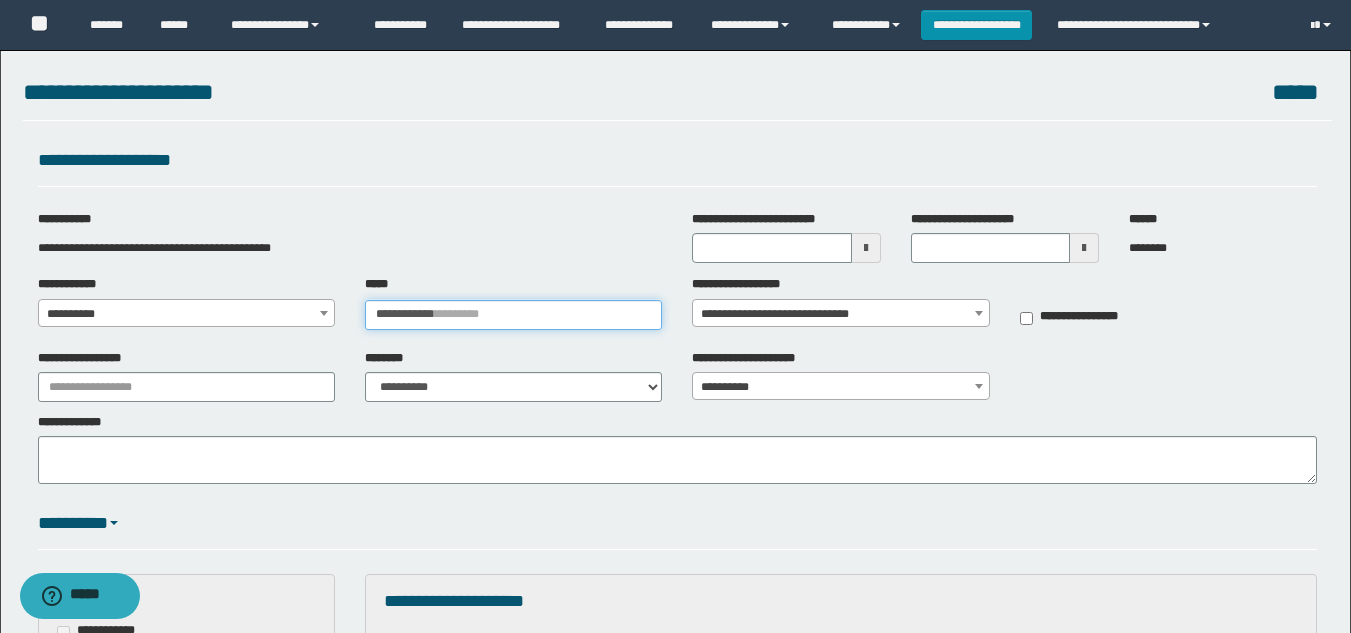 type 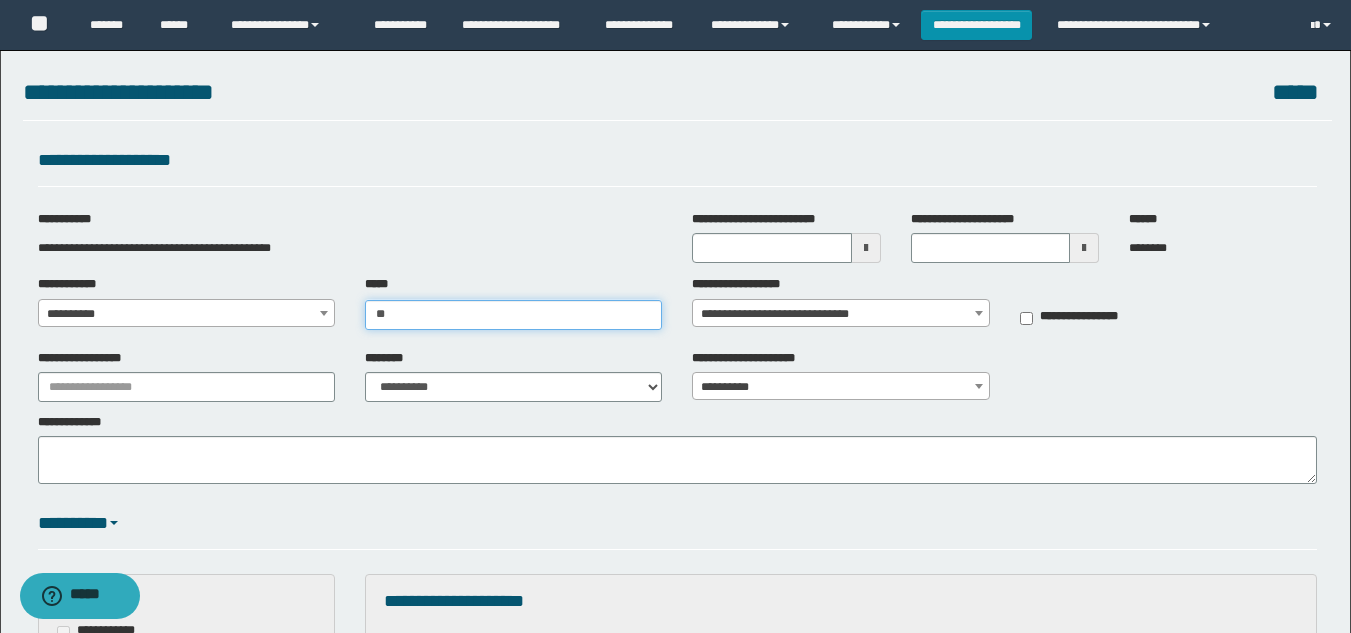 type on "*" 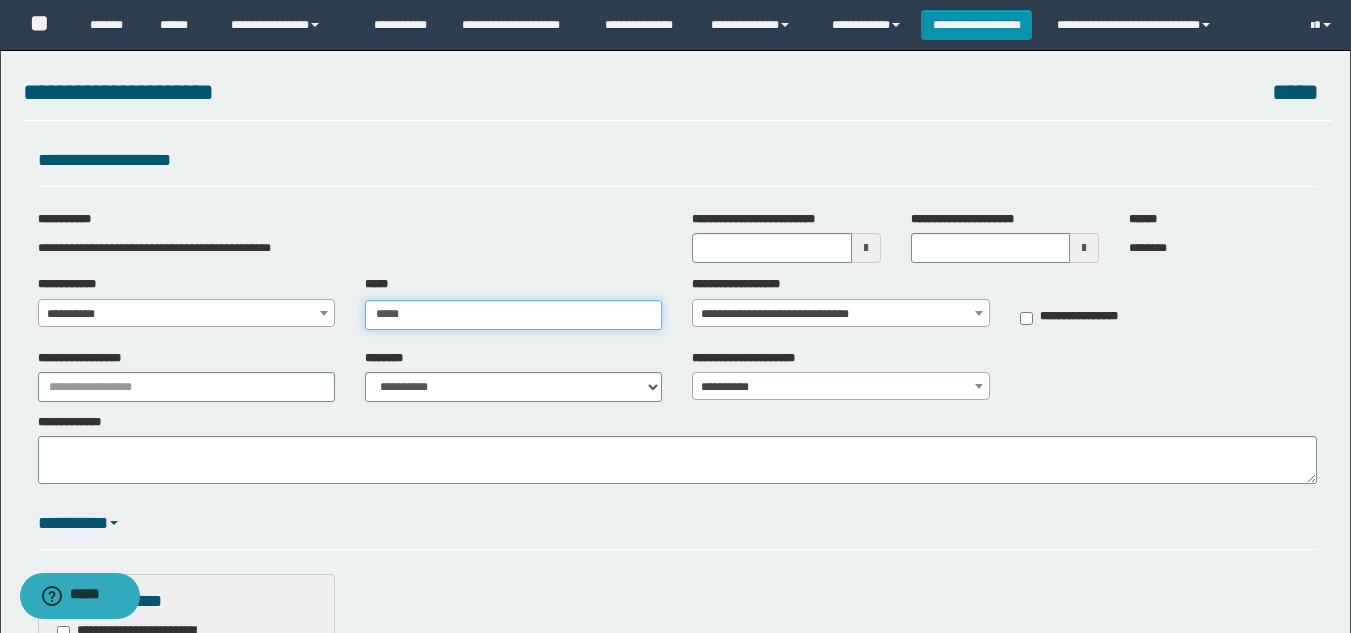 type on "******" 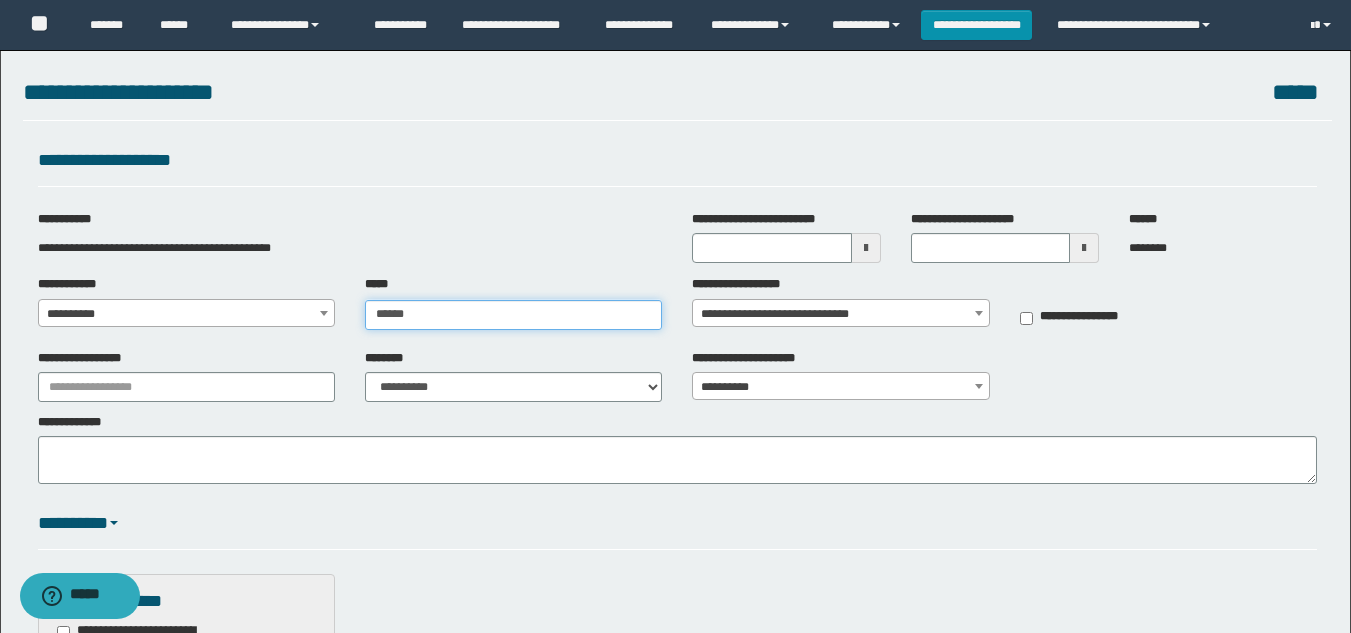 type on "**********" 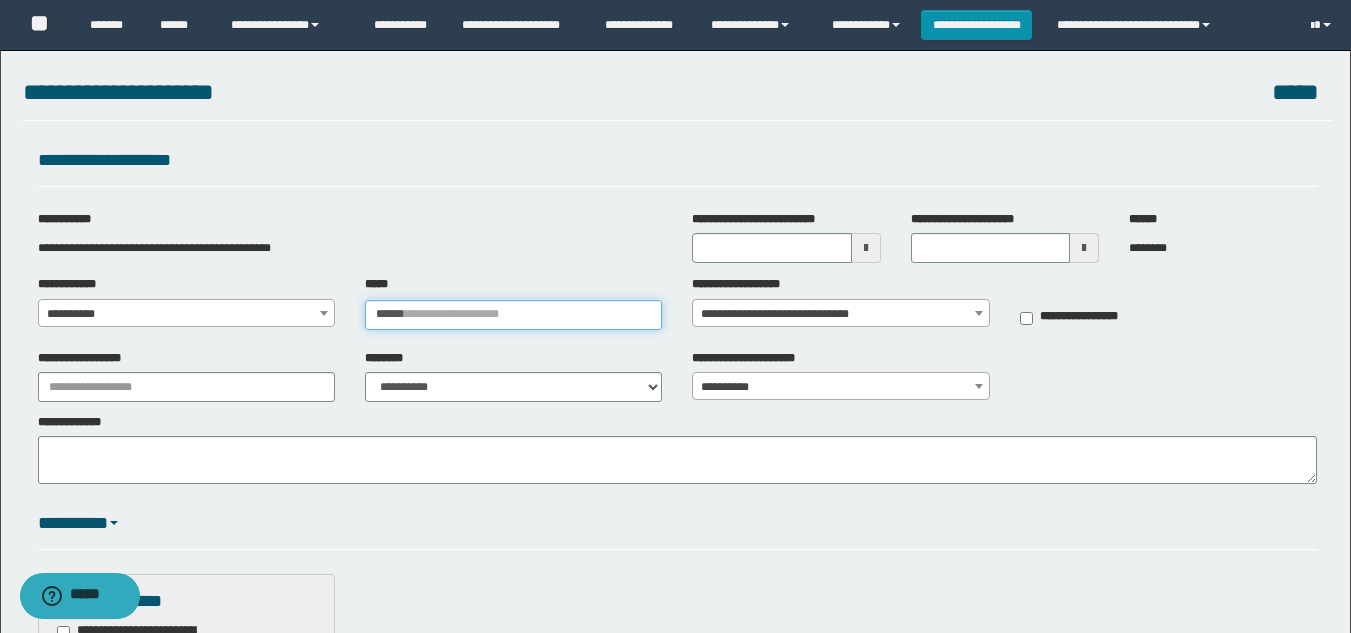 type 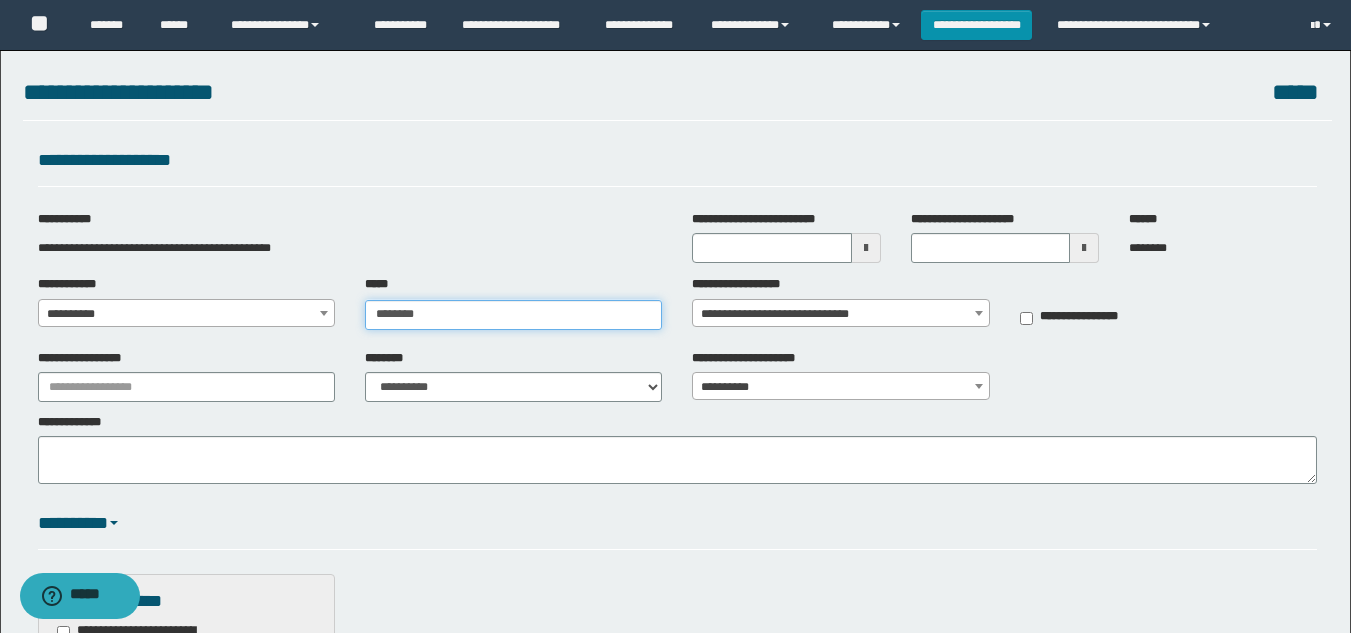 type on "*******" 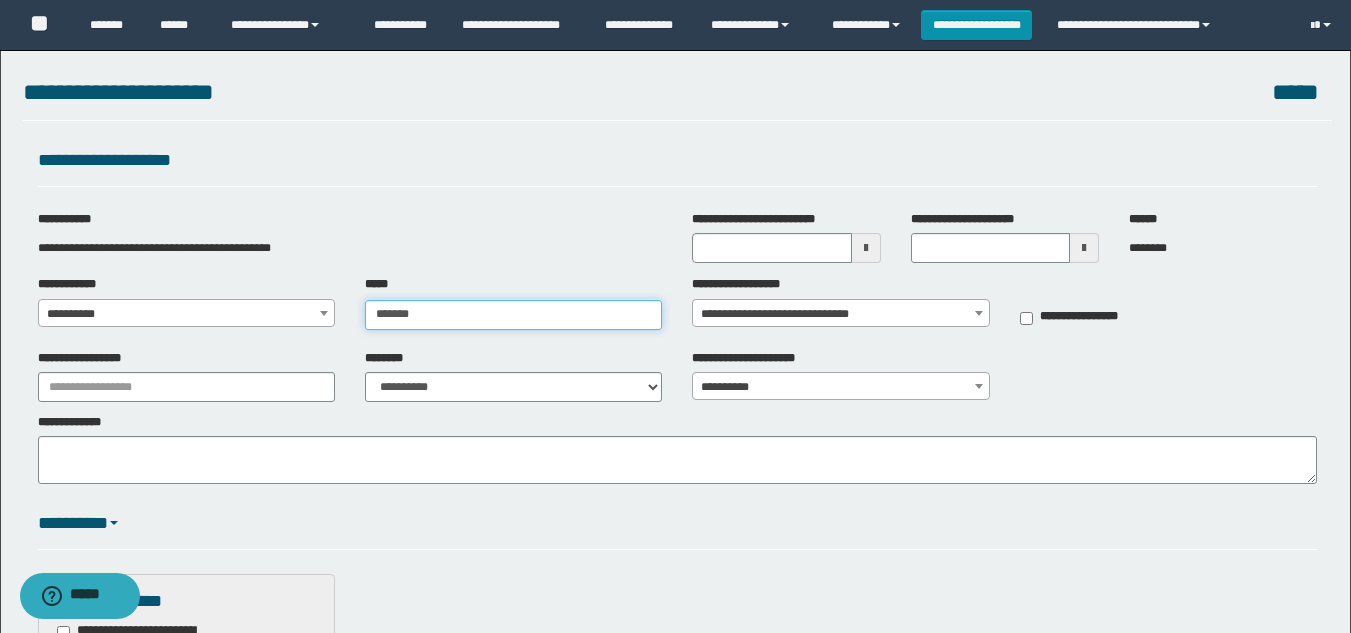 type on "**********" 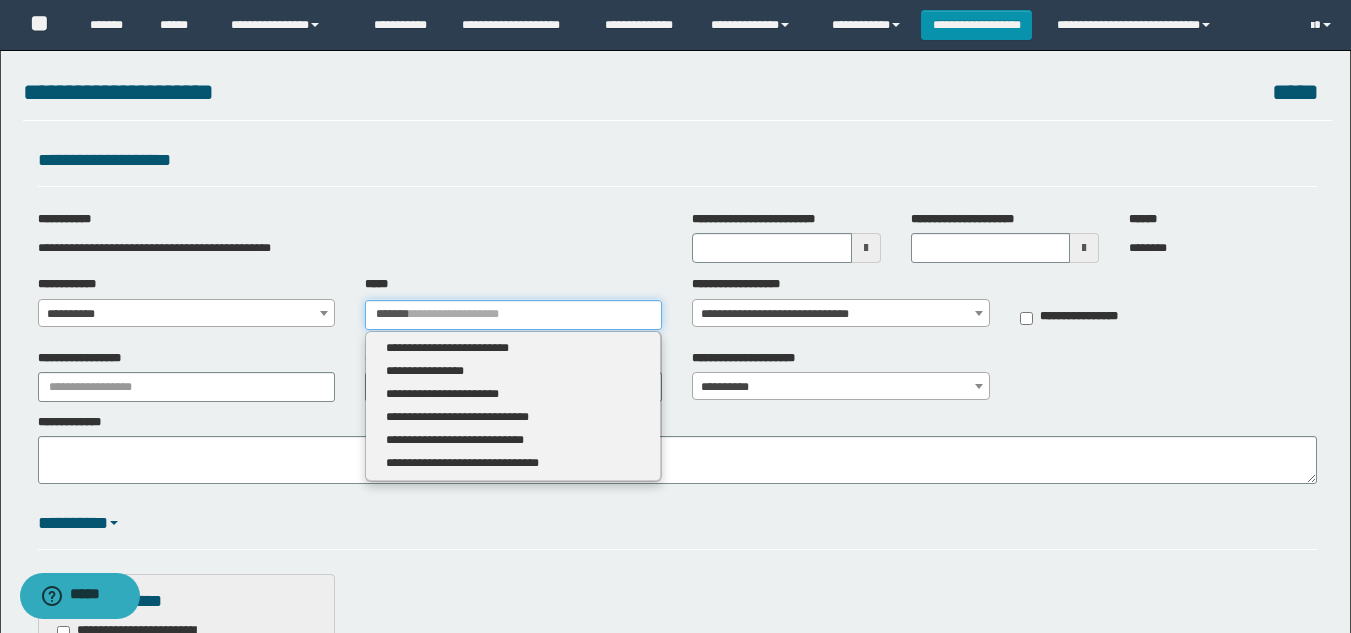 type 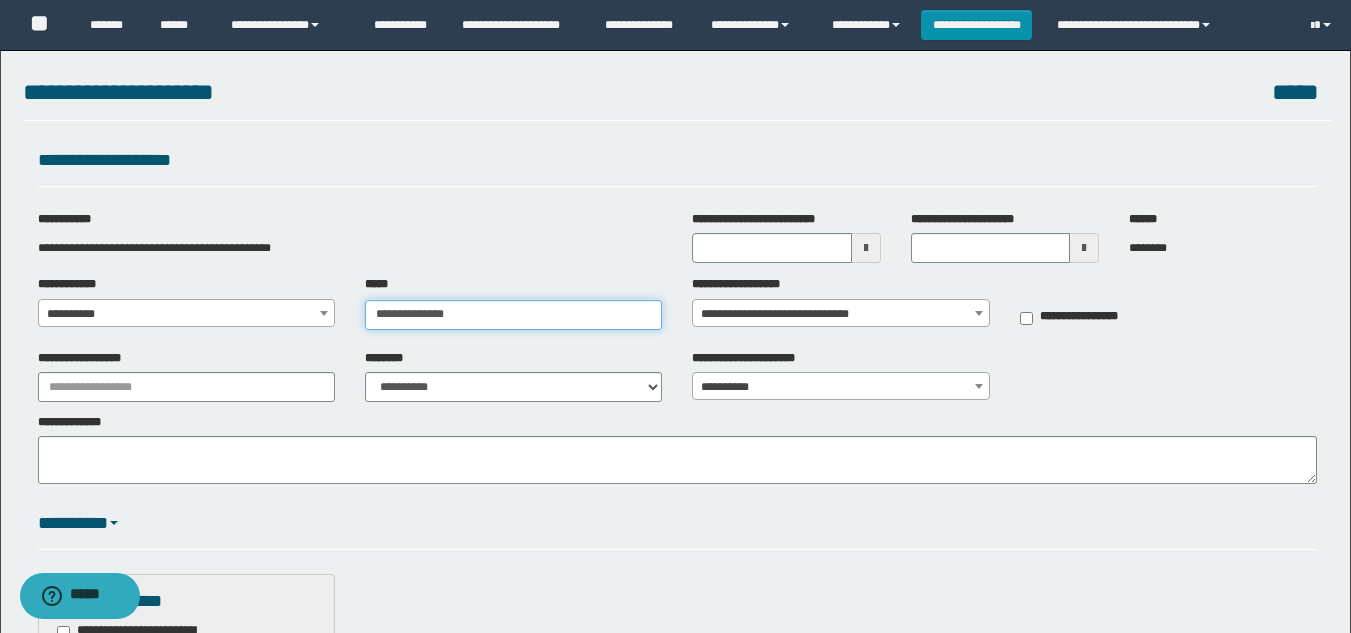 type on "**********" 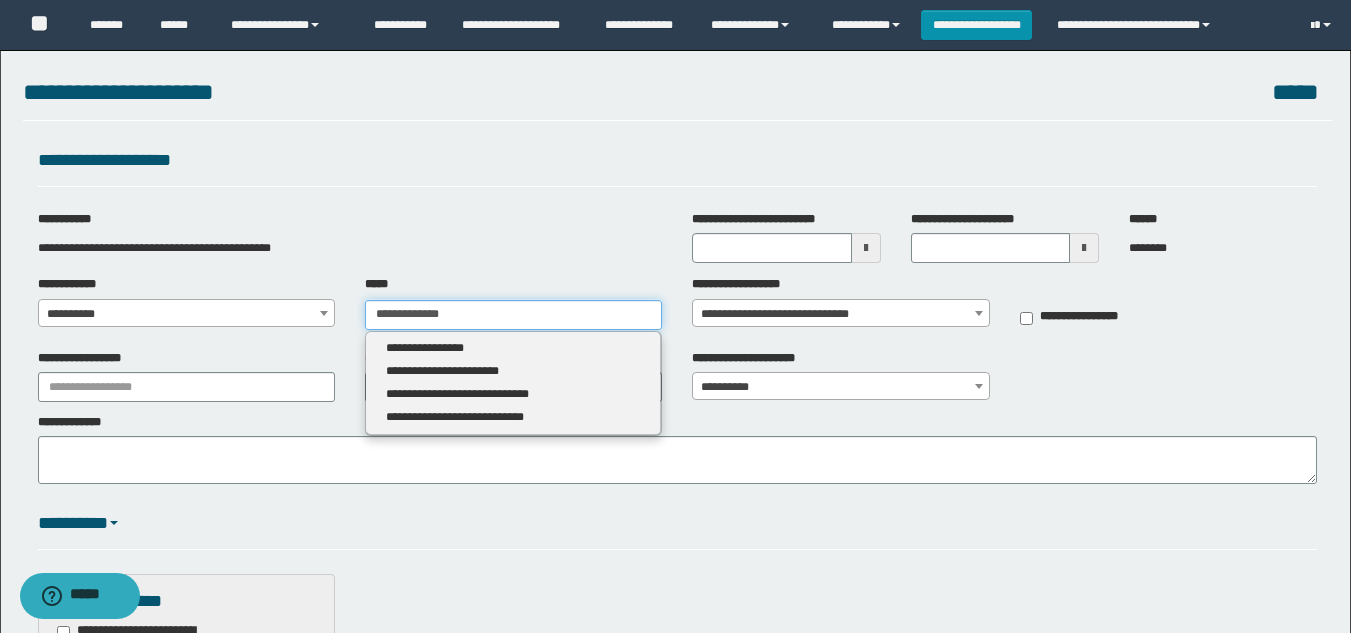 type on "**********" 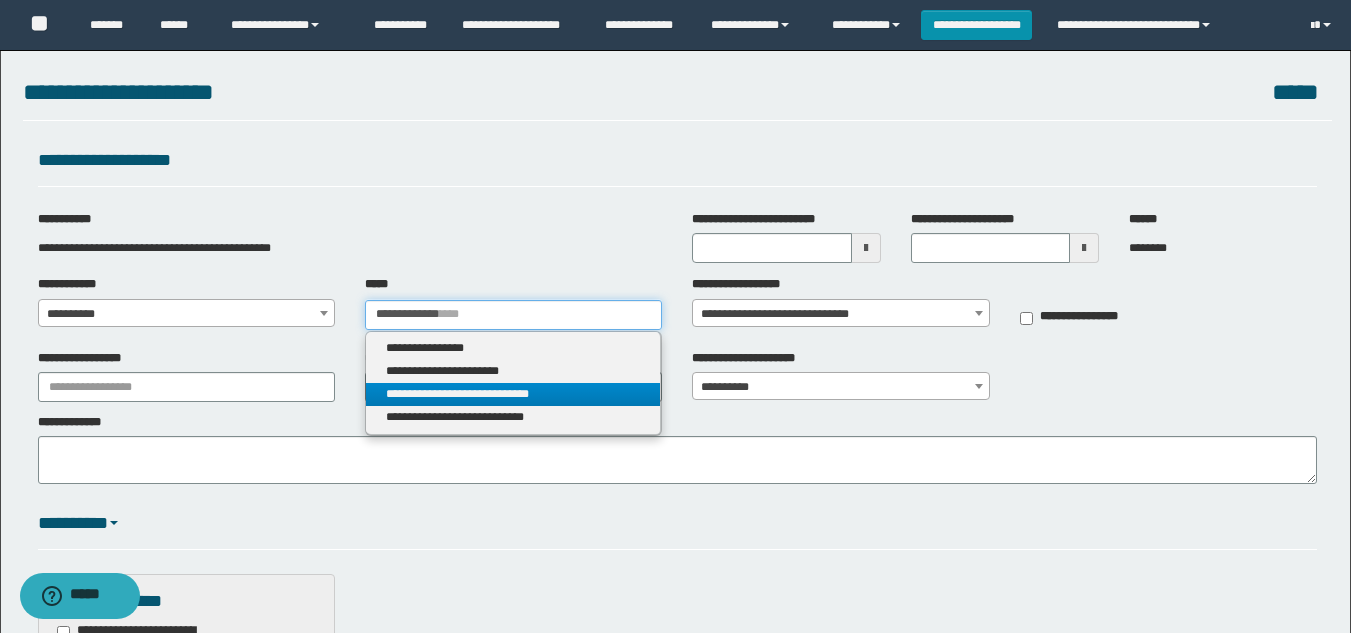 type on "**********" 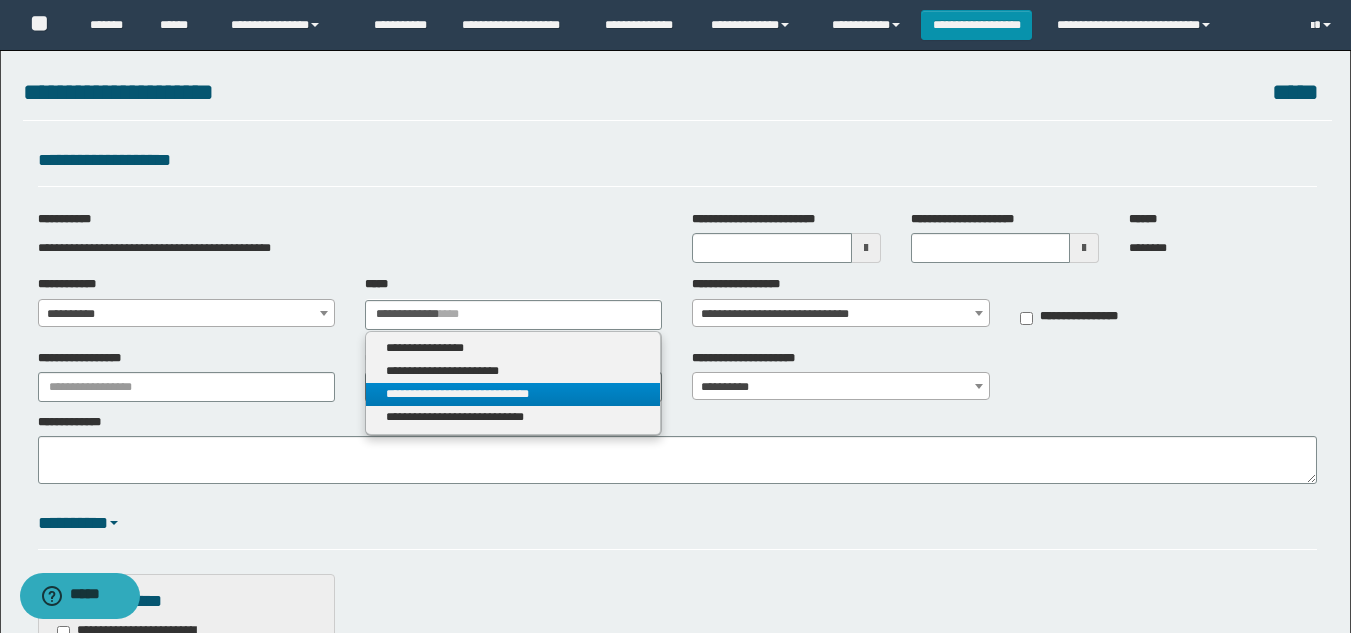 type 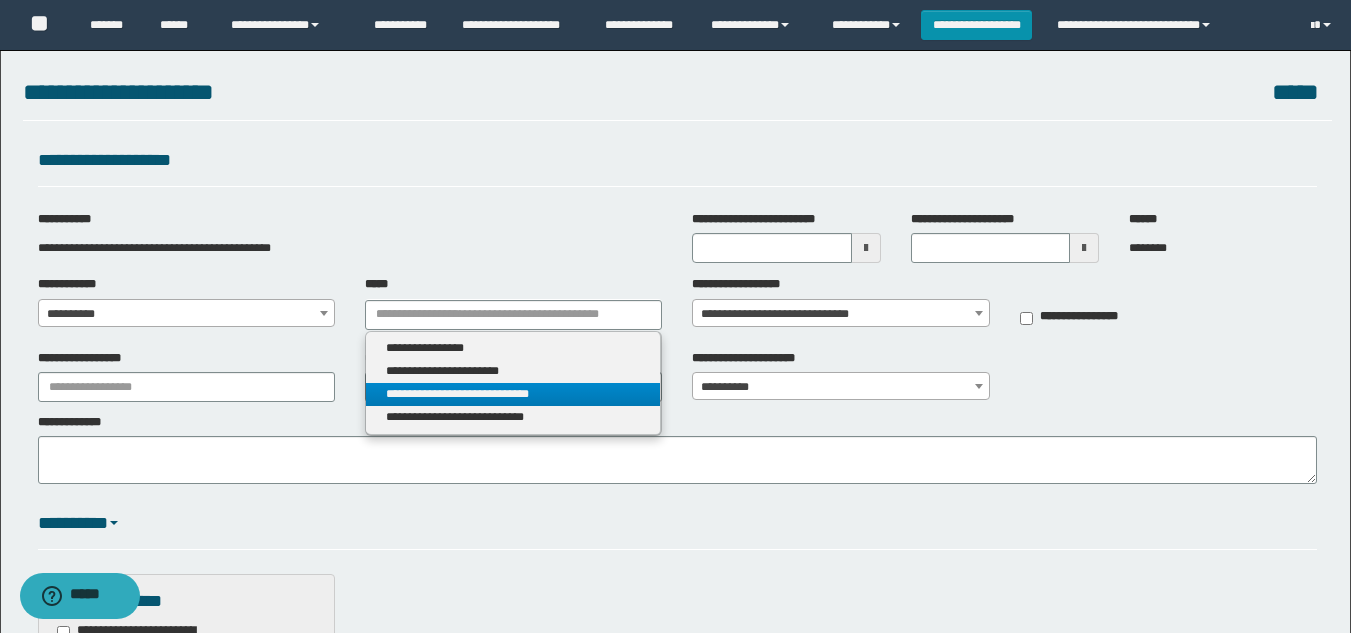 click on "**********" at bounding box center [513, 394] 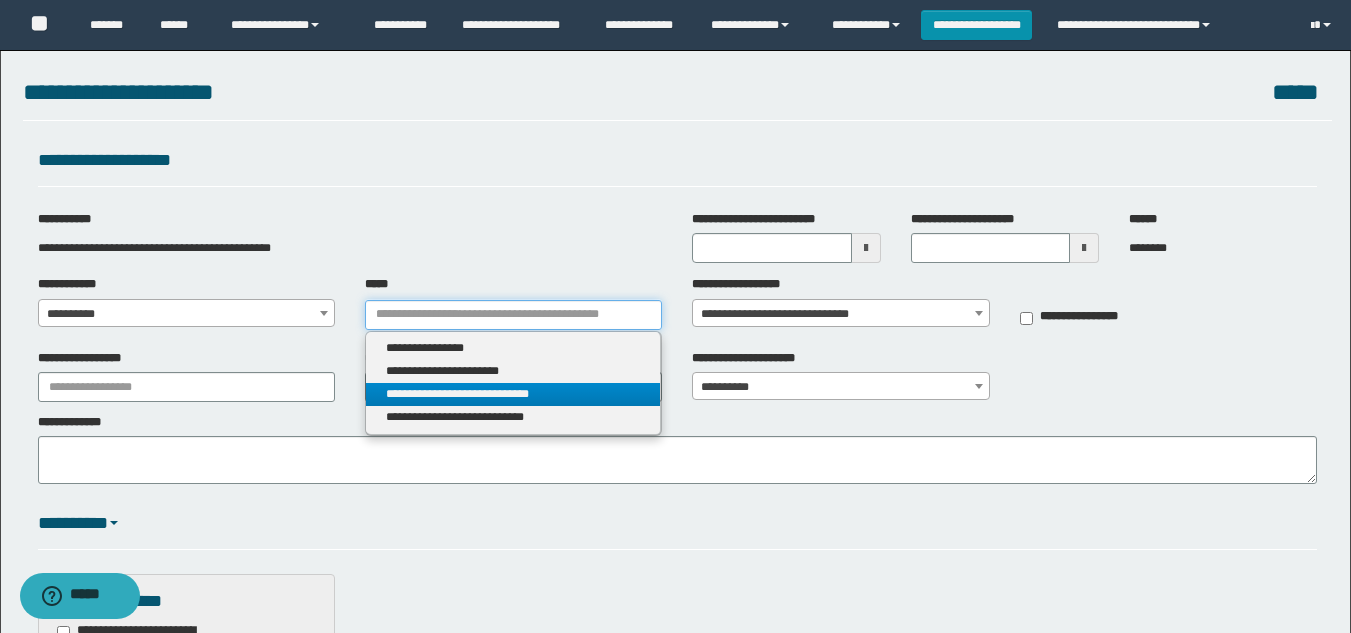 type 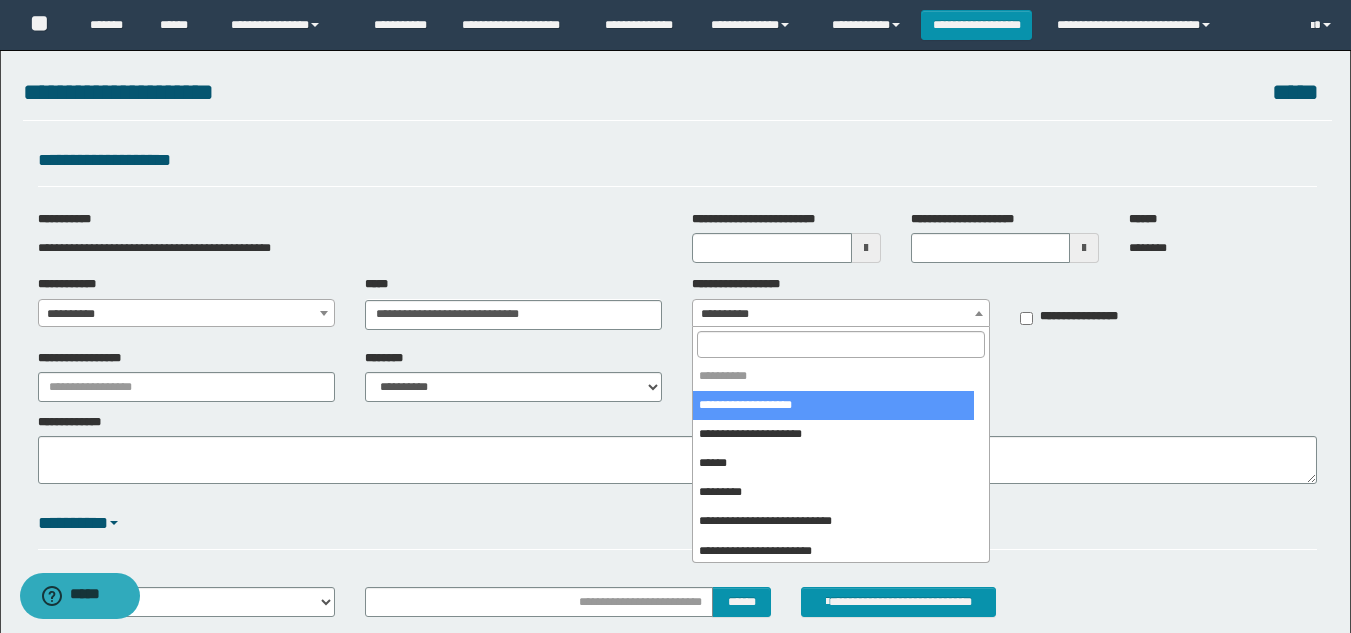 click on "**********" at bounding box center [840, 314] 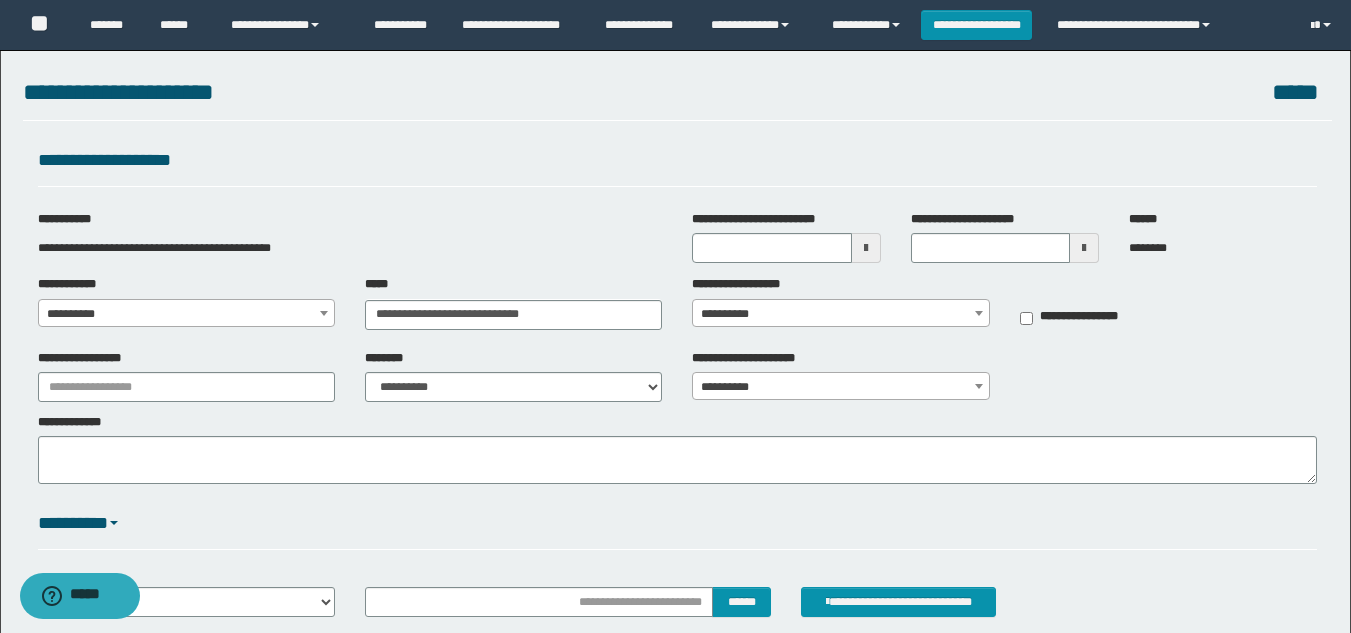 click on "**********" at bounding box center [840, 314] 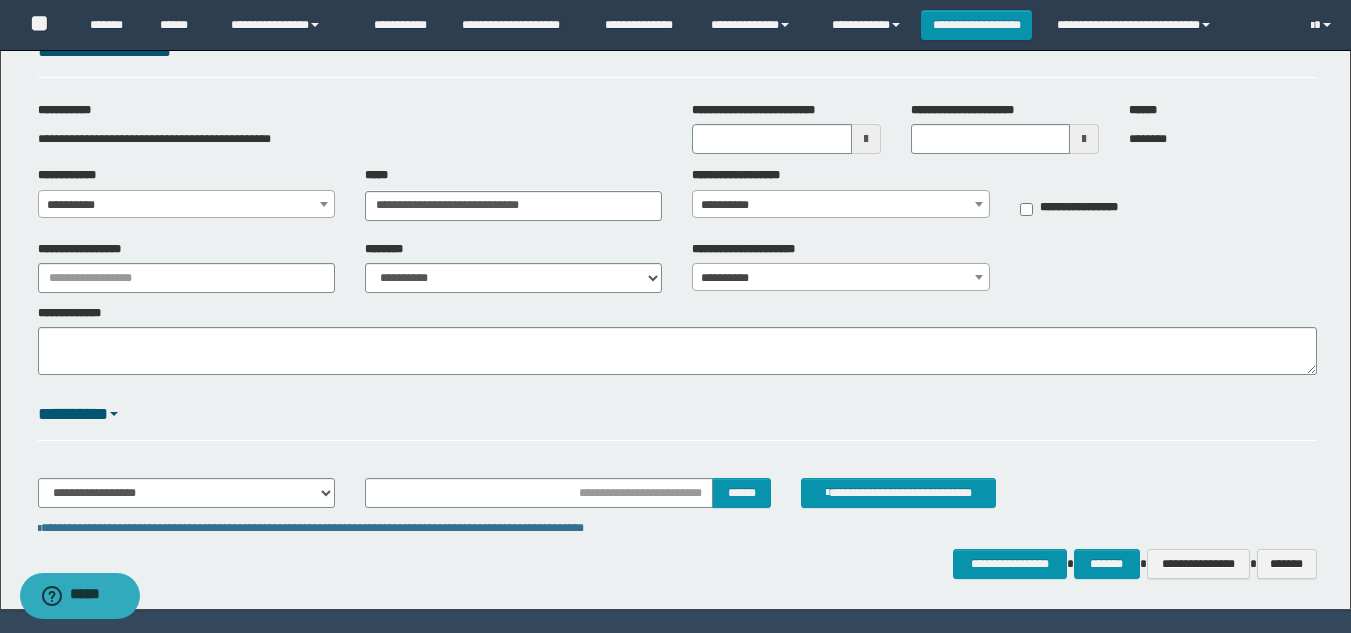 scroll, scrollTop: 61, scrollLeft: 0, axis: vertical 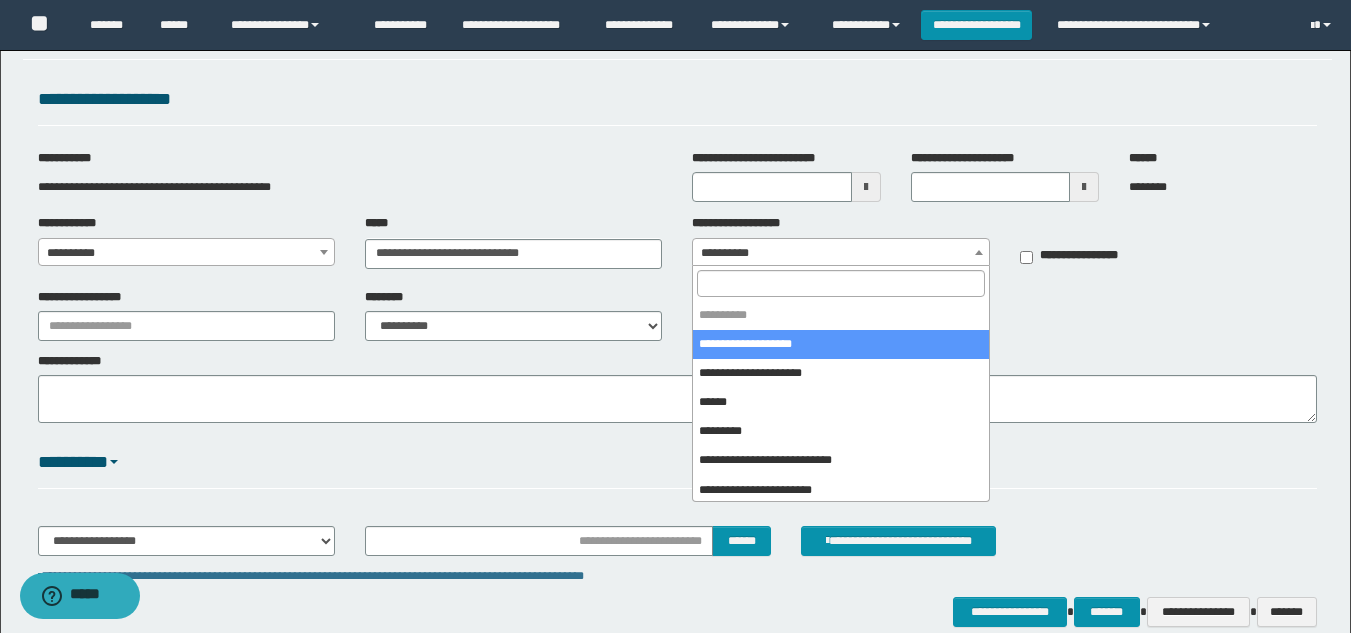 click at bounding box center (979, 252) 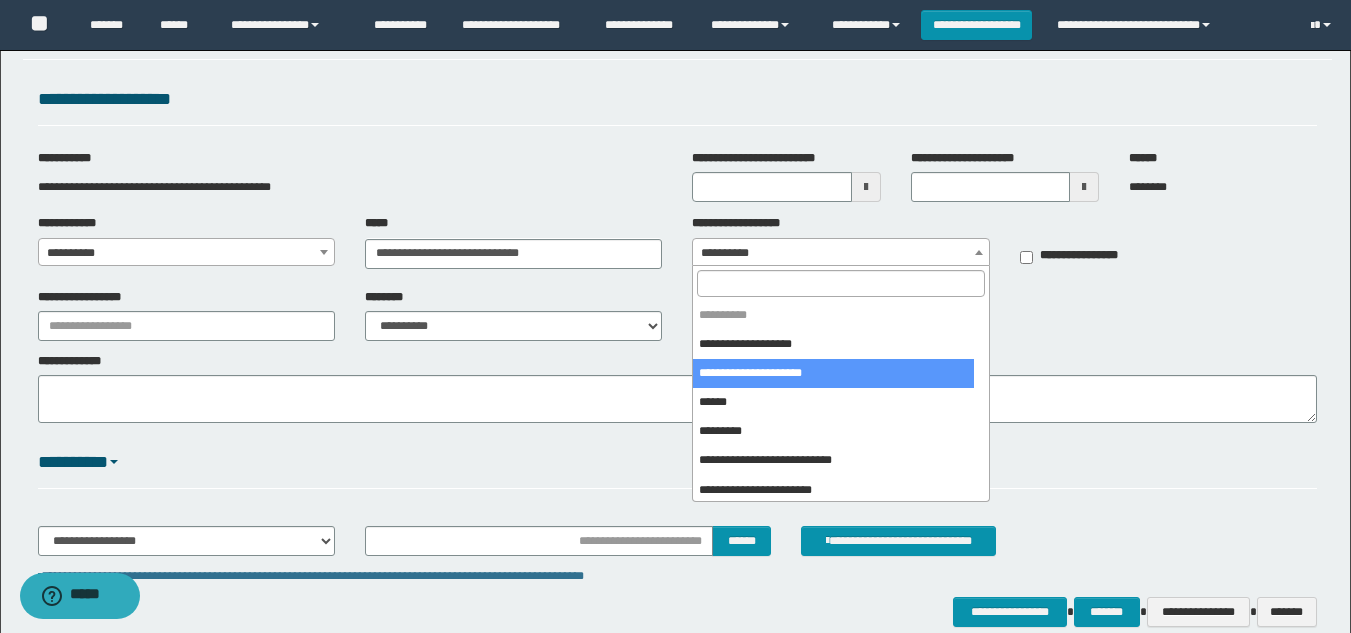 select on "****" 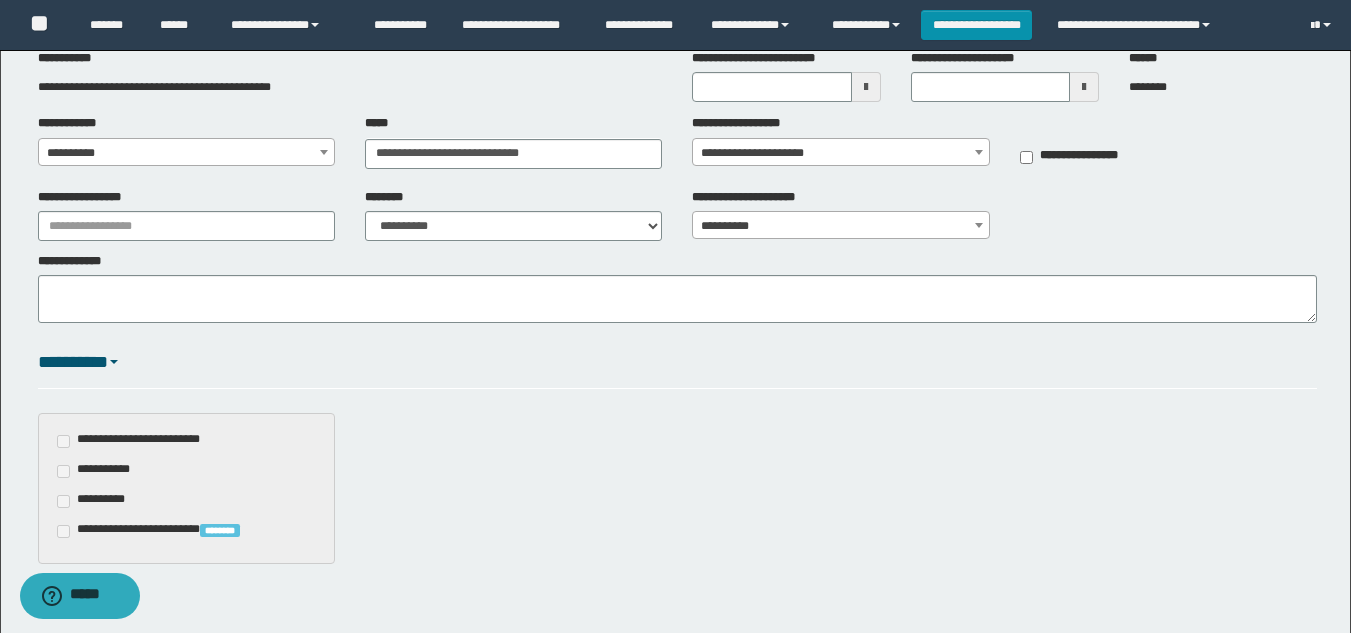 scroll, scrollTop: 261, scrollLeft: 0, axis: vertical 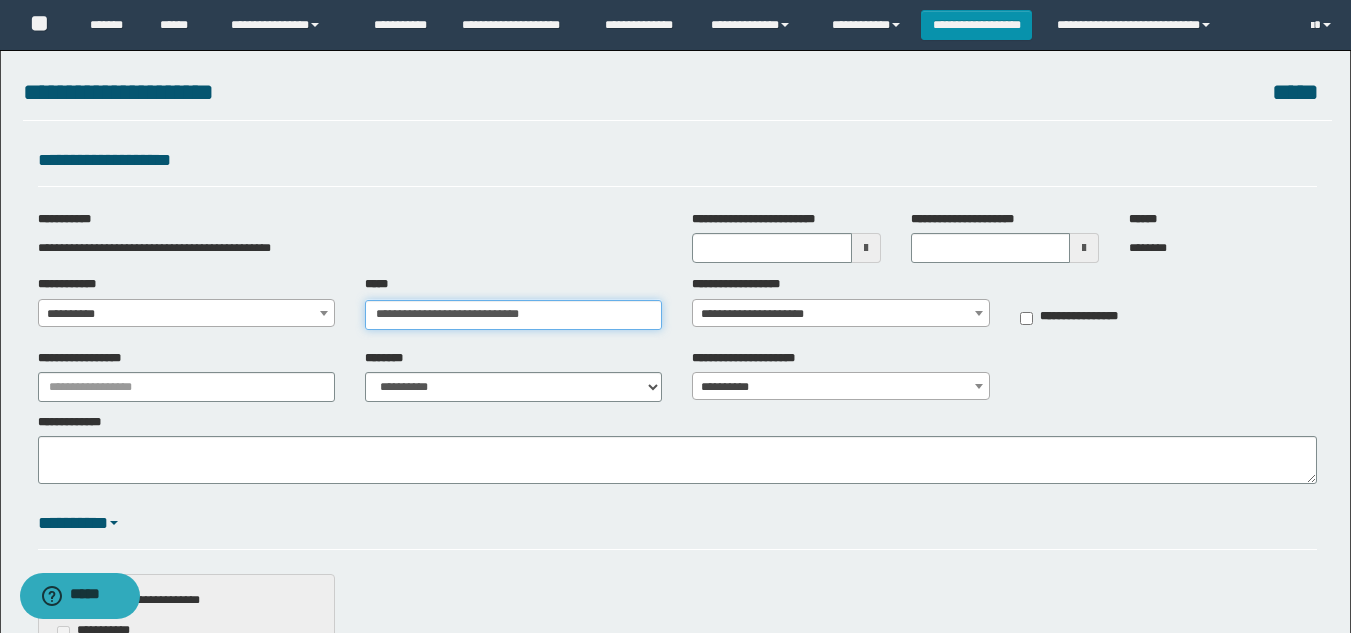 type on "**********" 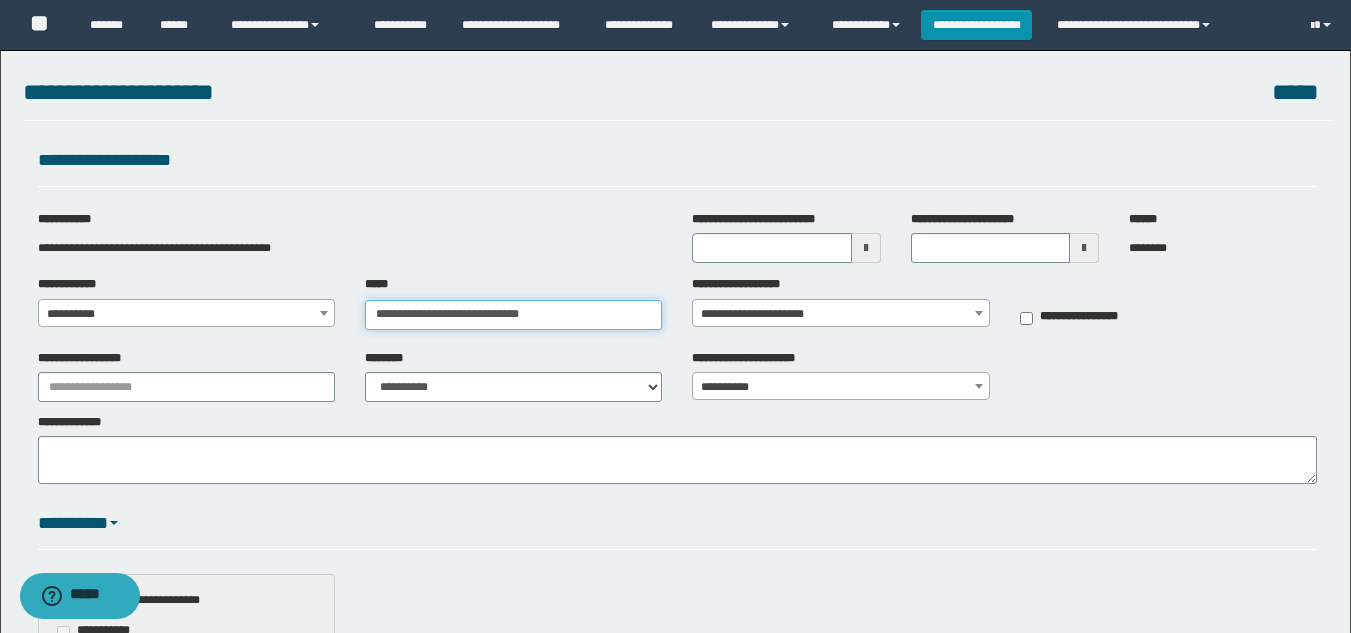click on "**********" at bounding box center (513, 315) 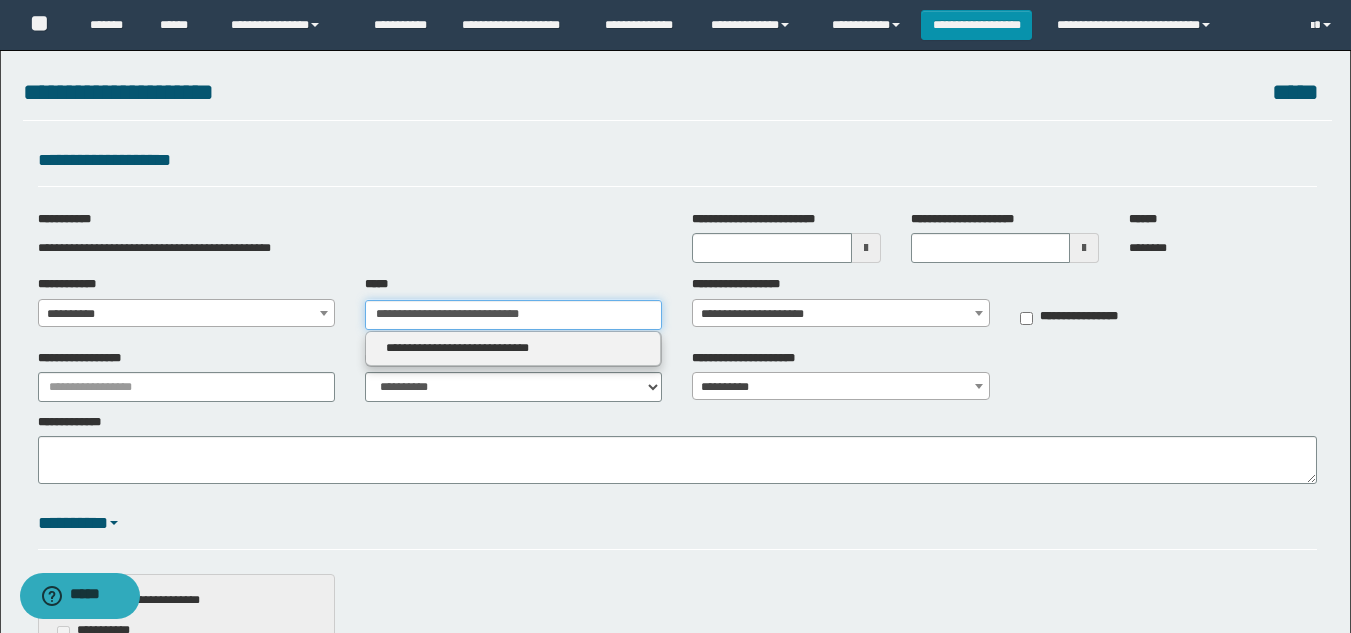 type 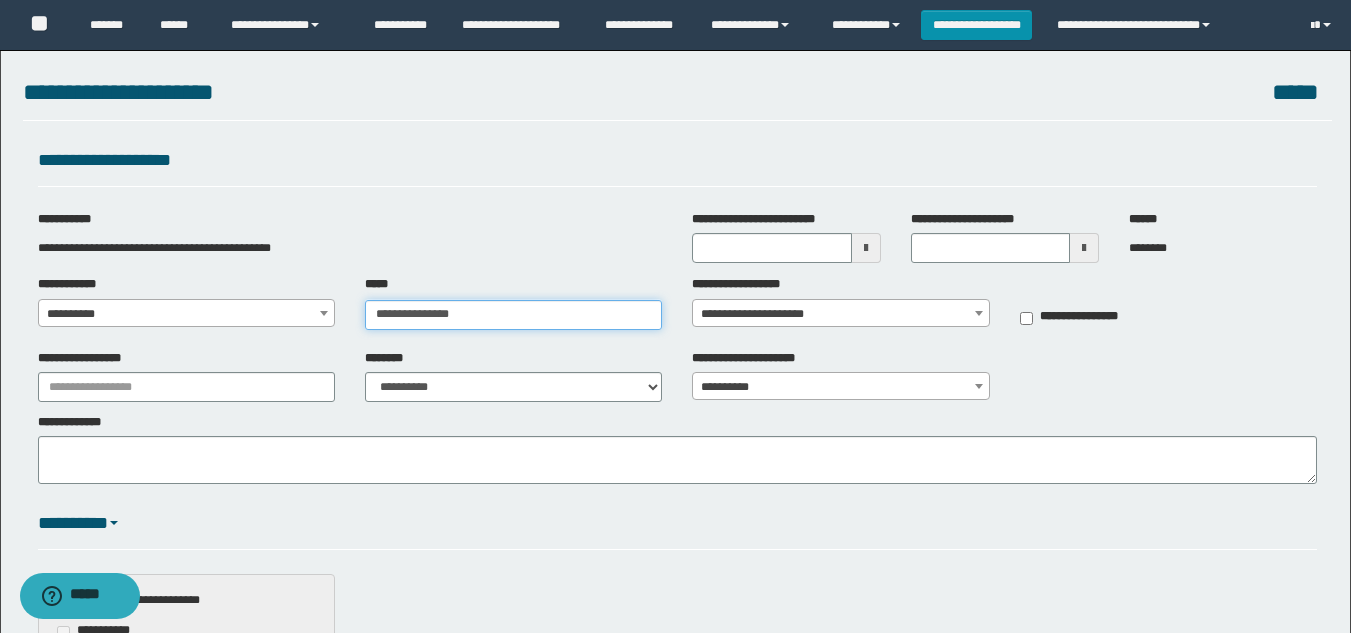 type on "**********" 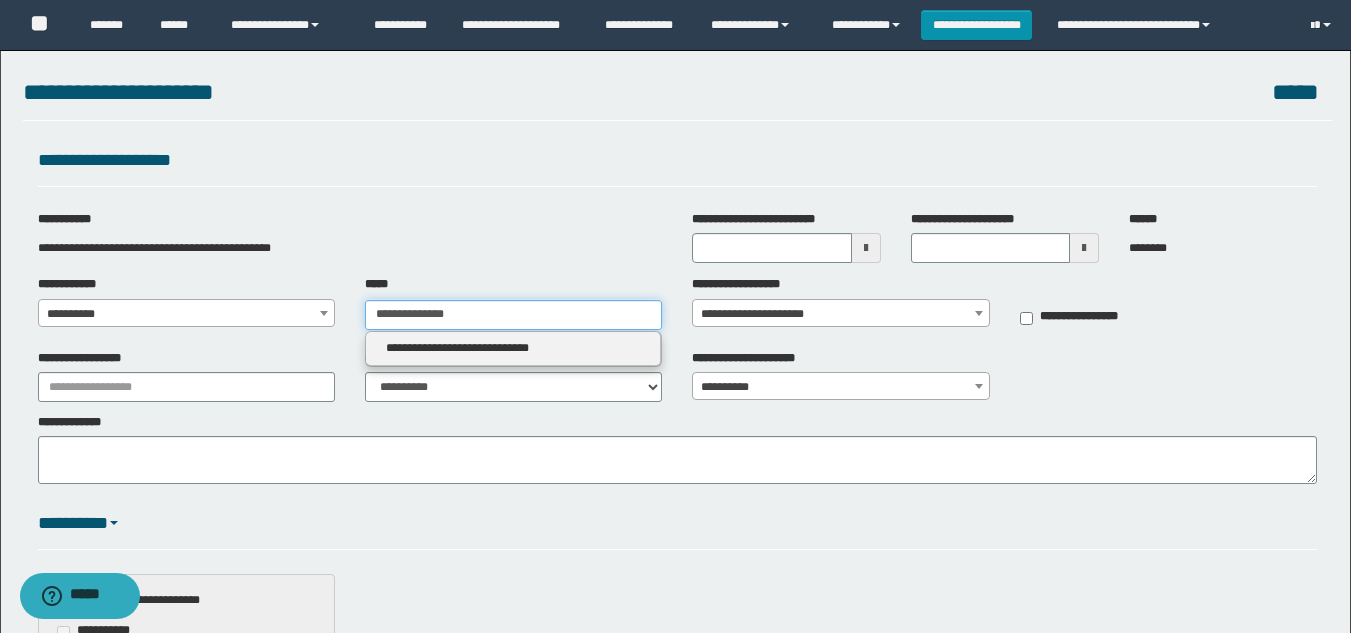 type on "**********" 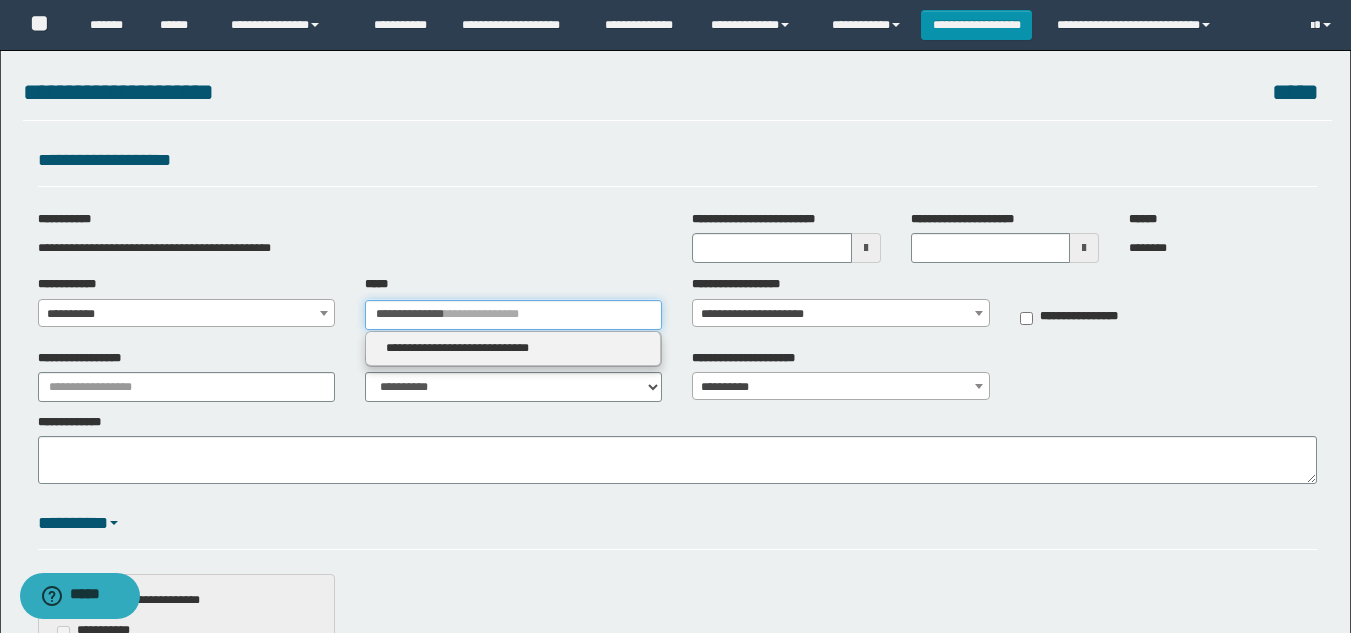 type 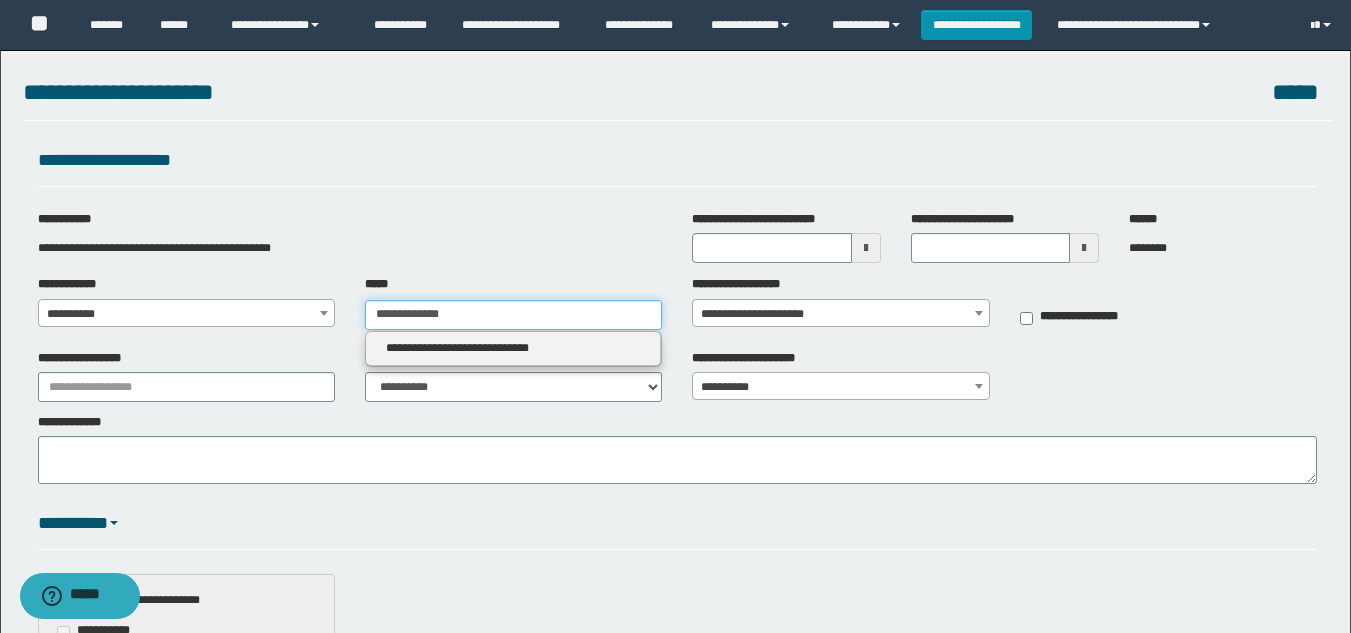 type on "**********" 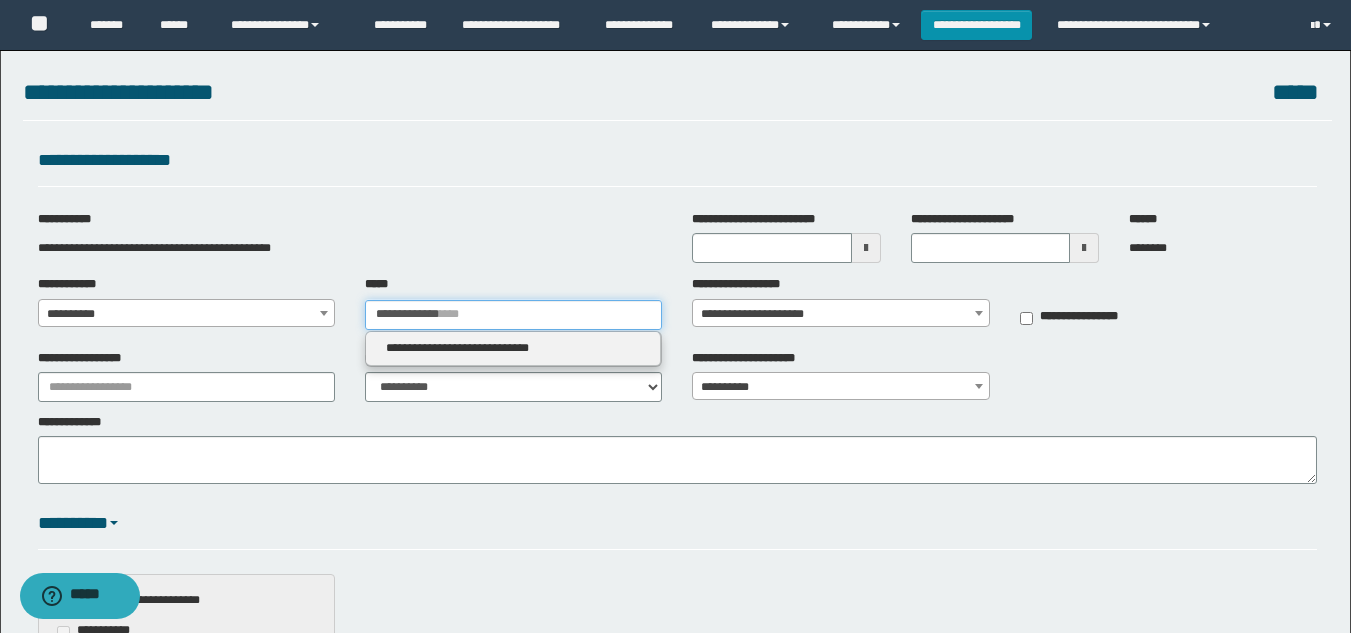 type 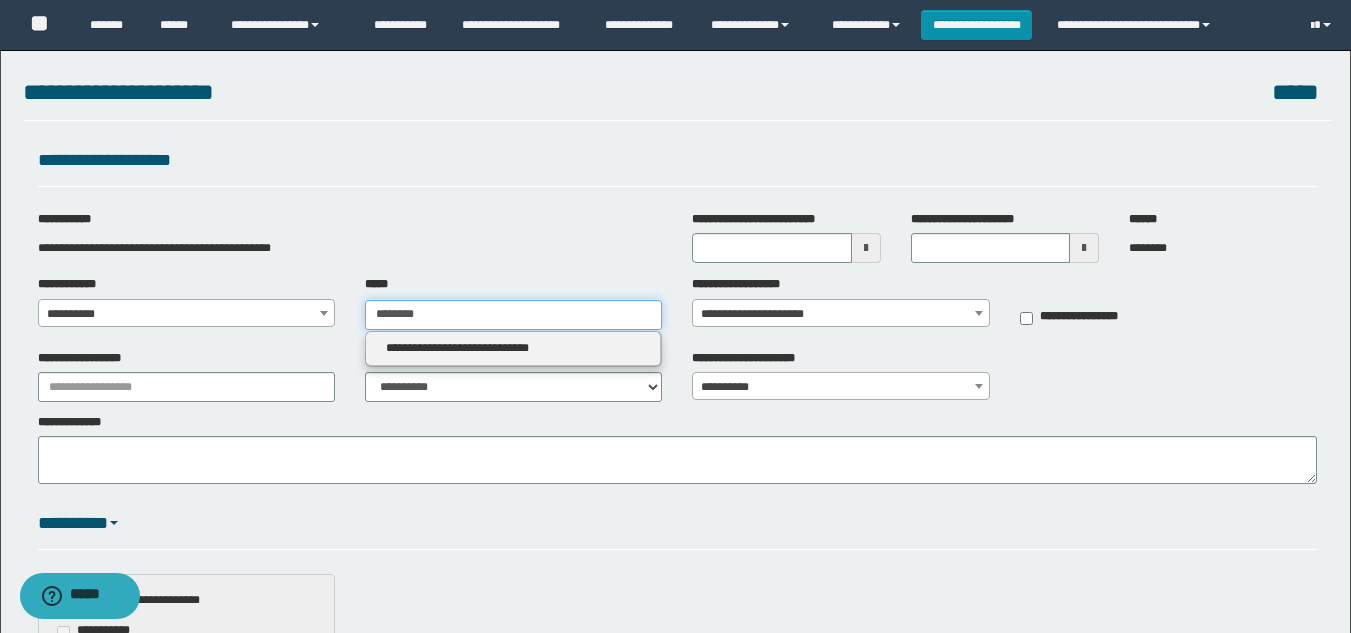 type on "*******" 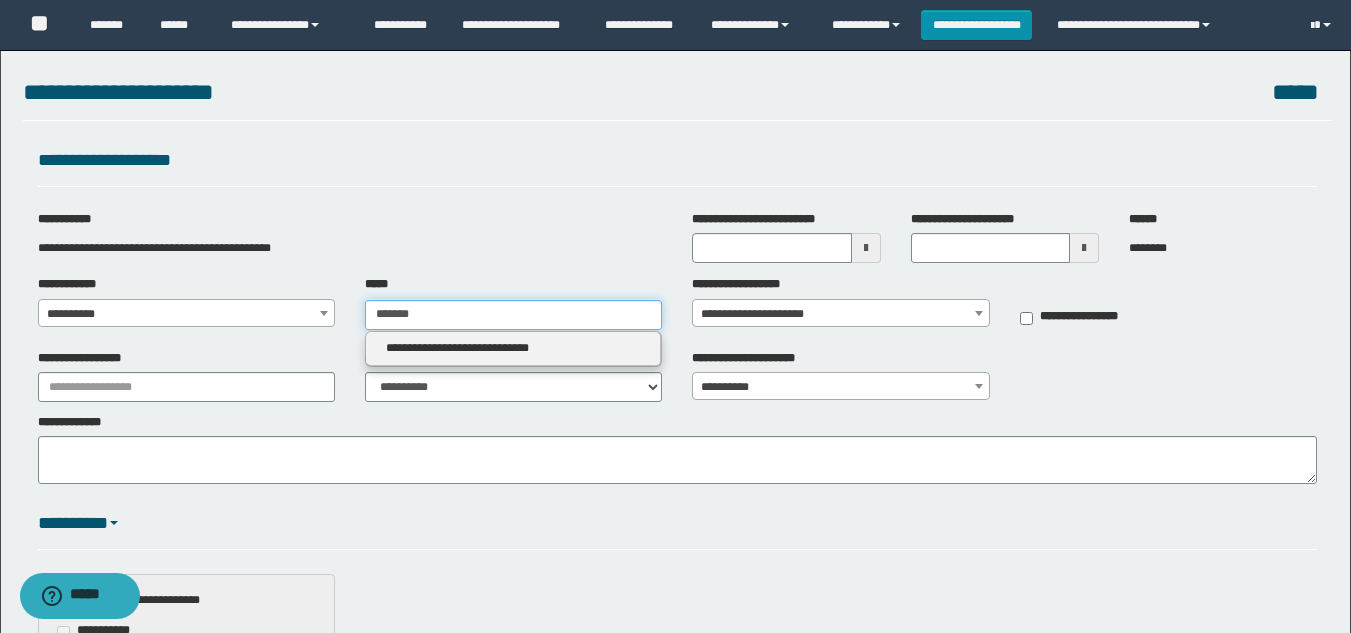 type on "**********" 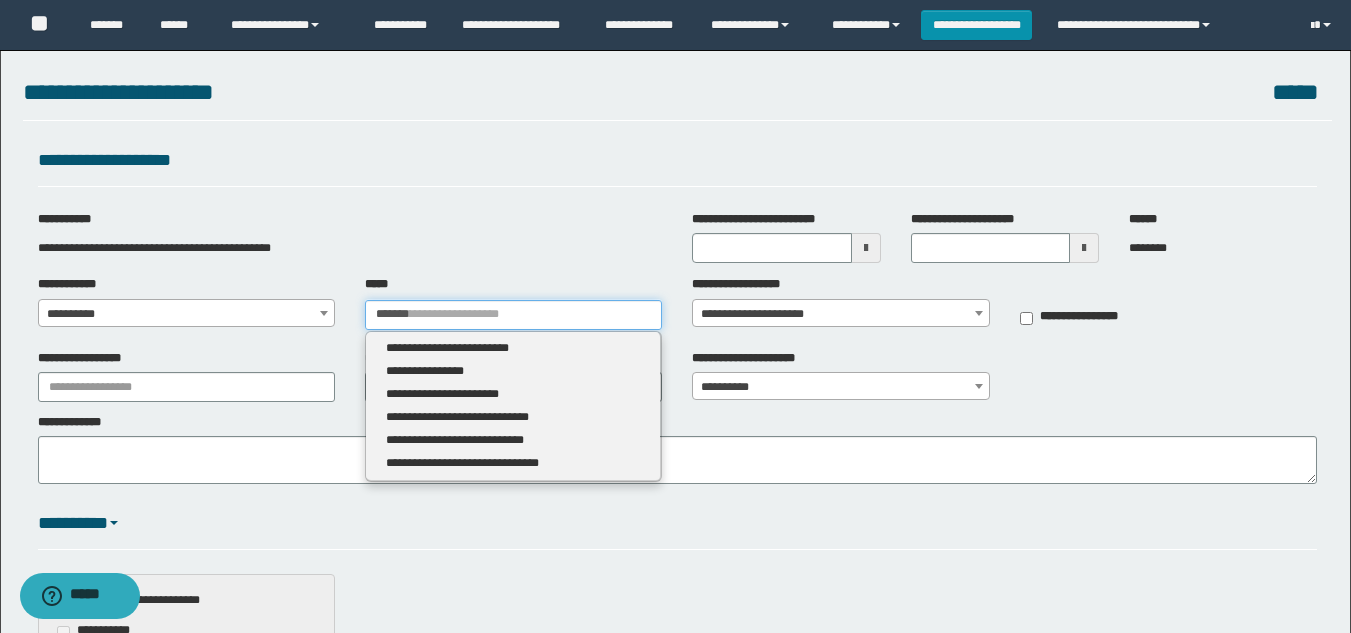 type 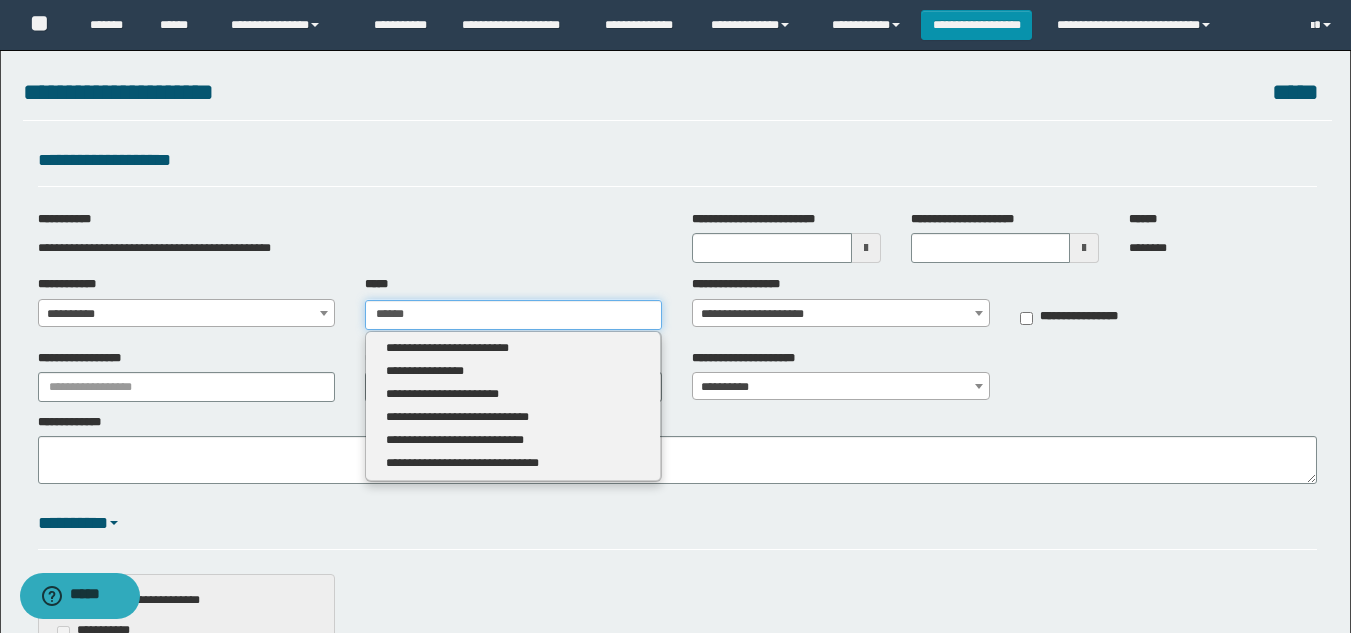 type on "**********" 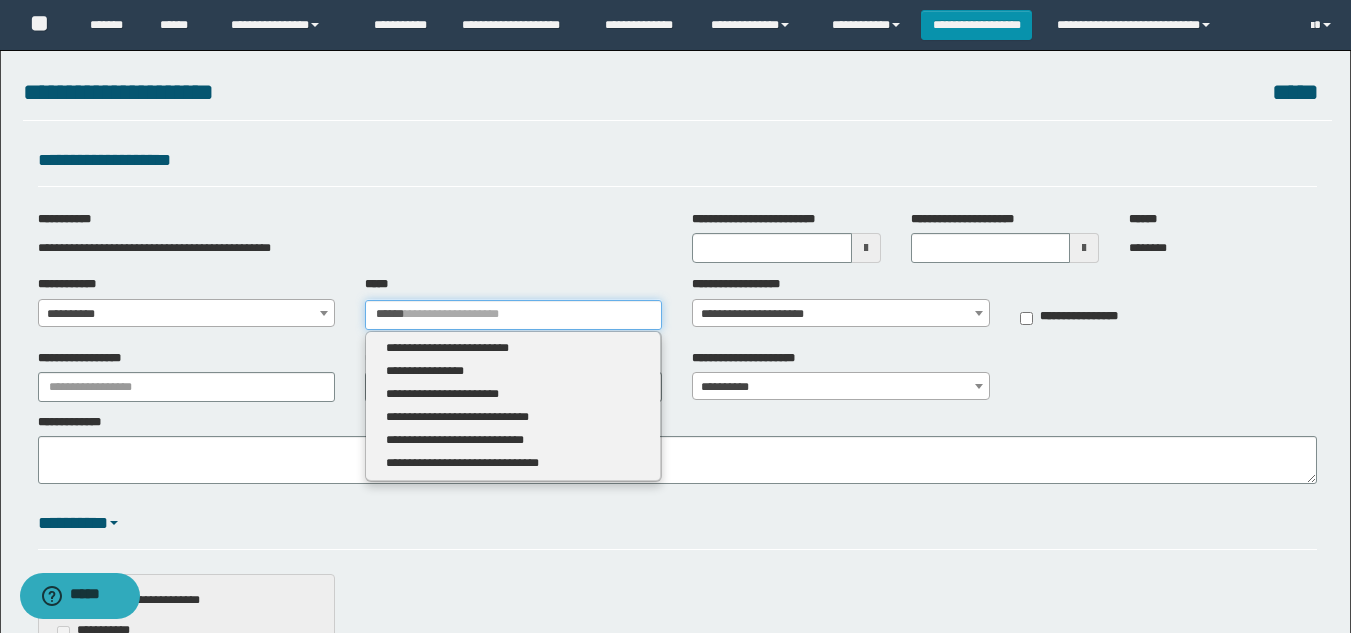 type 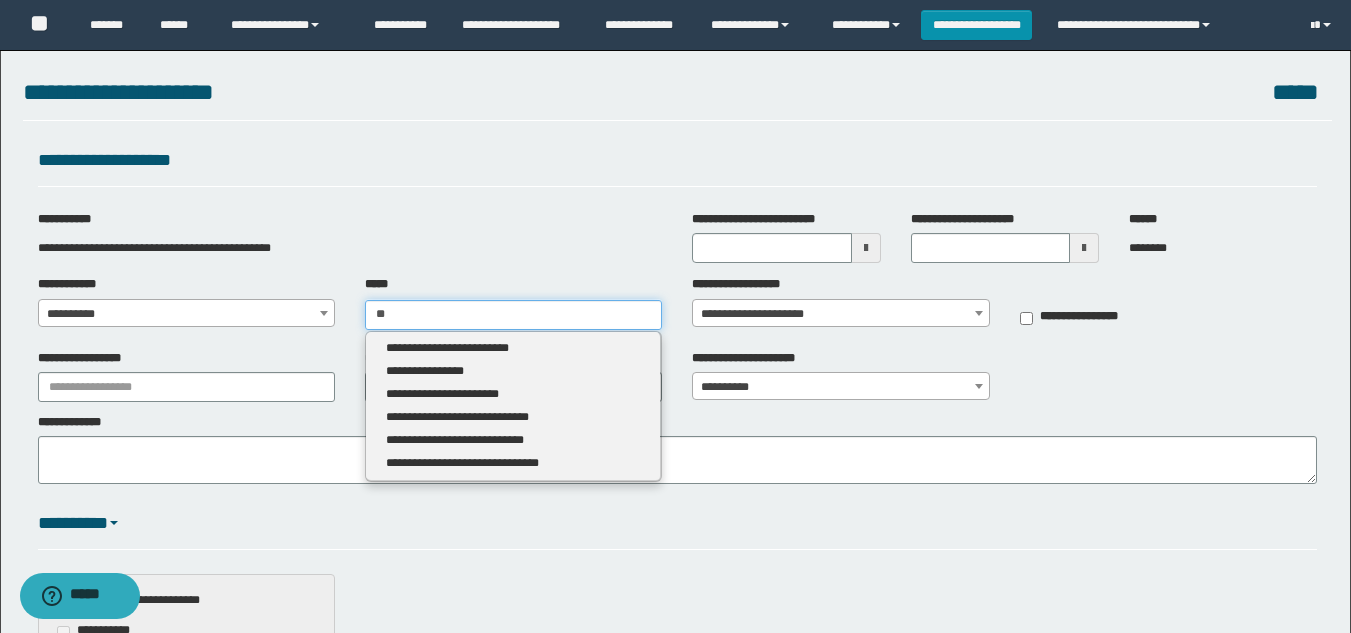 type on "*" 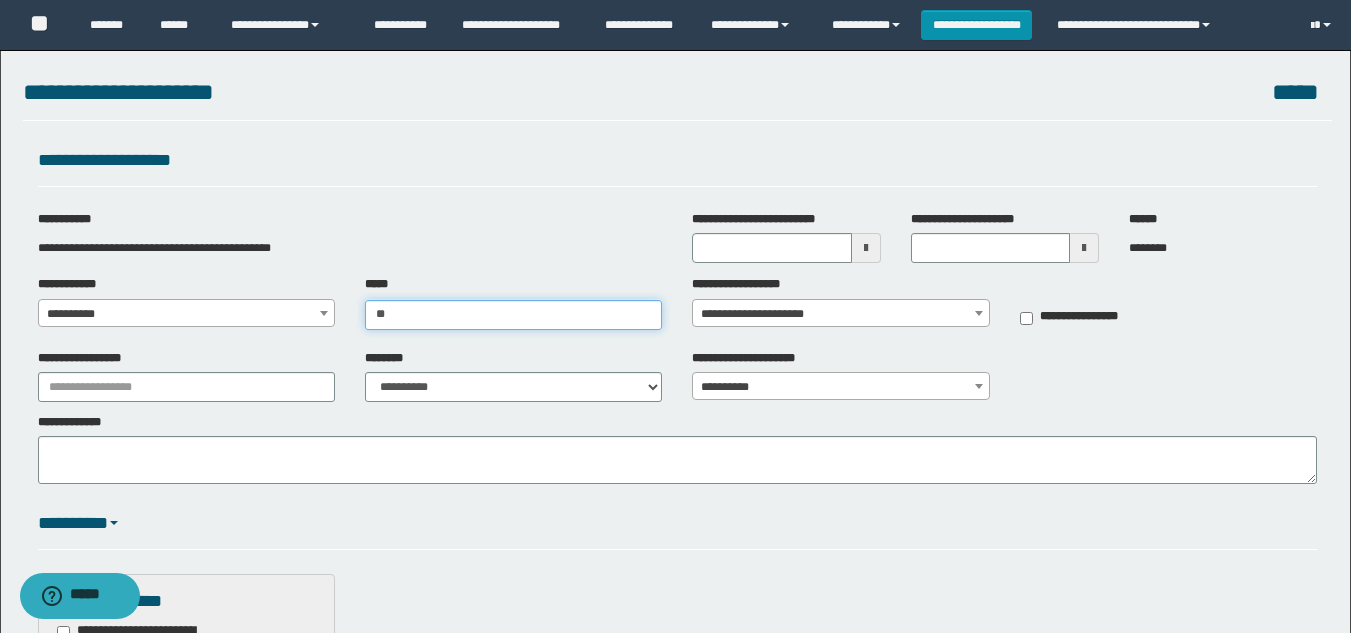 type on "***" 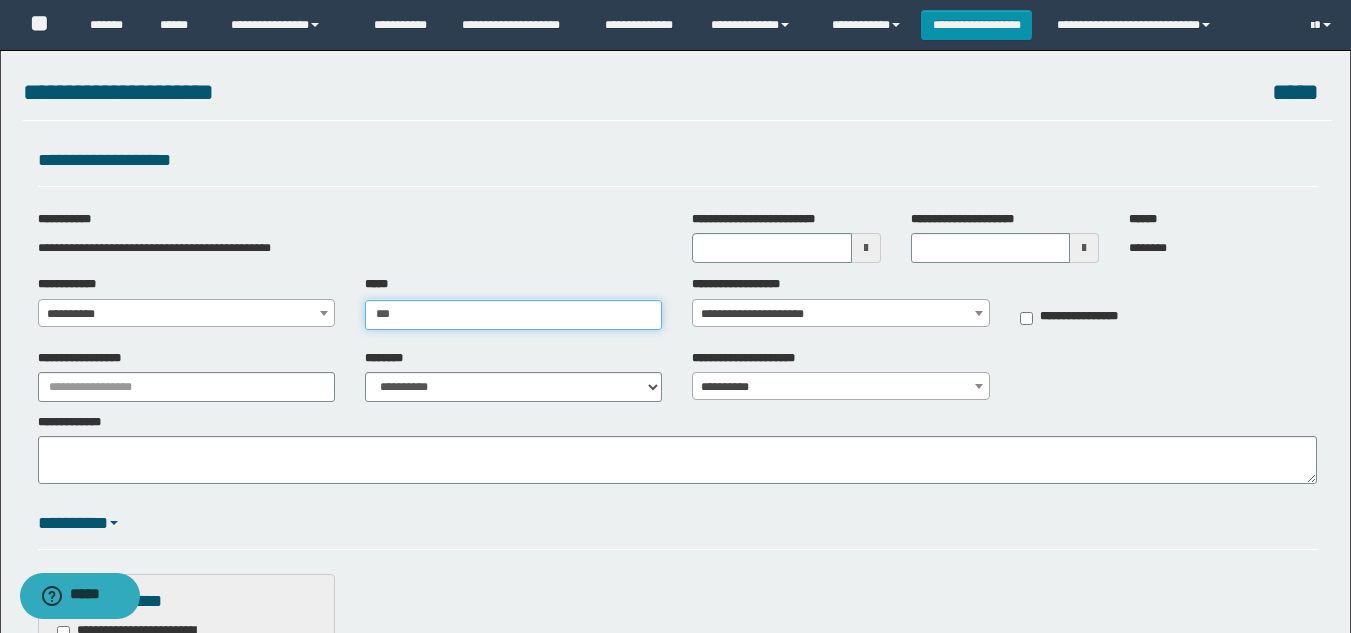 type on "**********" 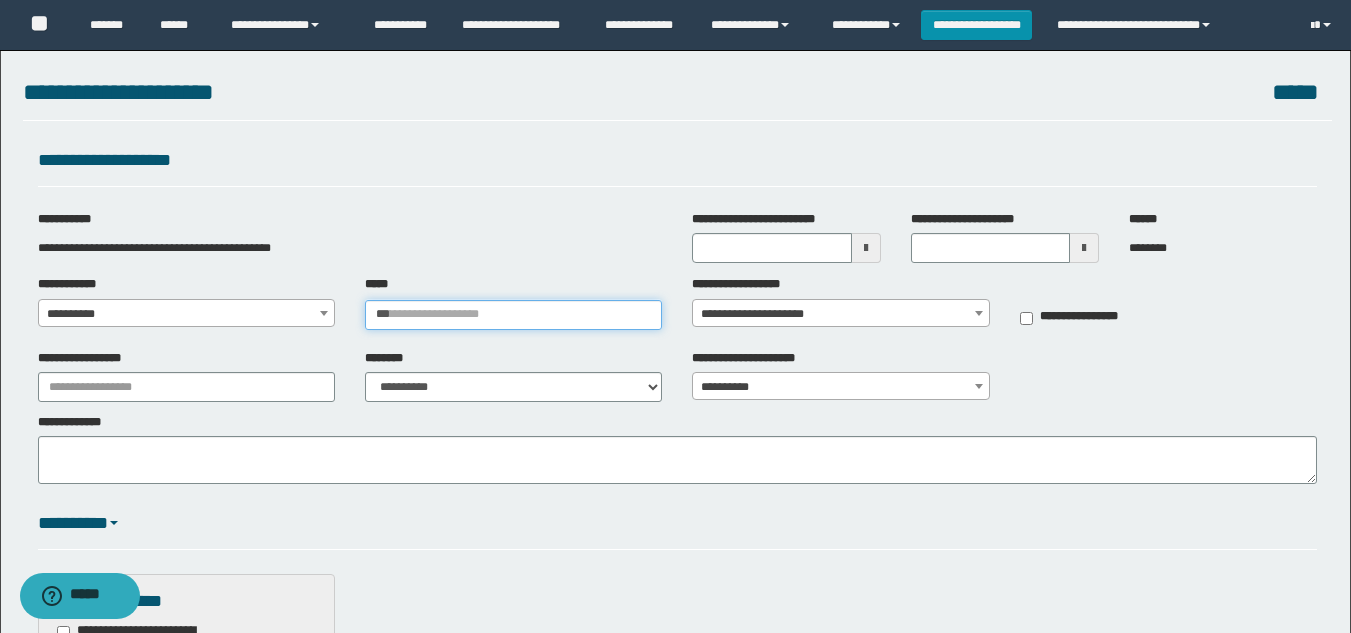 type 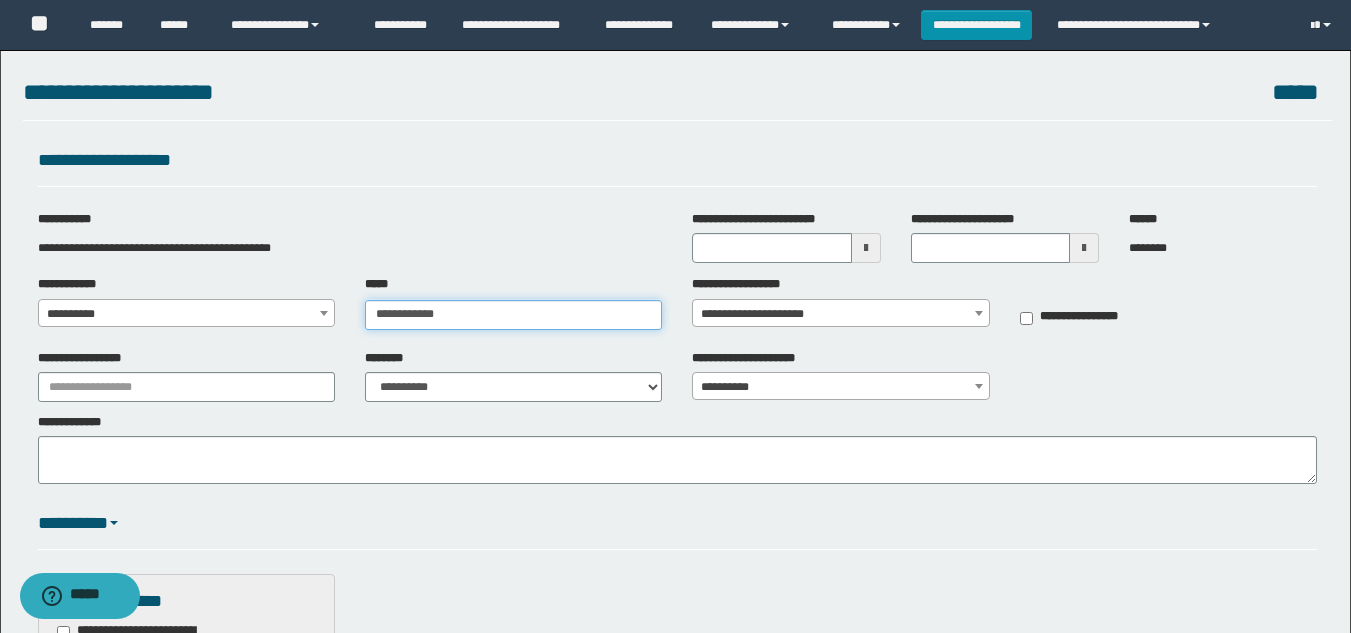 type on "**********" 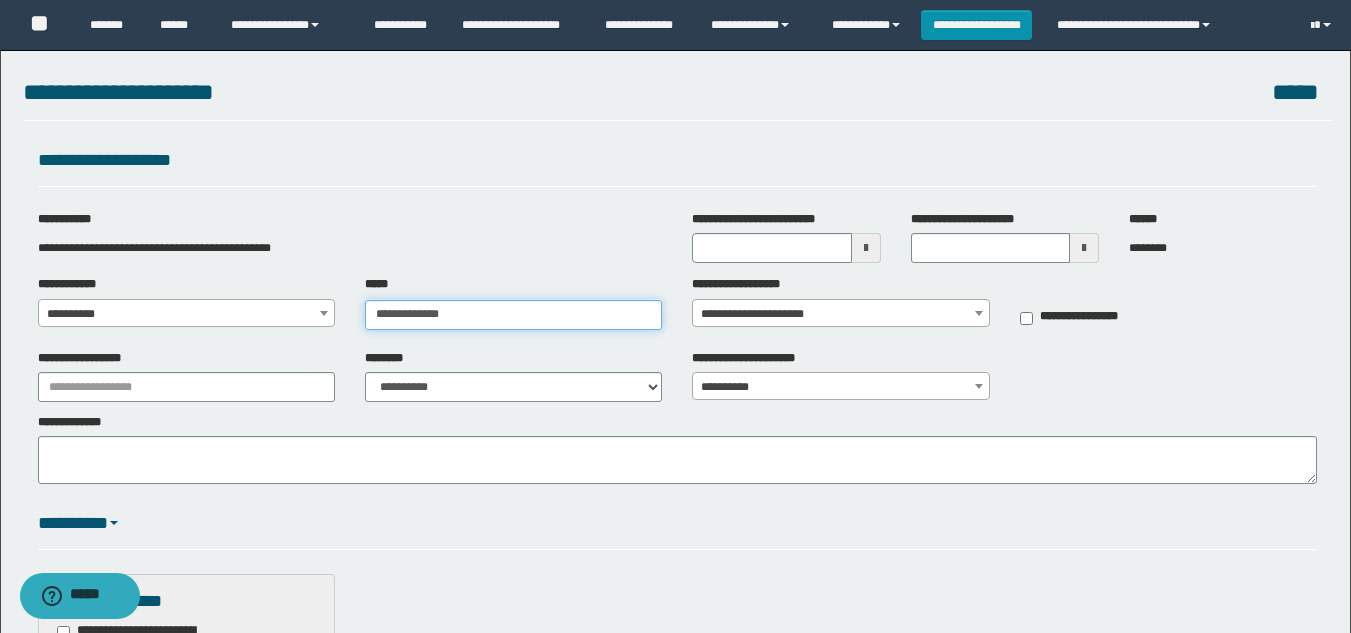 type on "**********" 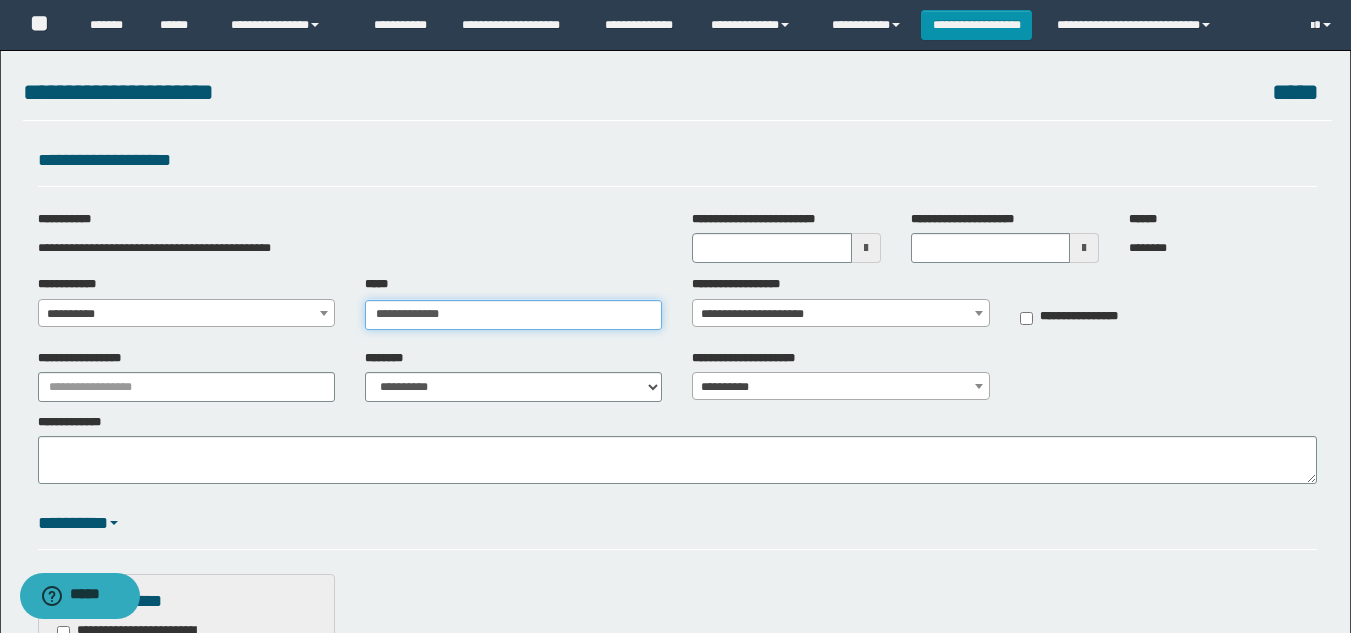 type 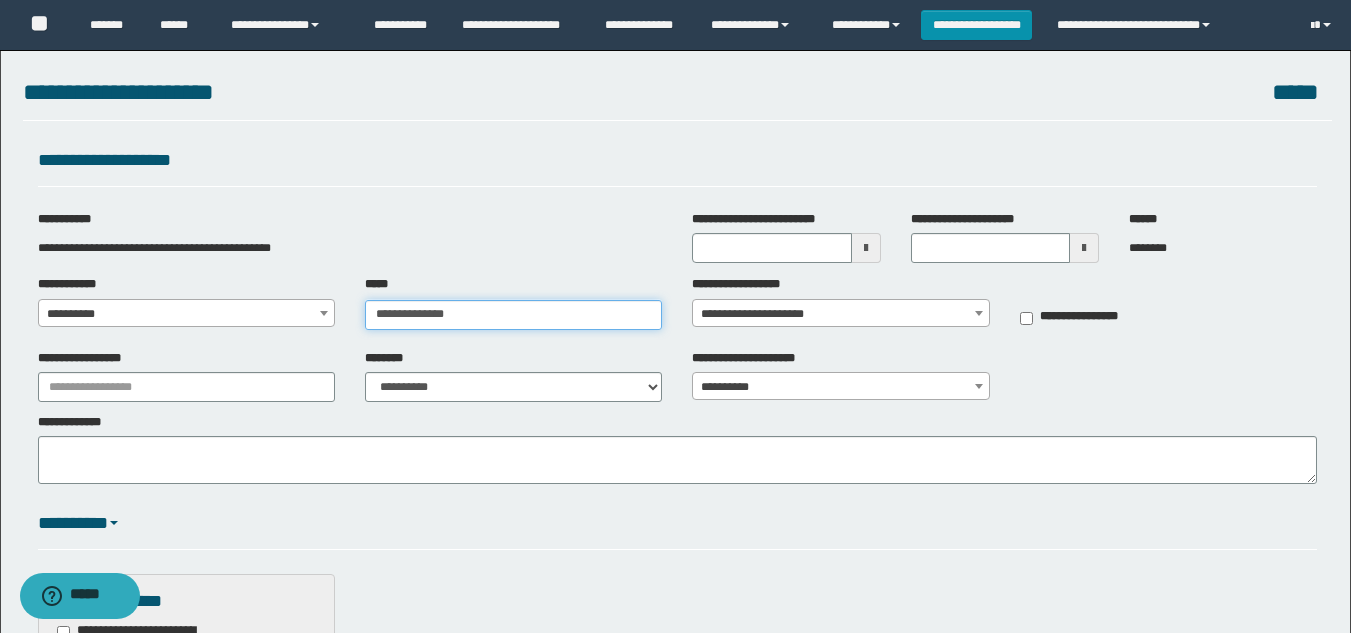 type on "**********" 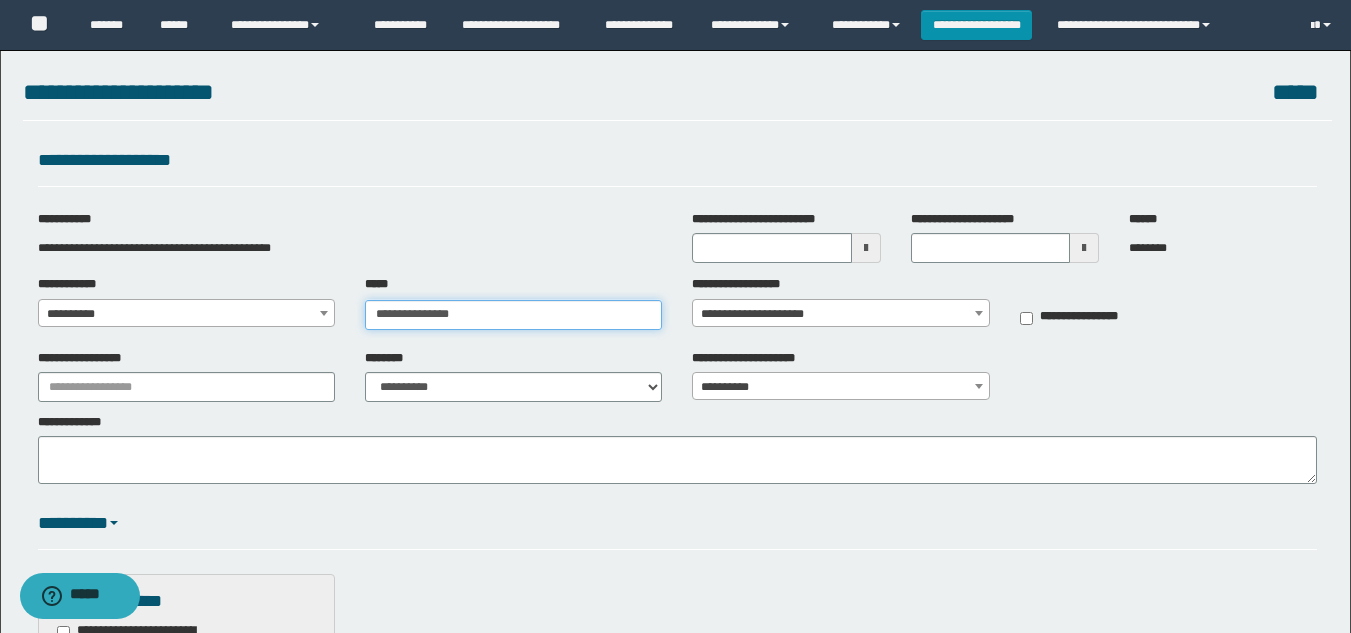 type on "**********" 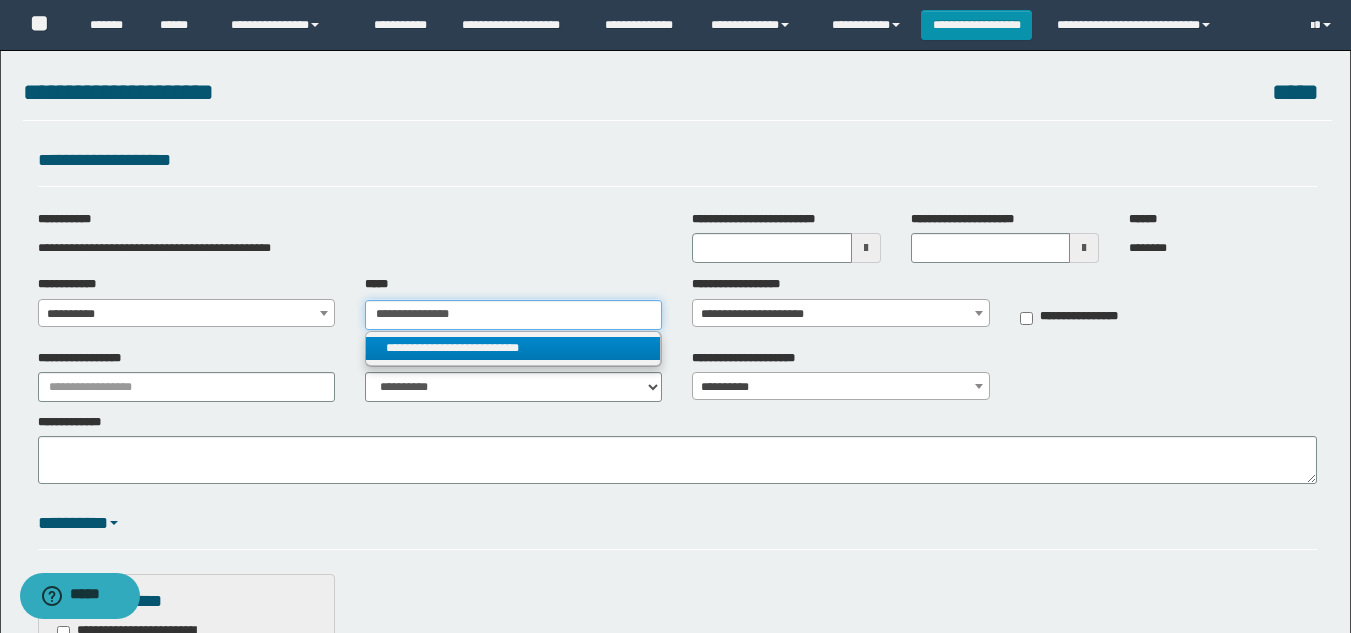 type on "**********" 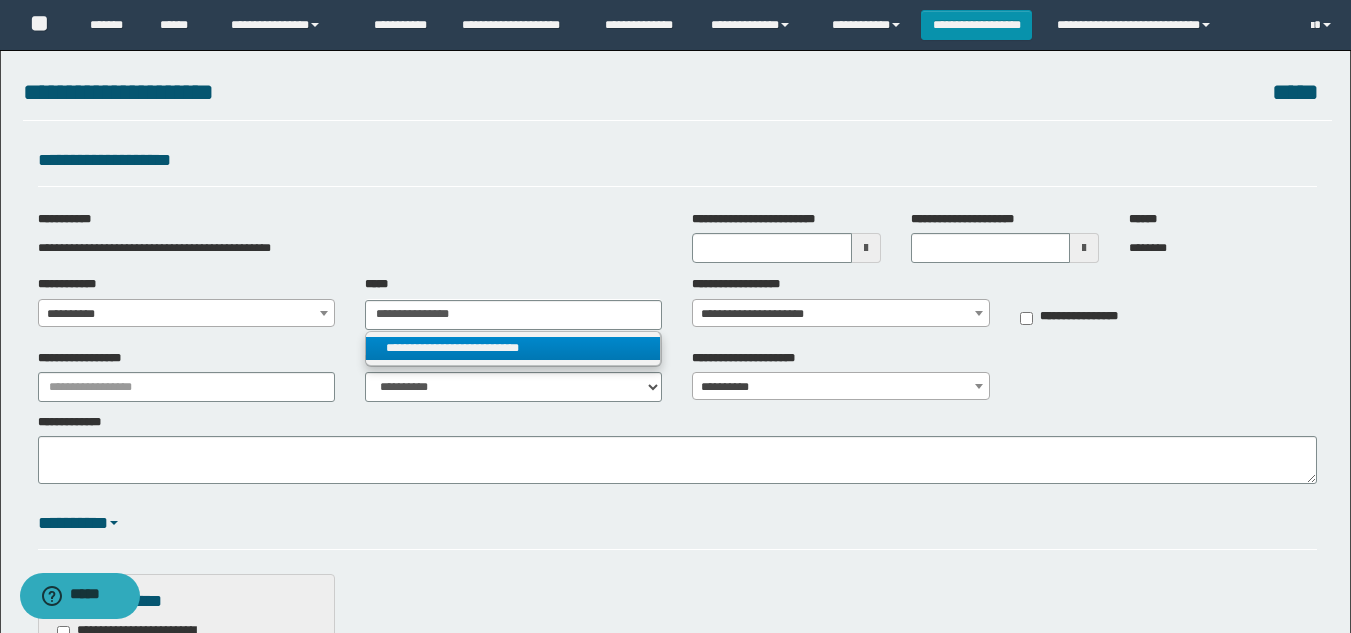 type 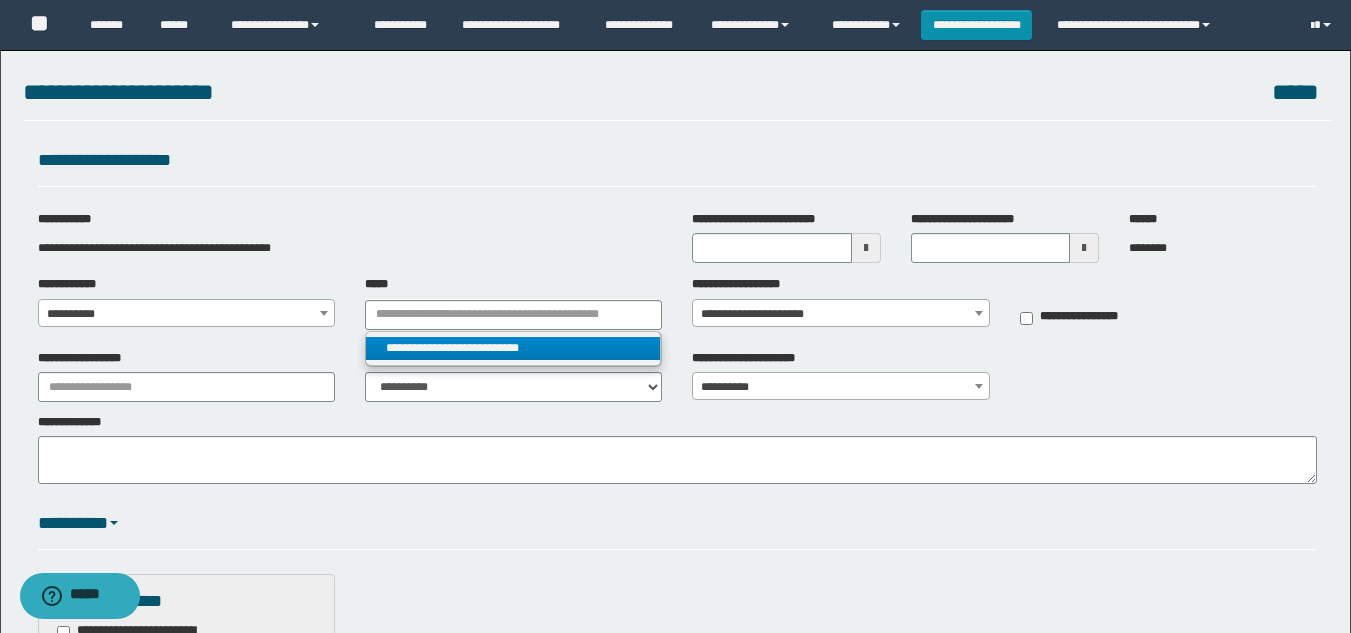 click on "**********" at bounding box center (513, 348) 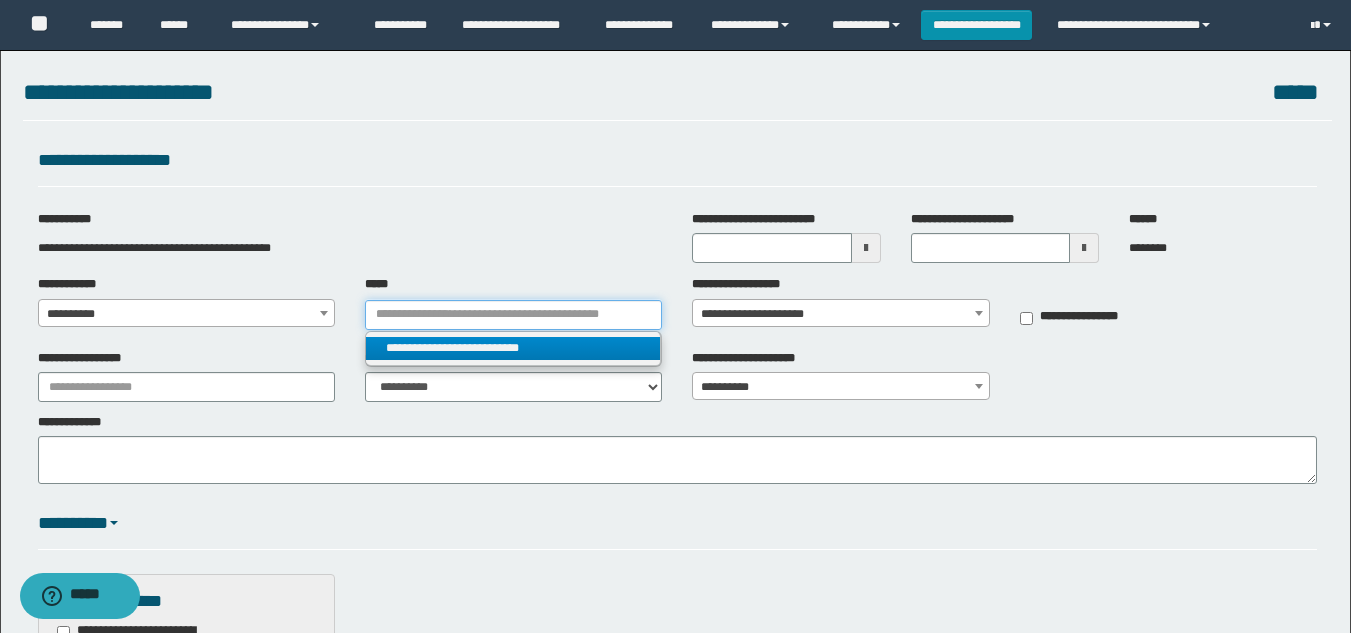 type 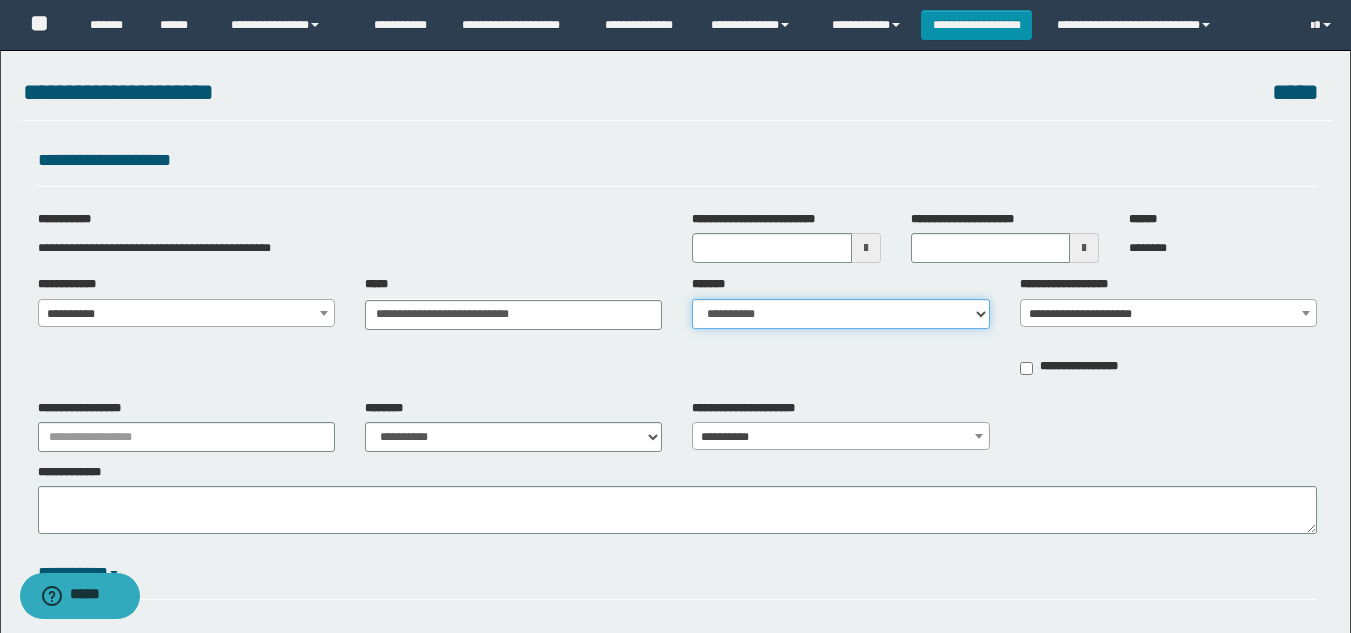 click on "**********" at bounding box center [840, 314] 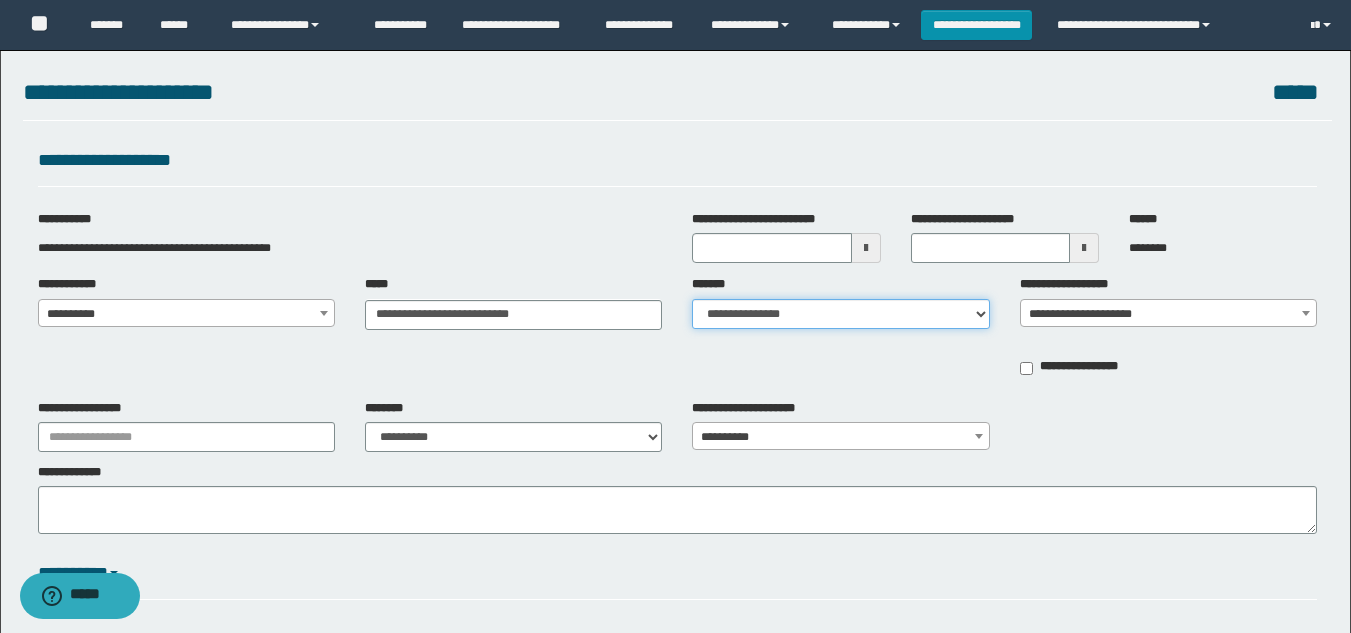 click on "**********" at bounding box center (840, 314) 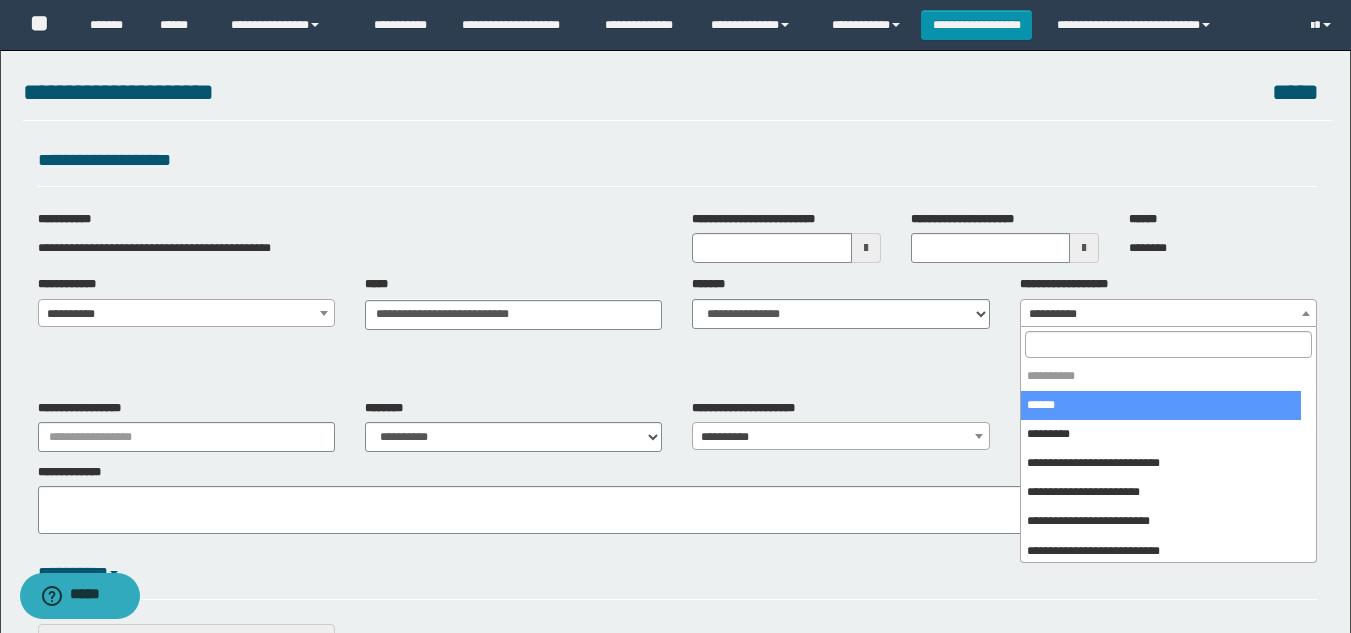 click on "**********" at bounding box center (1168, 314) 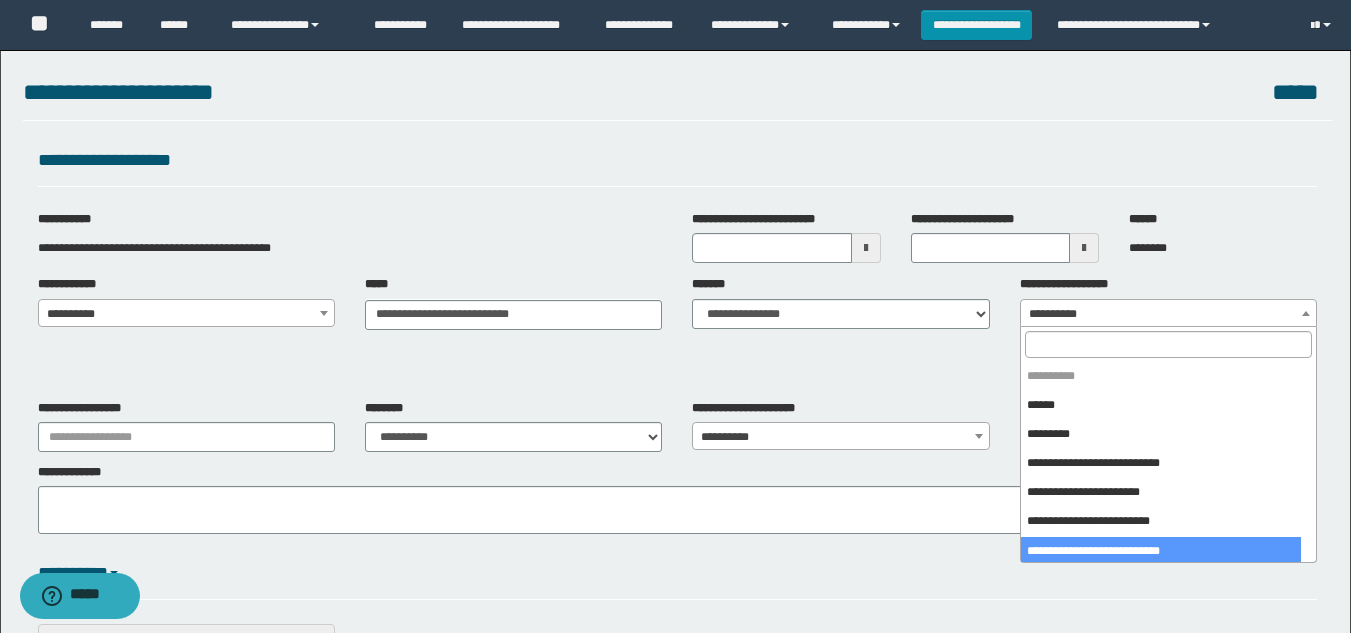 select on "****" 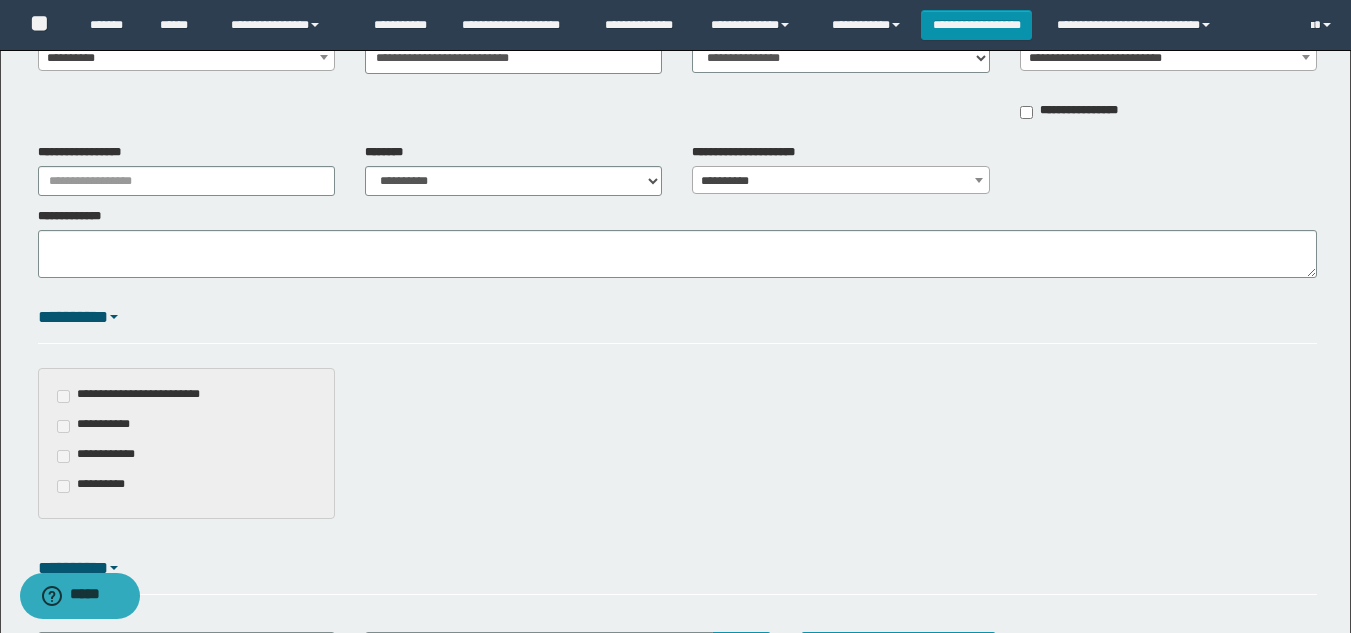 scroll, scrollTop: 300, scrollLeft: 0, axis: vertical 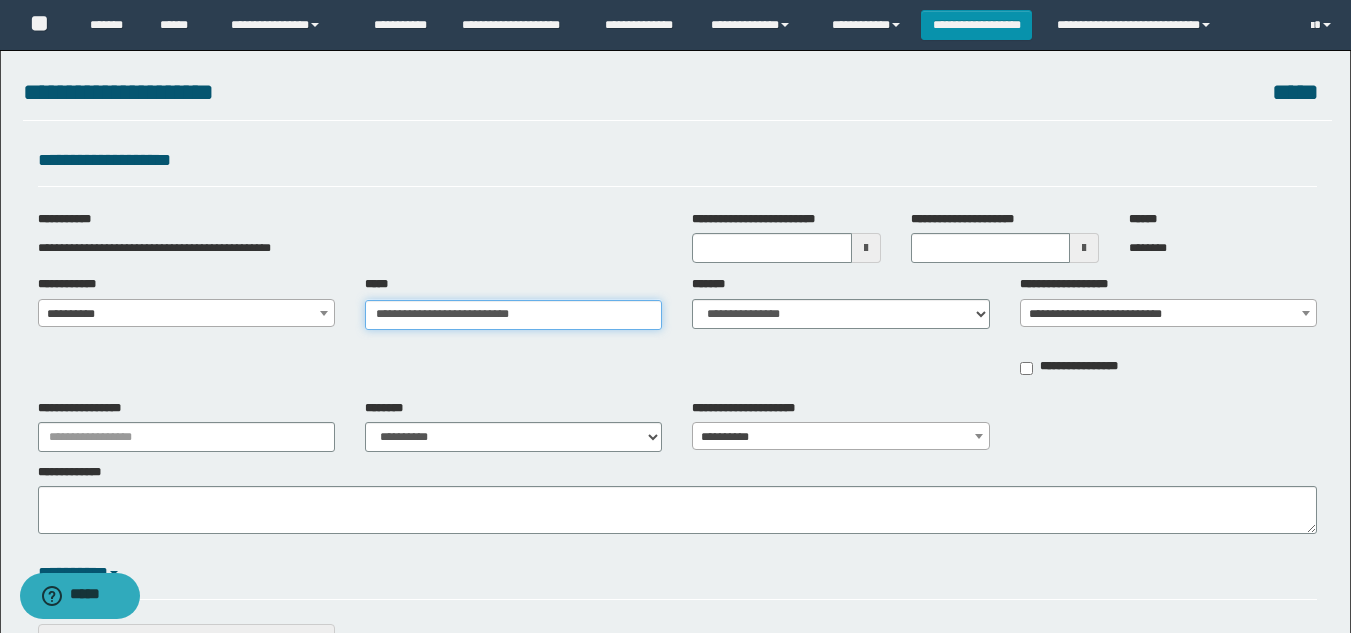 type on "**********" 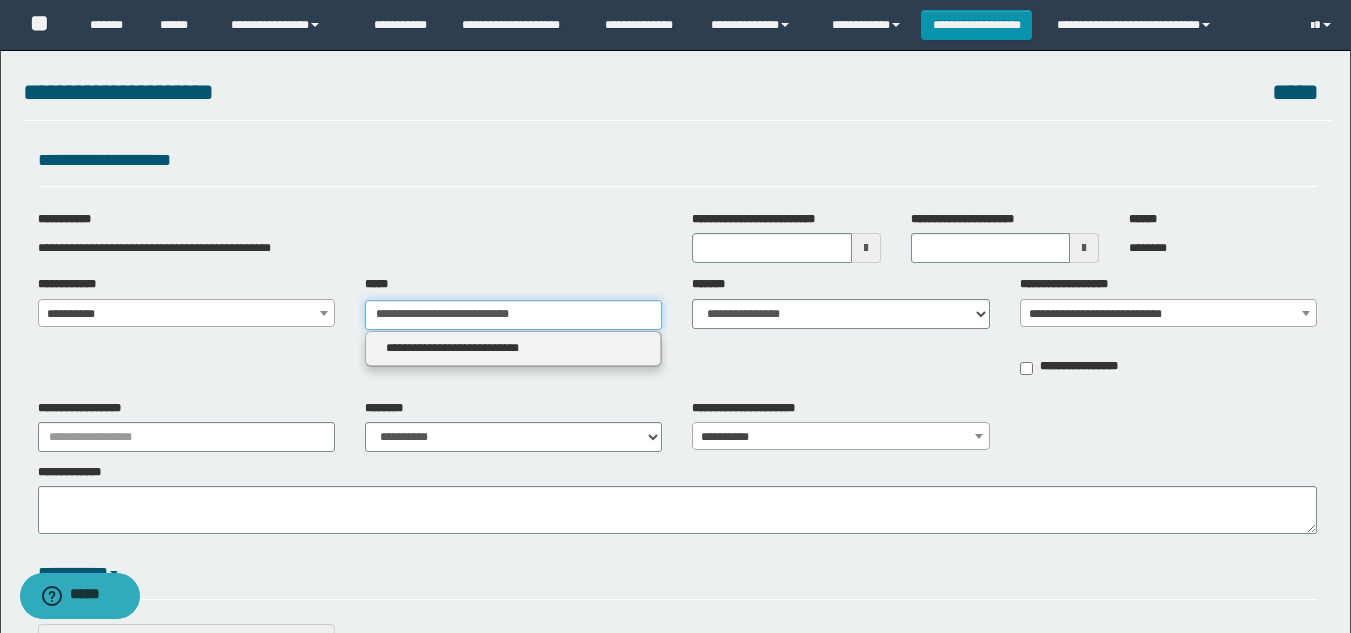 click on "**********" at bounding box center (513, 315) 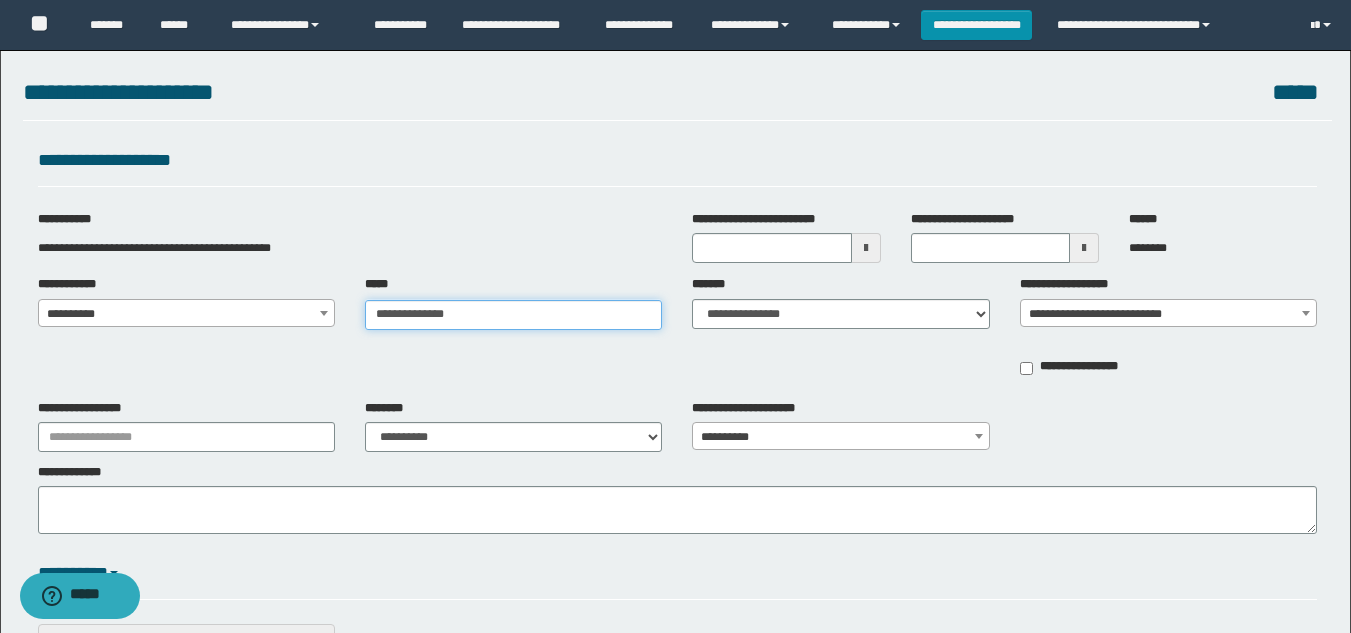type on "**********" 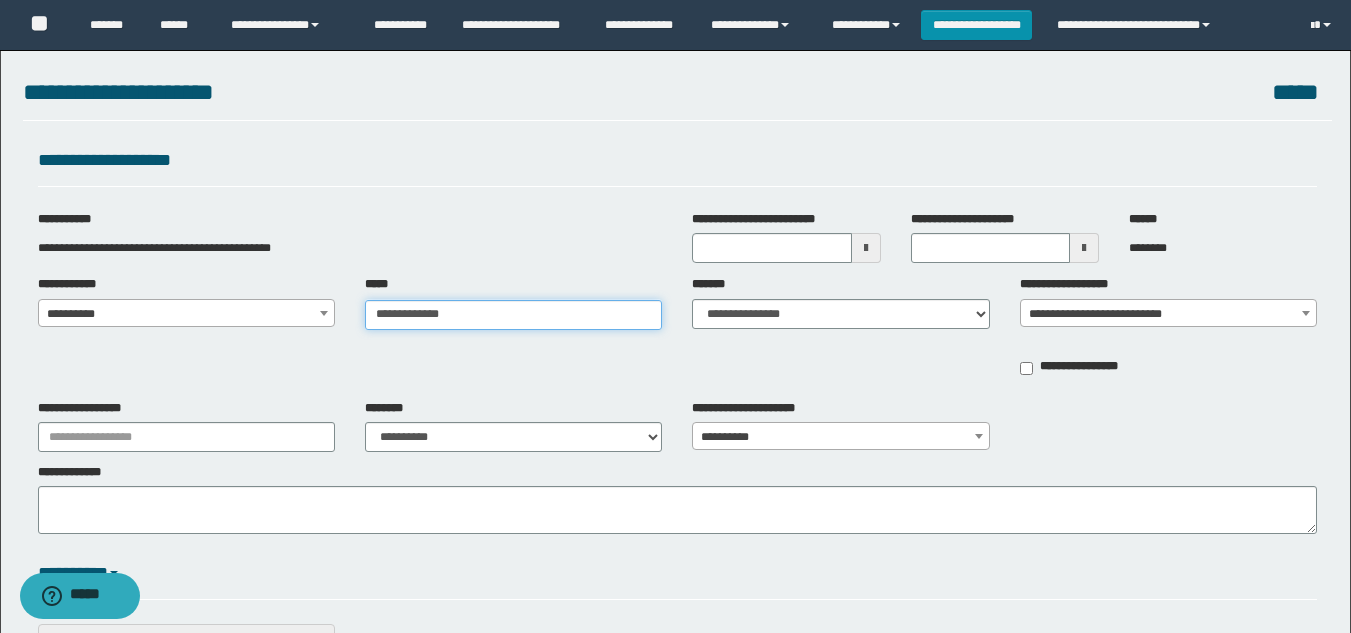 type on "**********" 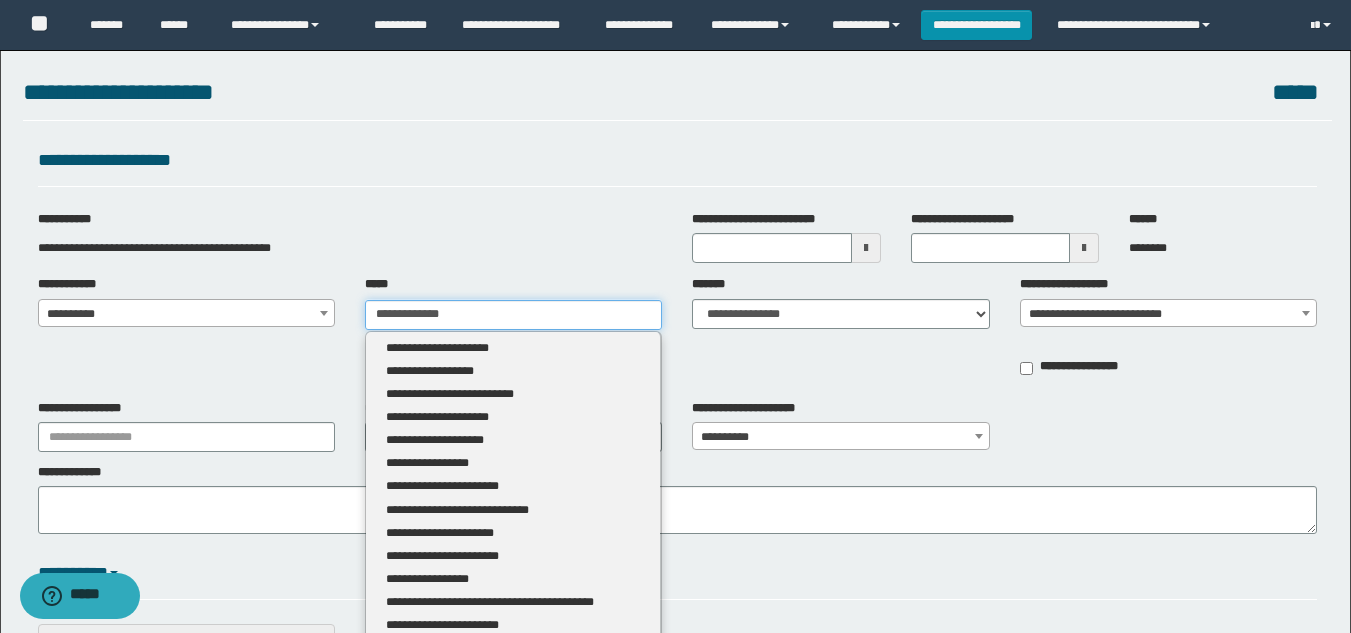 type 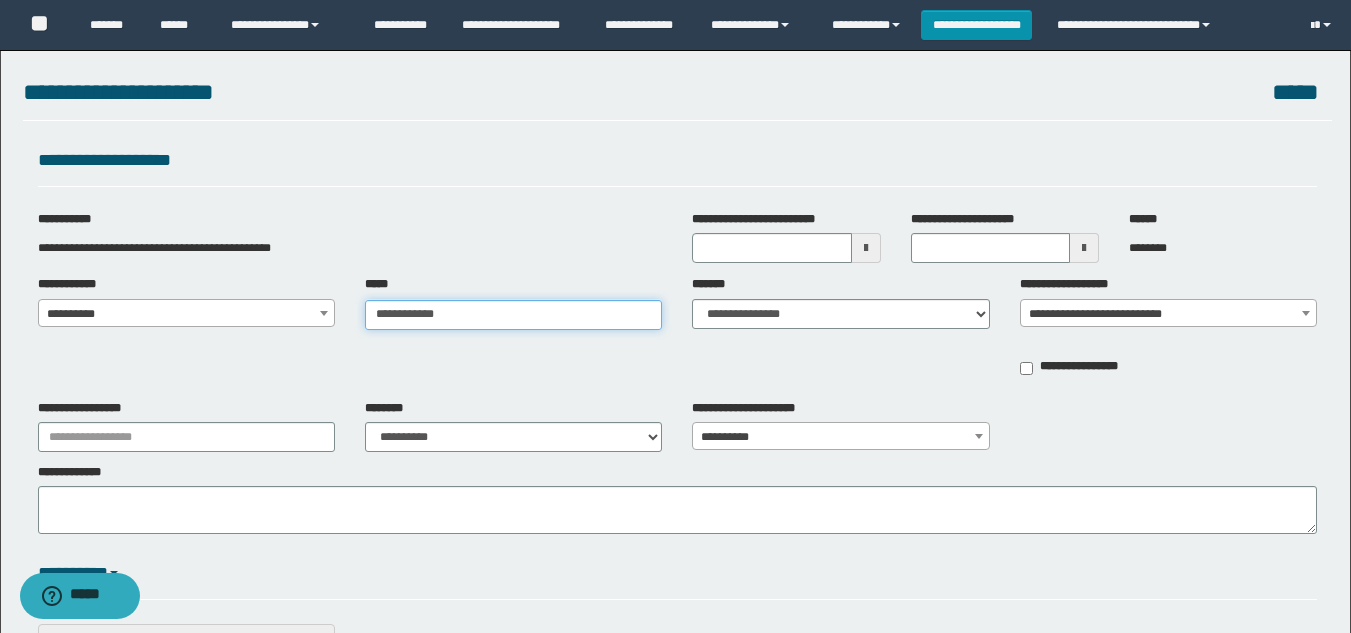 type on "**********" 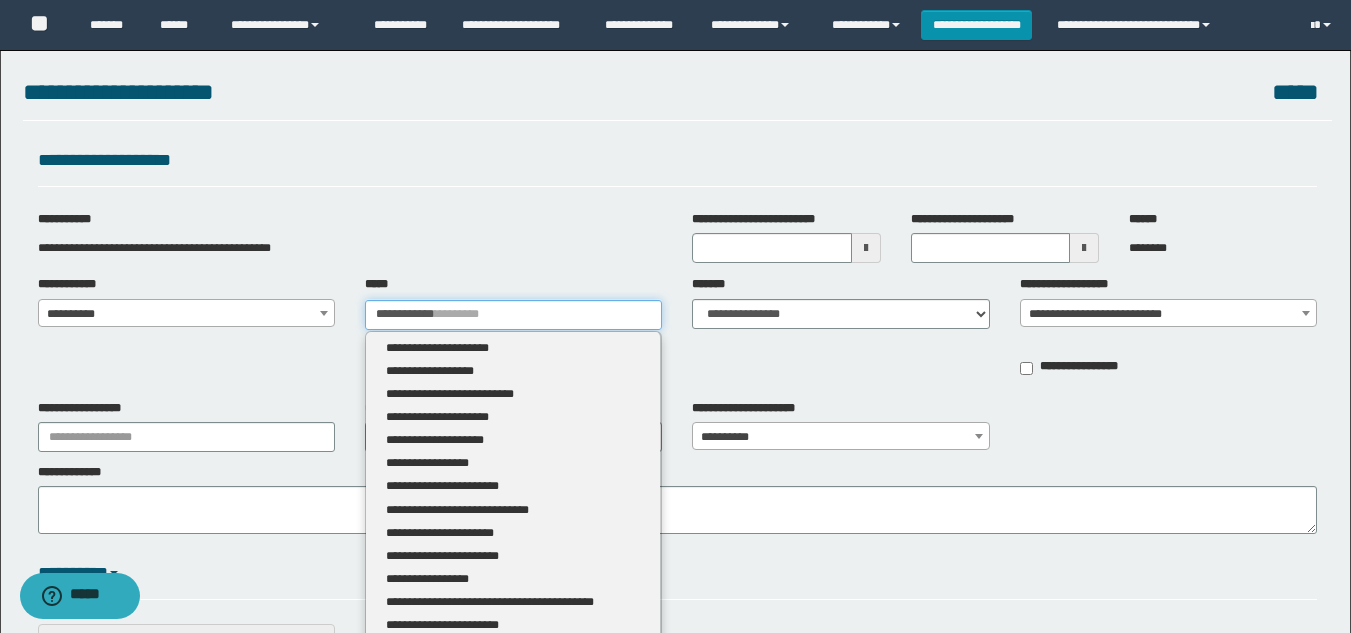 type 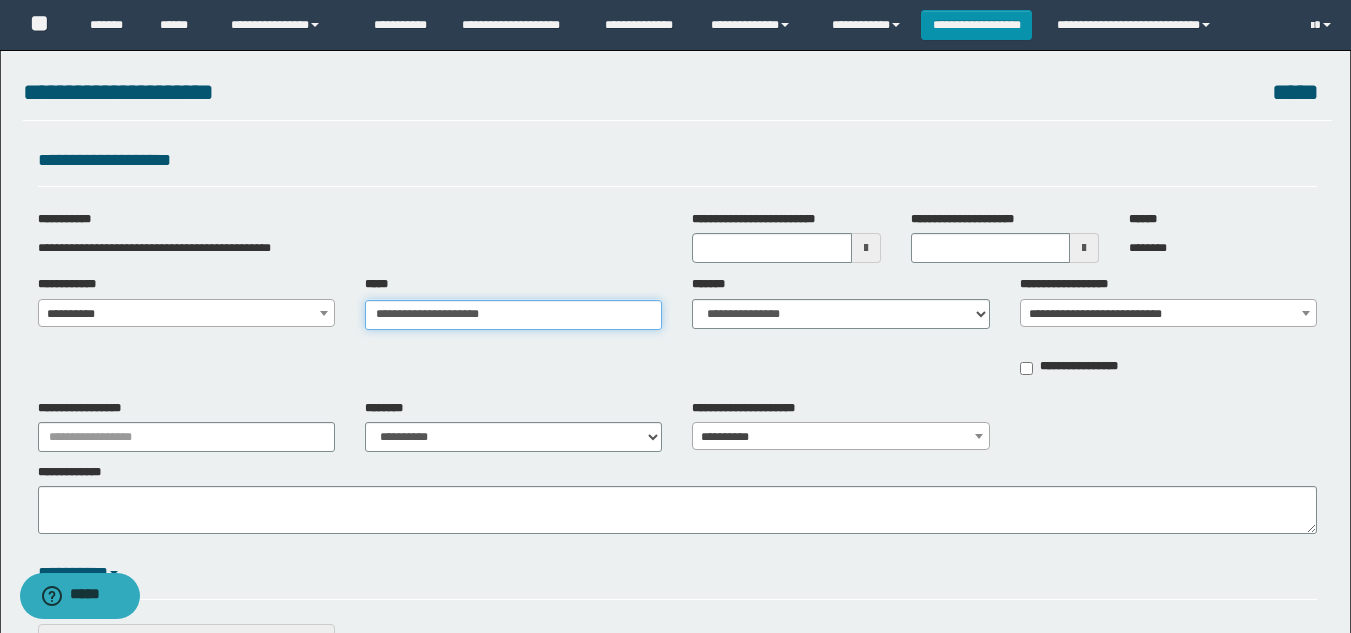 type on "**********" 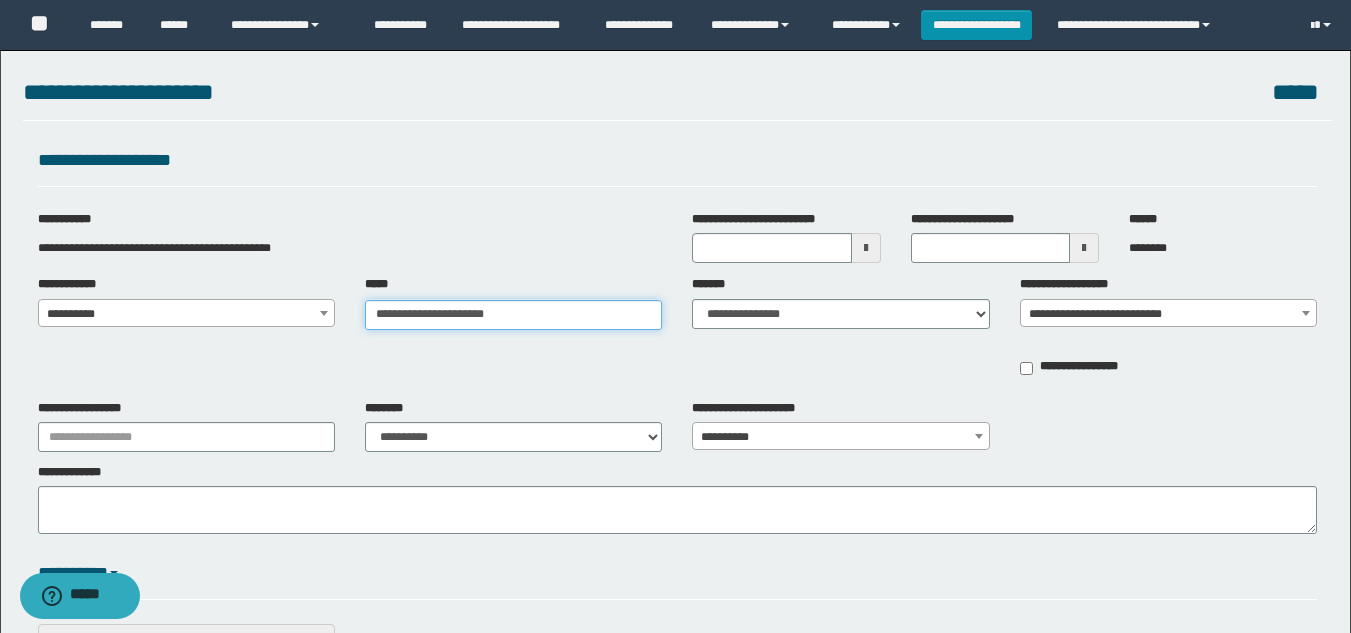 type on "**********" 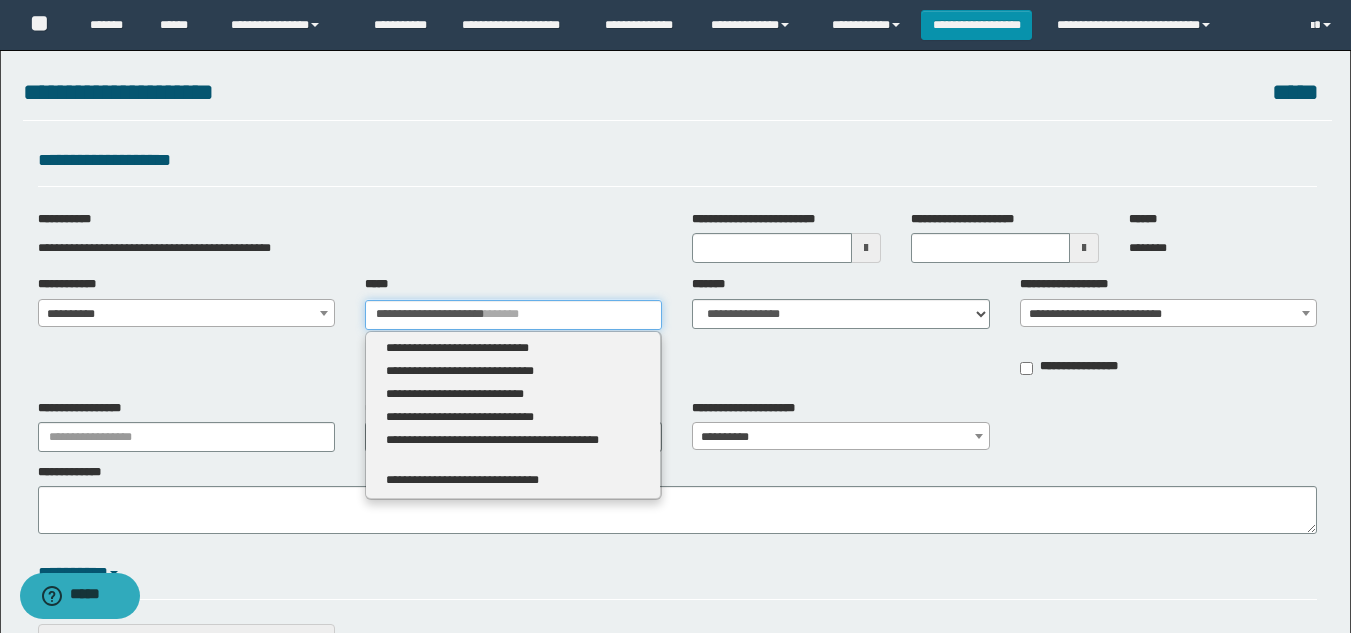 type 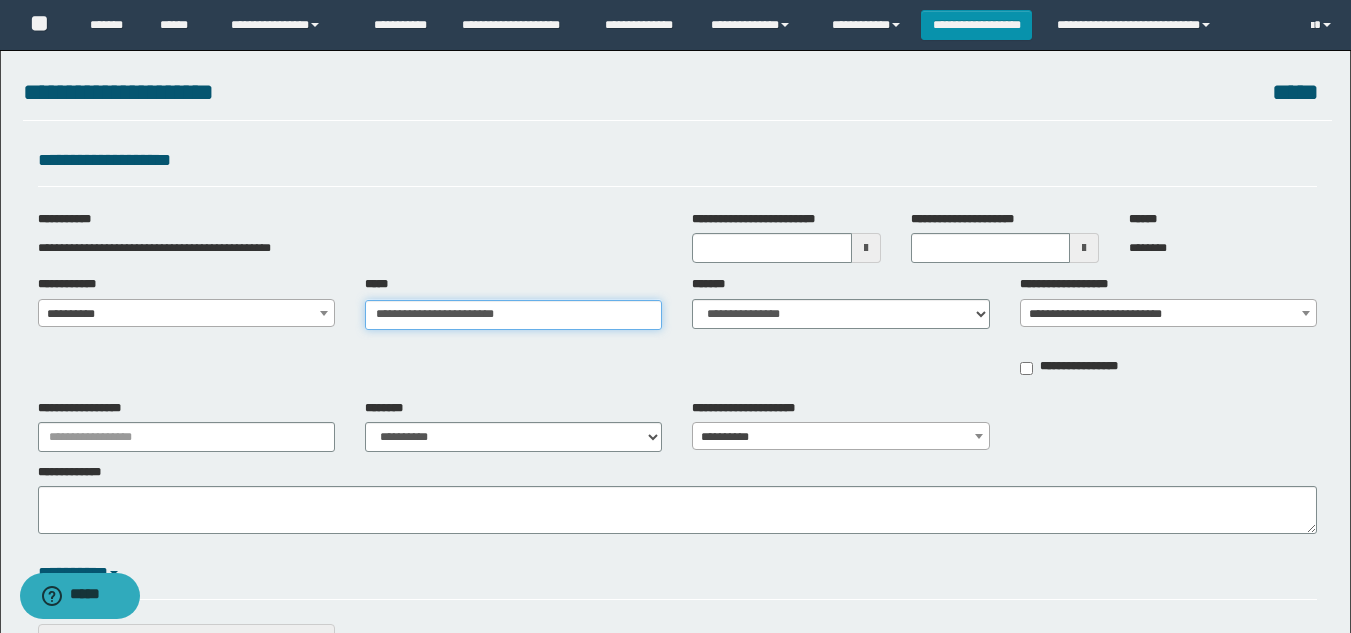 type on "**********" 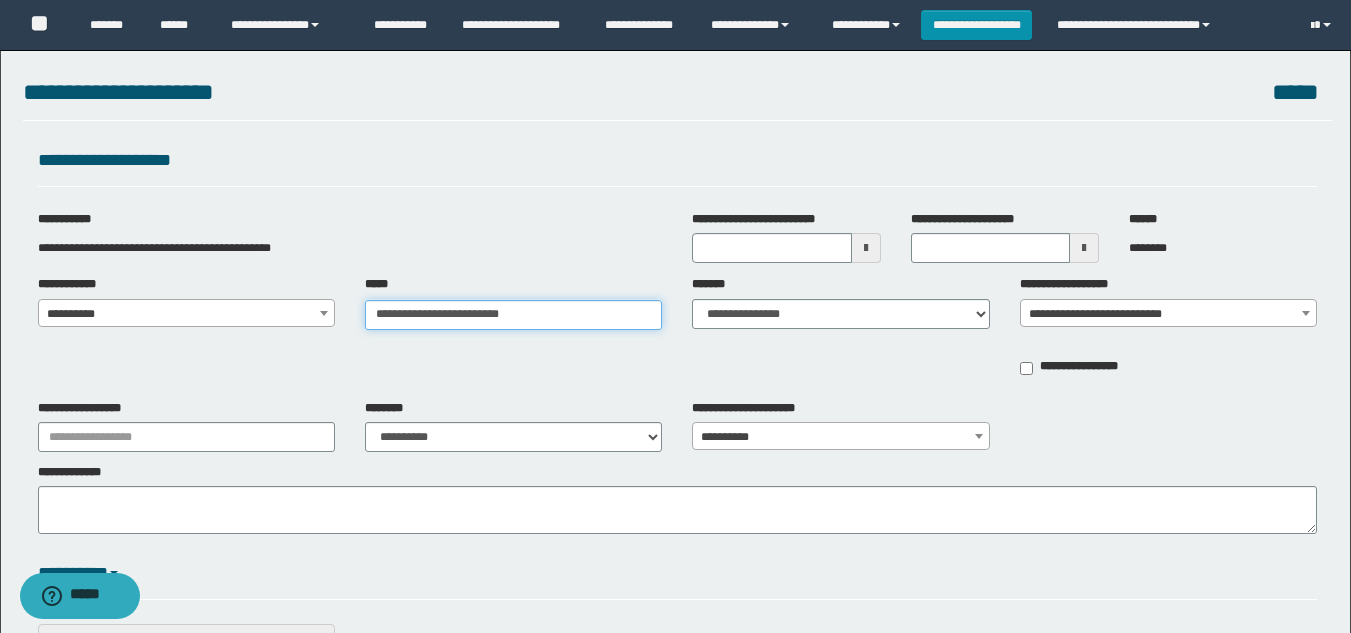 type on "**********" 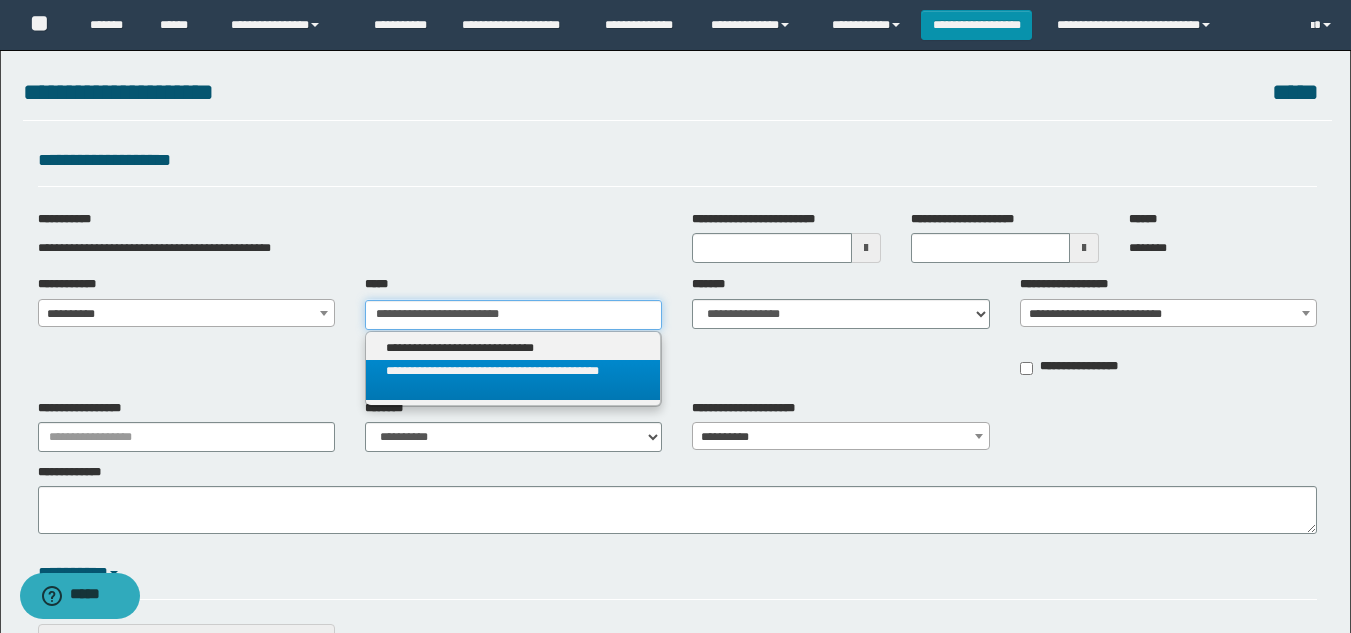 type on "**********" 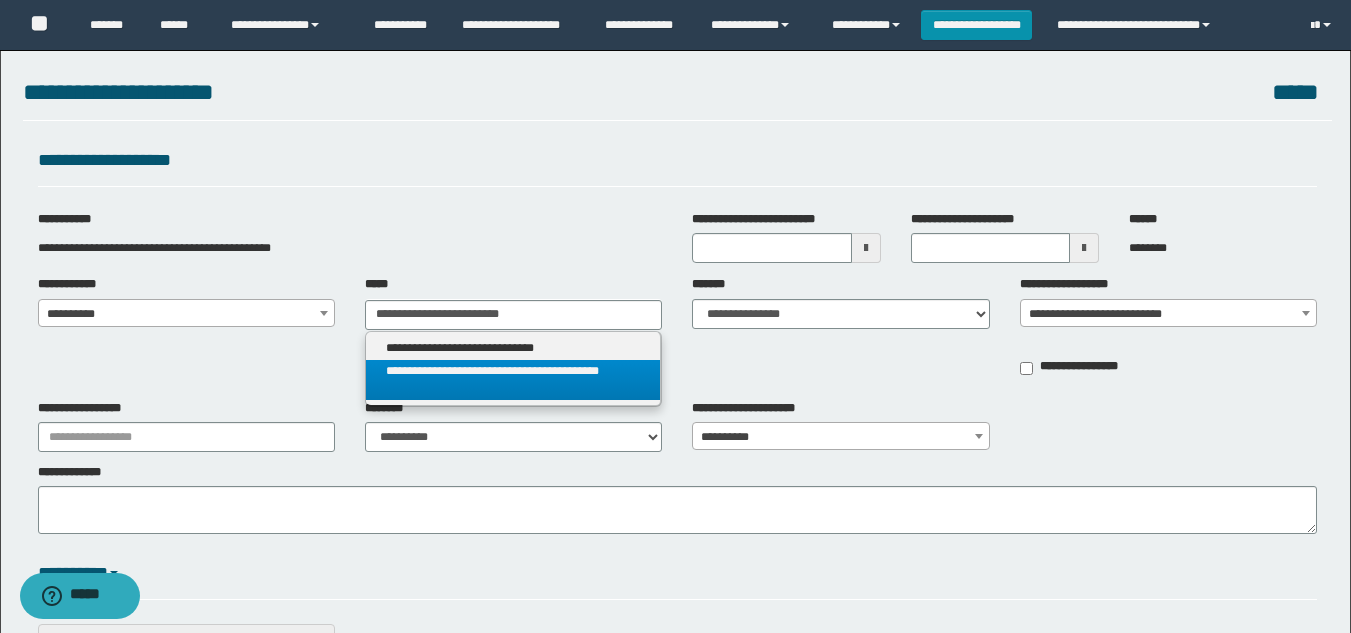 click on "**********" at bounding box center (513, 380) 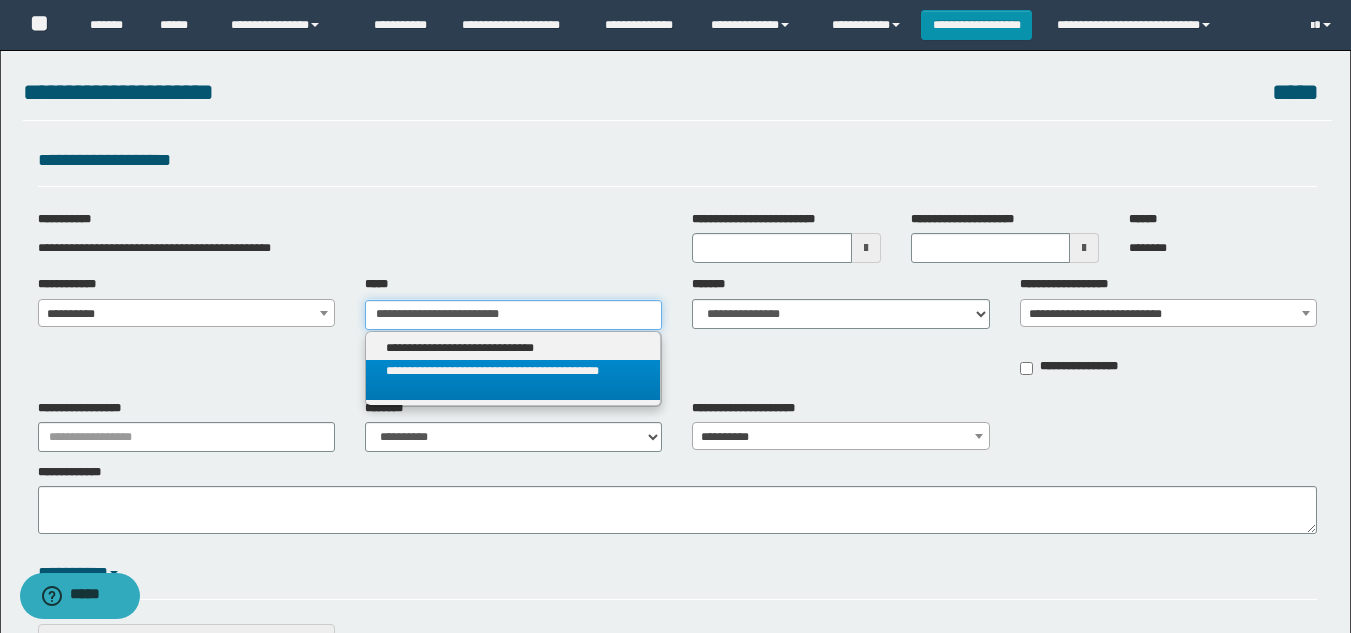 type 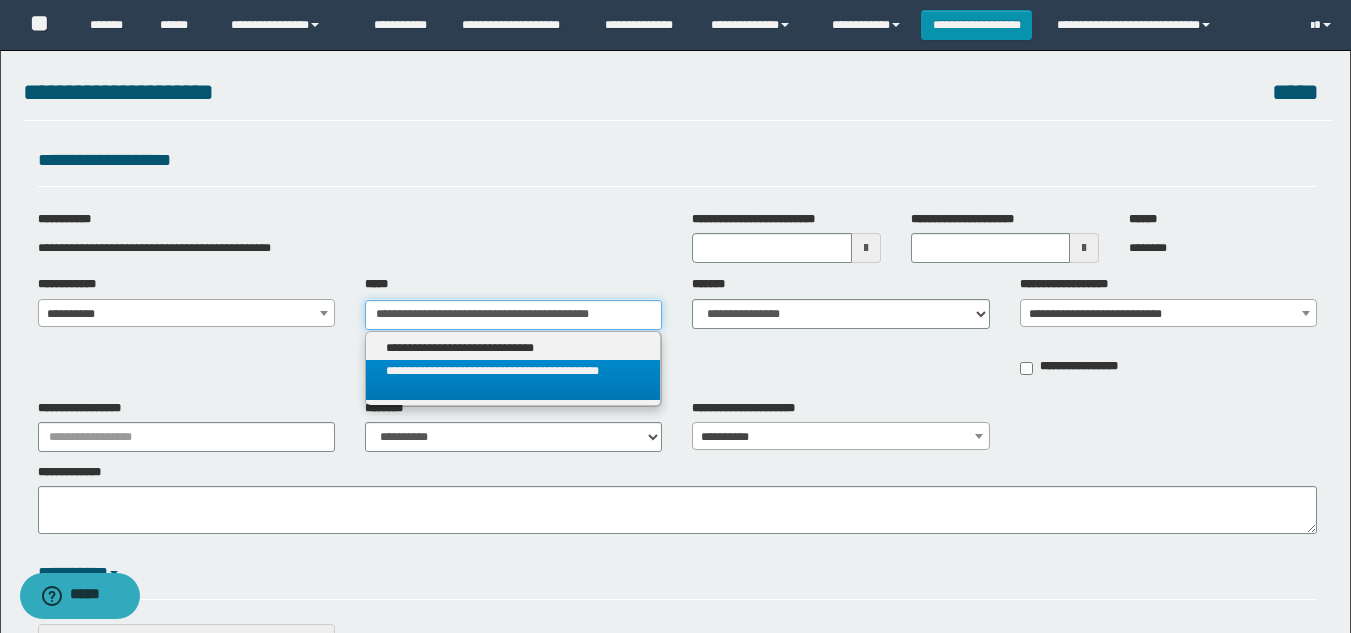 scroll, scrollTop: 0, scrollLeft: 48, axis: horizontal 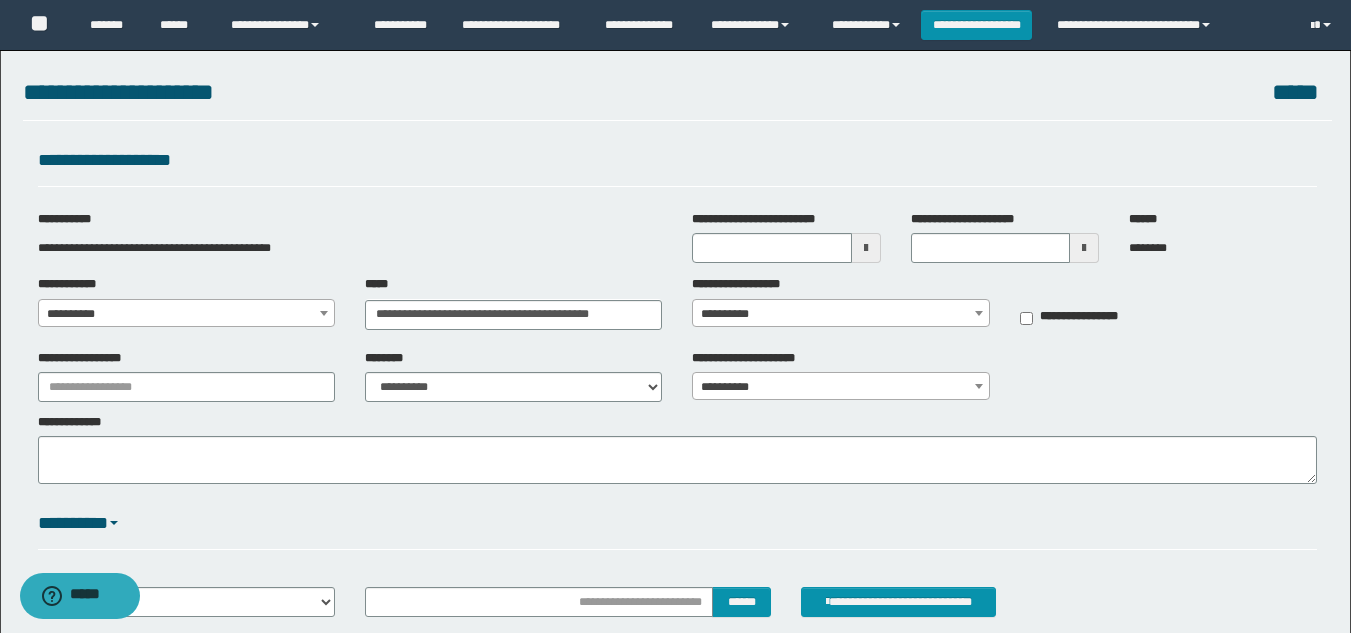 click at bounding box center (979, 313) 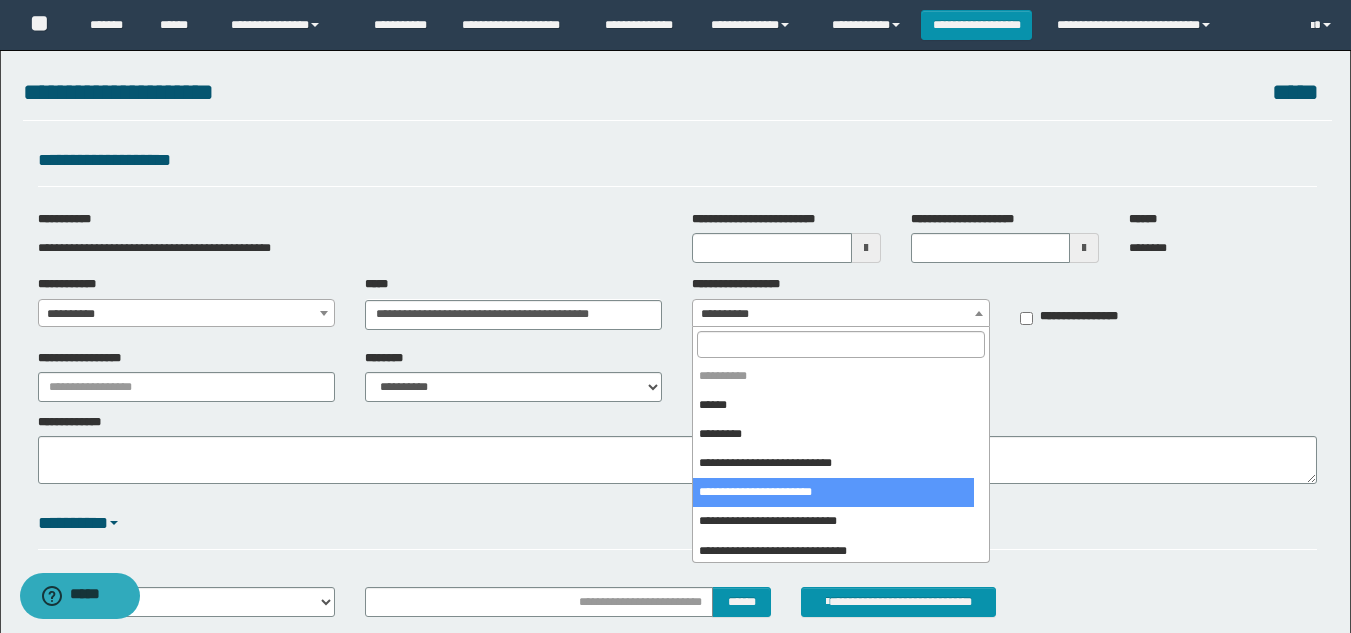 scroll, scrollTop: 4, scrollLeft: 0, axis: vertical 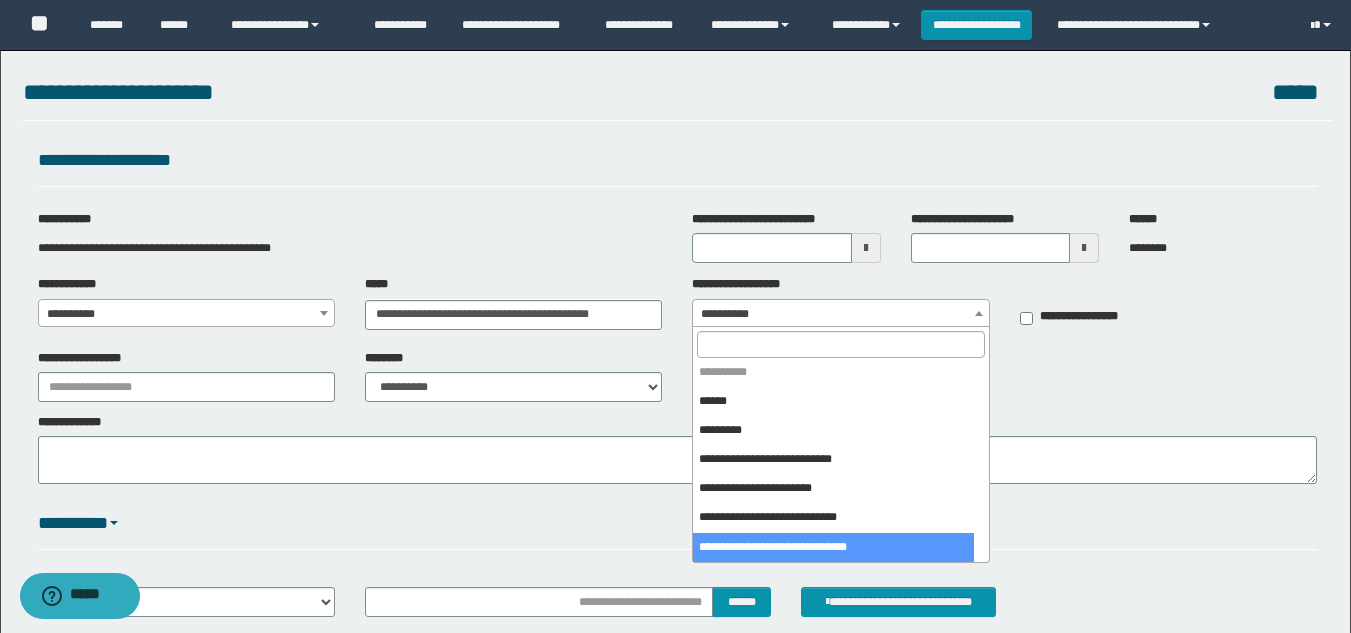 select on "***" 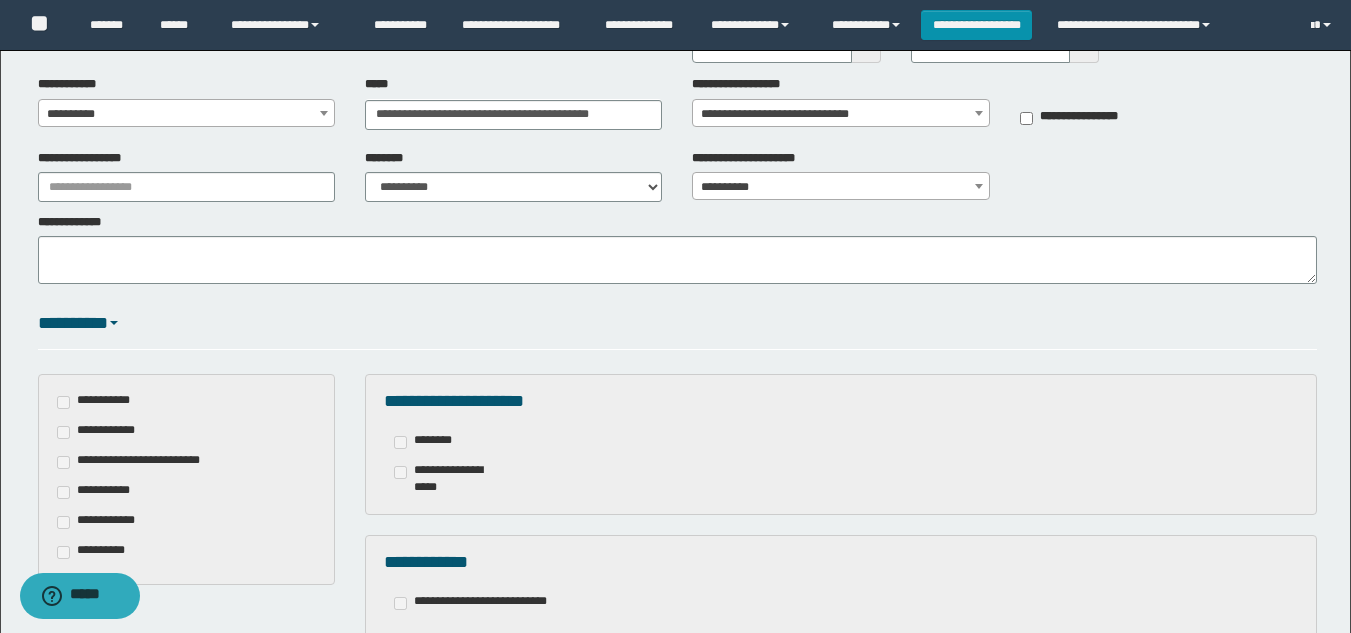 scroll, scrollTop: 300, scrollLeft: 0, axis: vertical 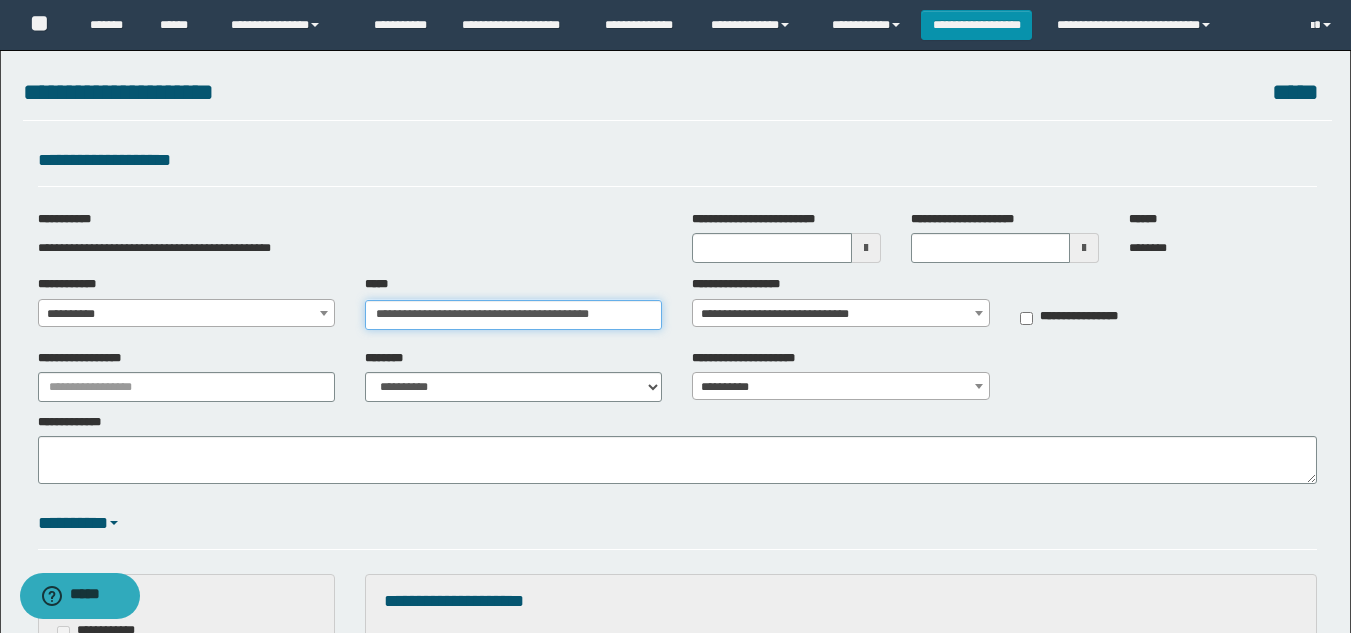 click on "**********" at bounding box center (513, 315) 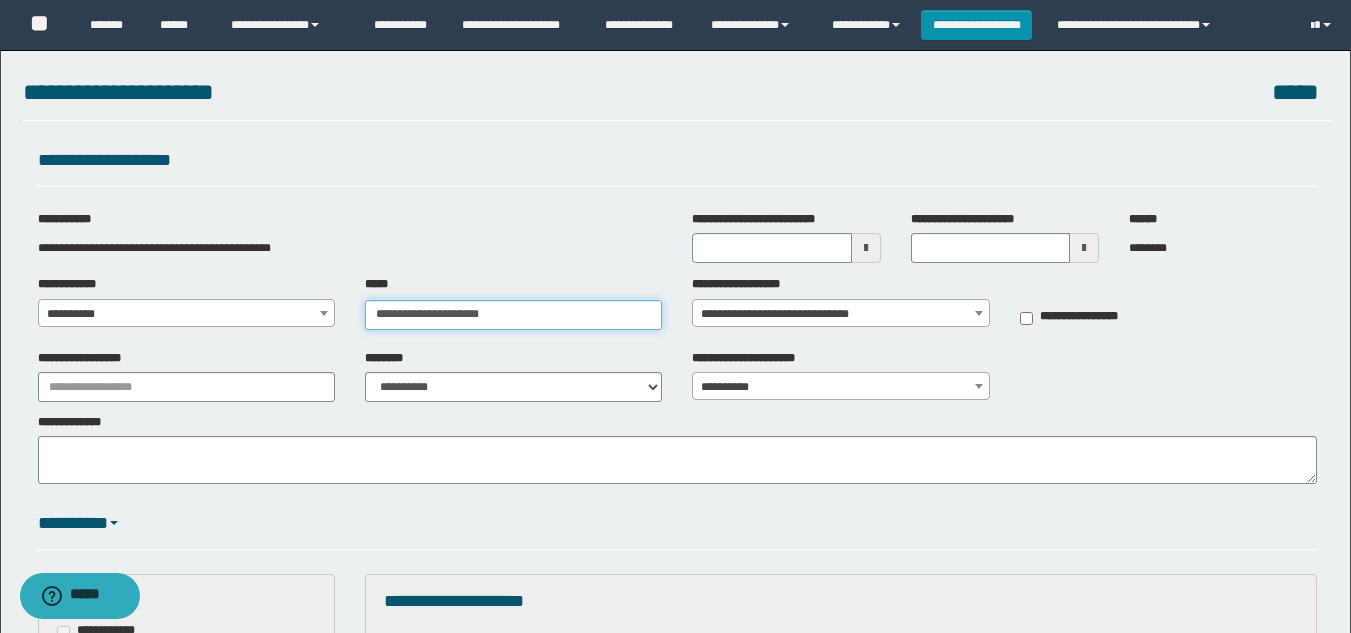 type on "**********" 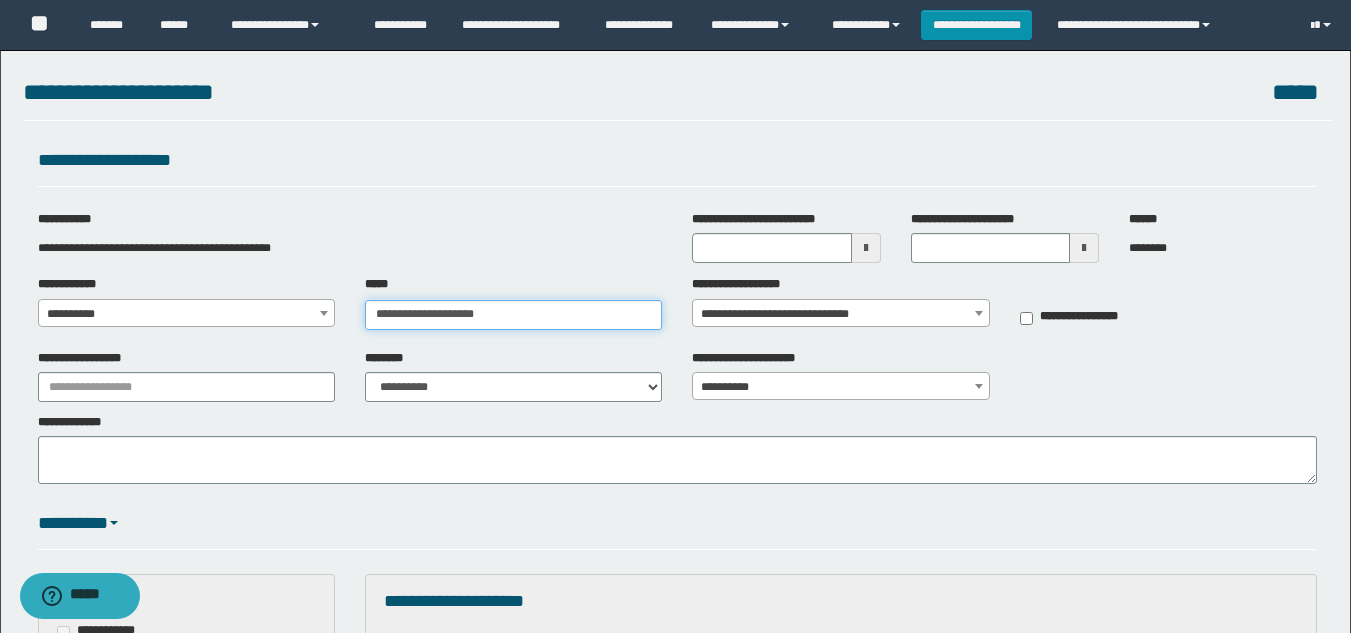 type on "**********" 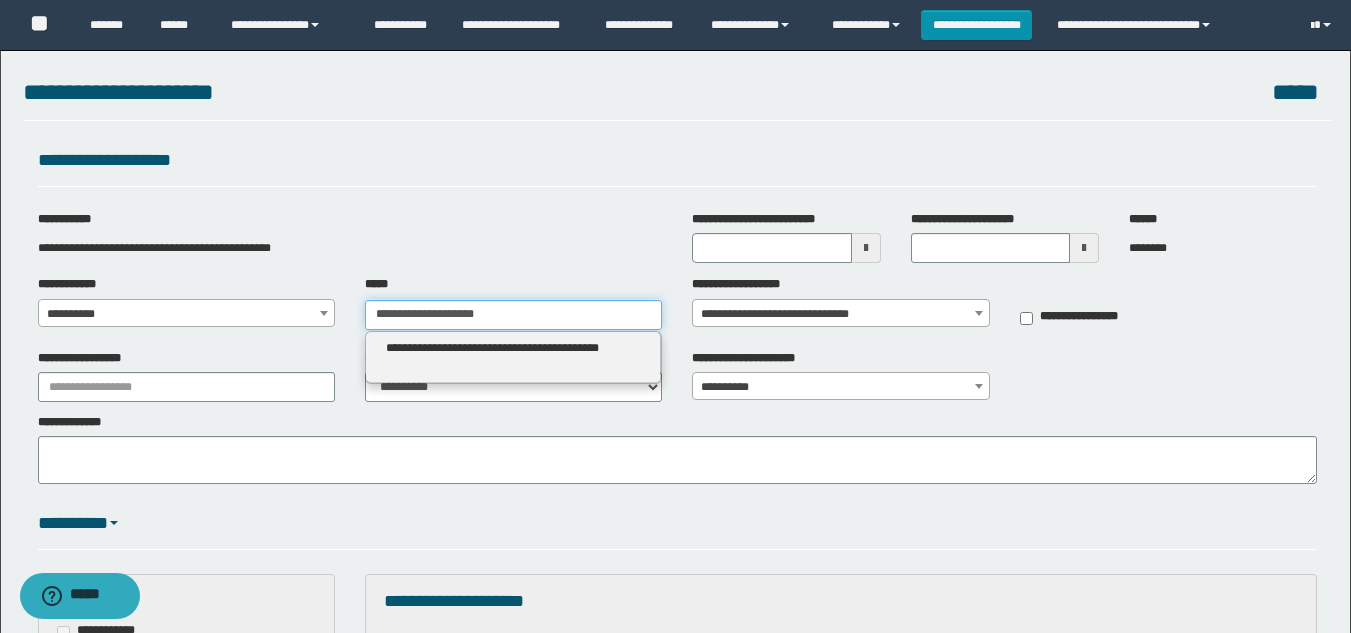 type 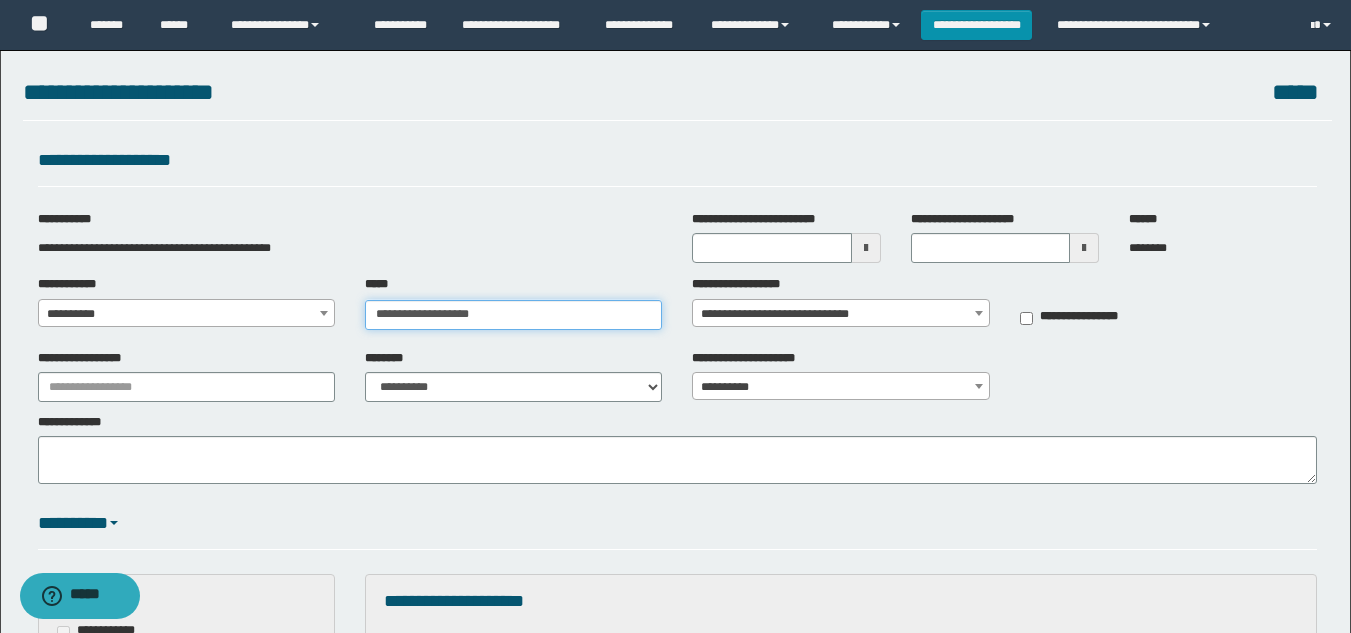 type on "**********" 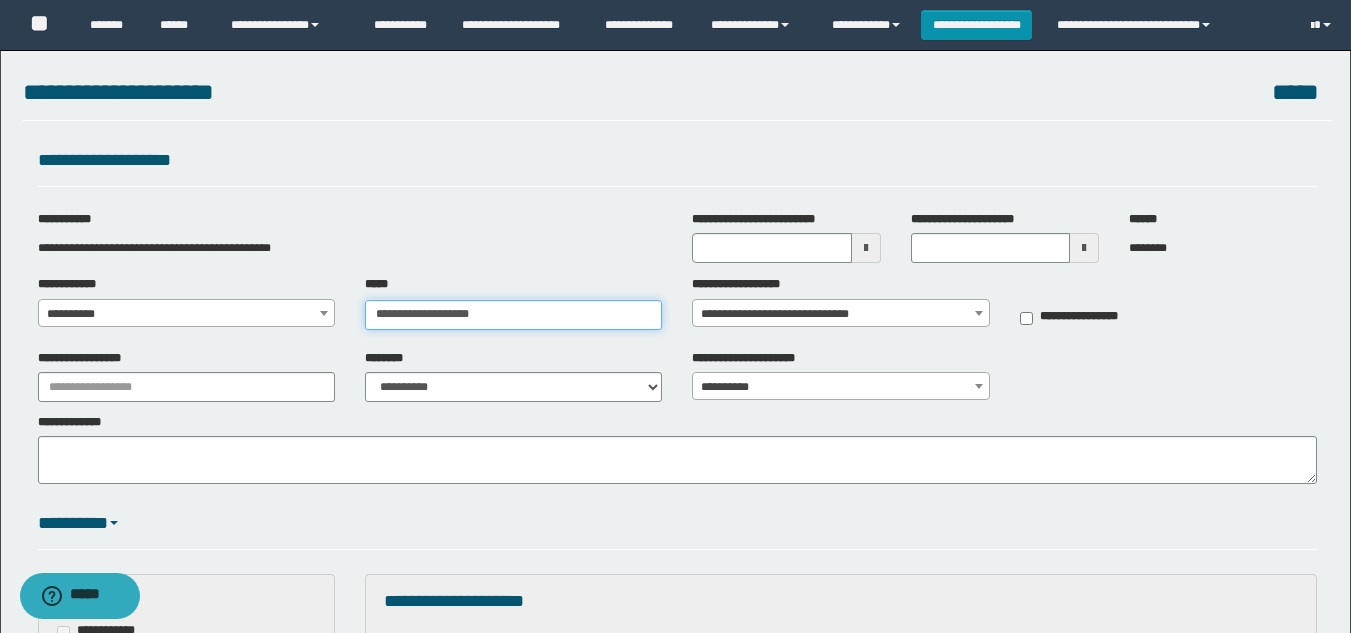 type 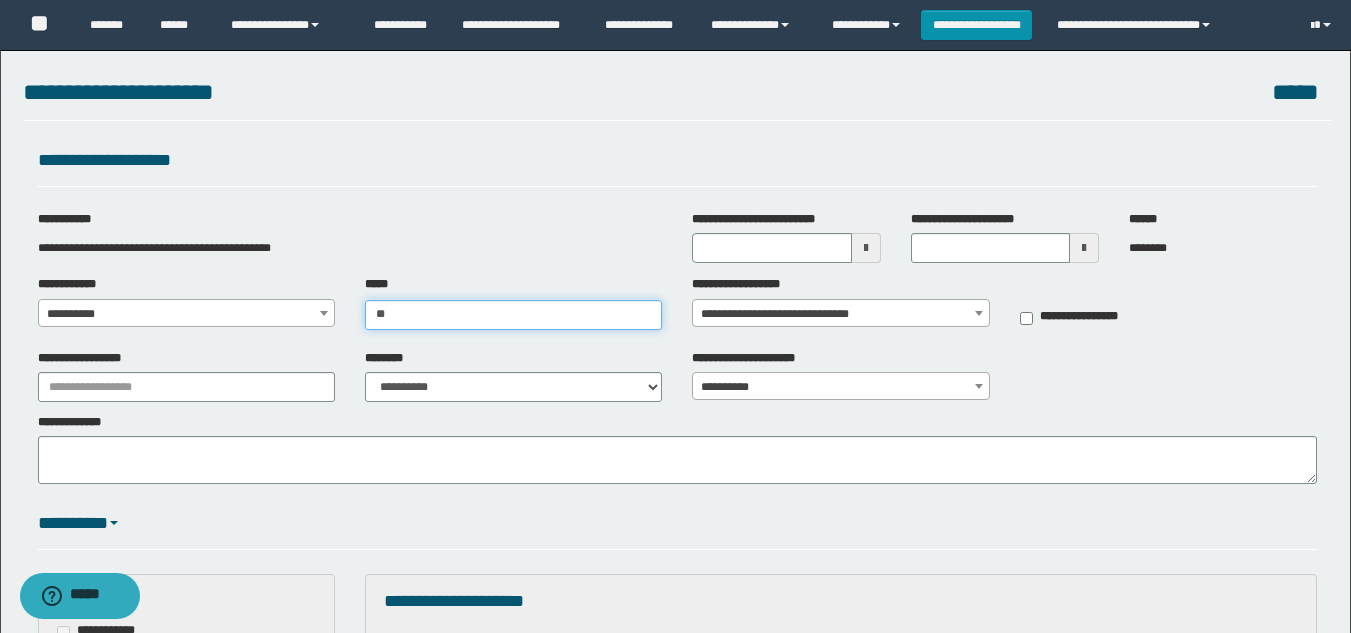 type on "*" 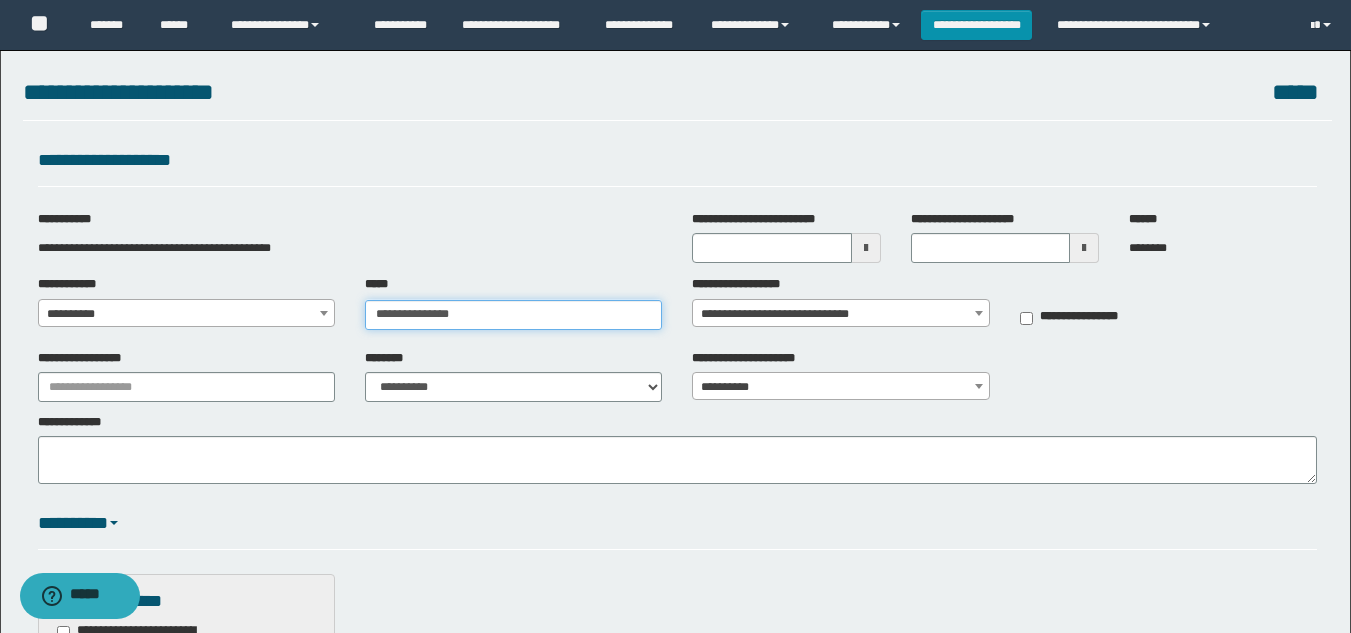 type on "**********" 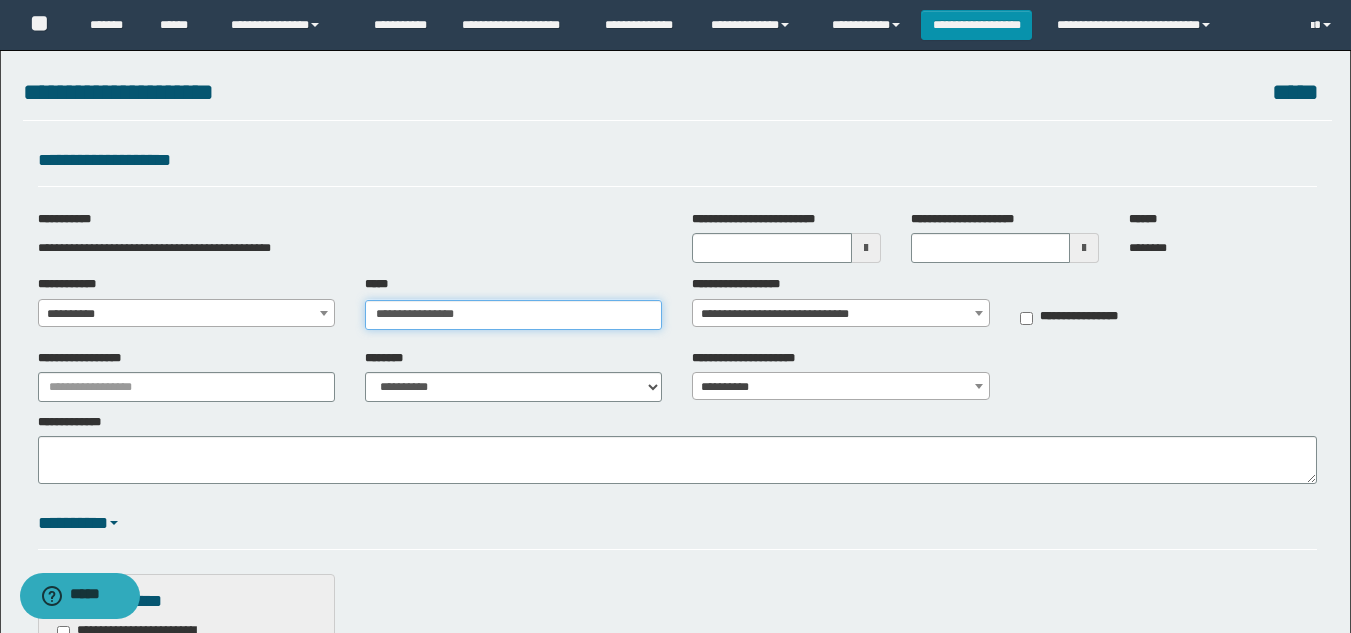 type on "**********" 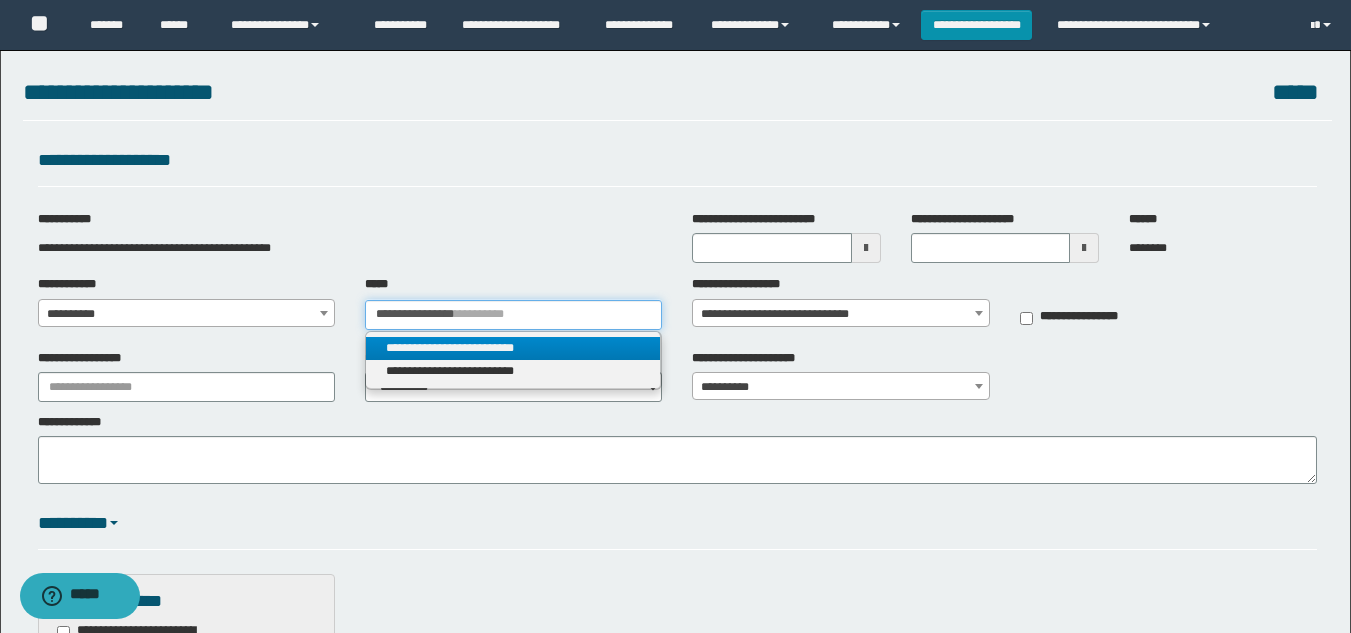 type on "**********" 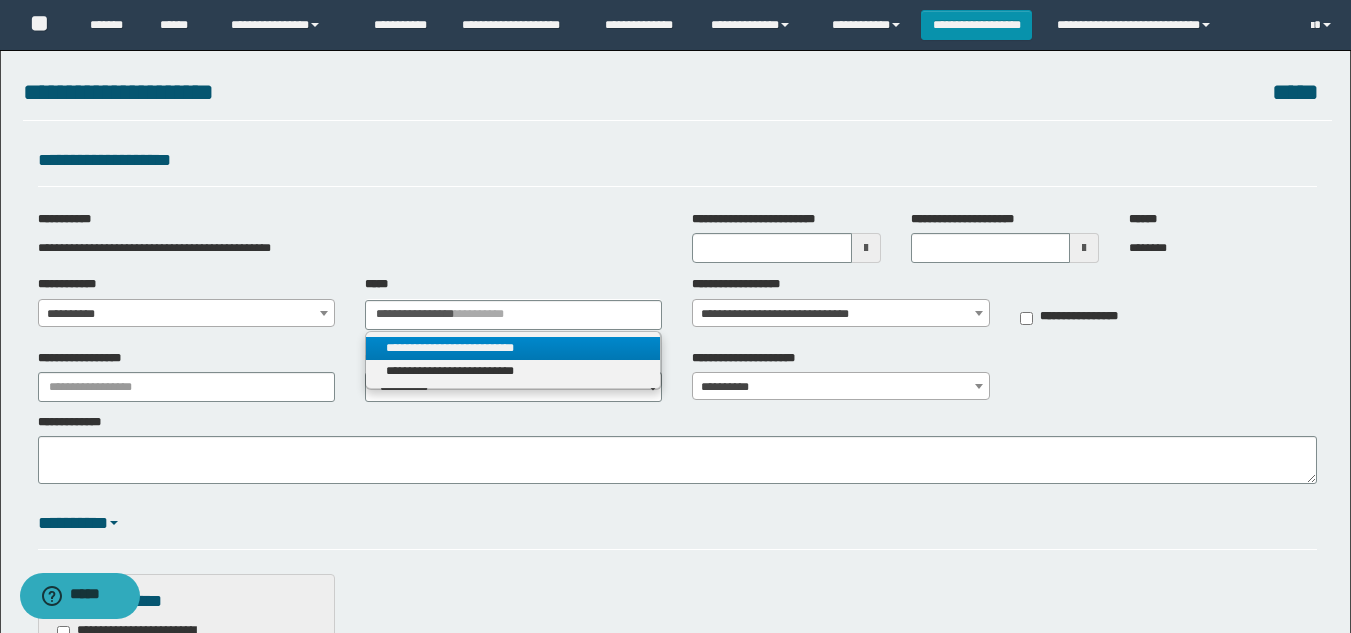 type 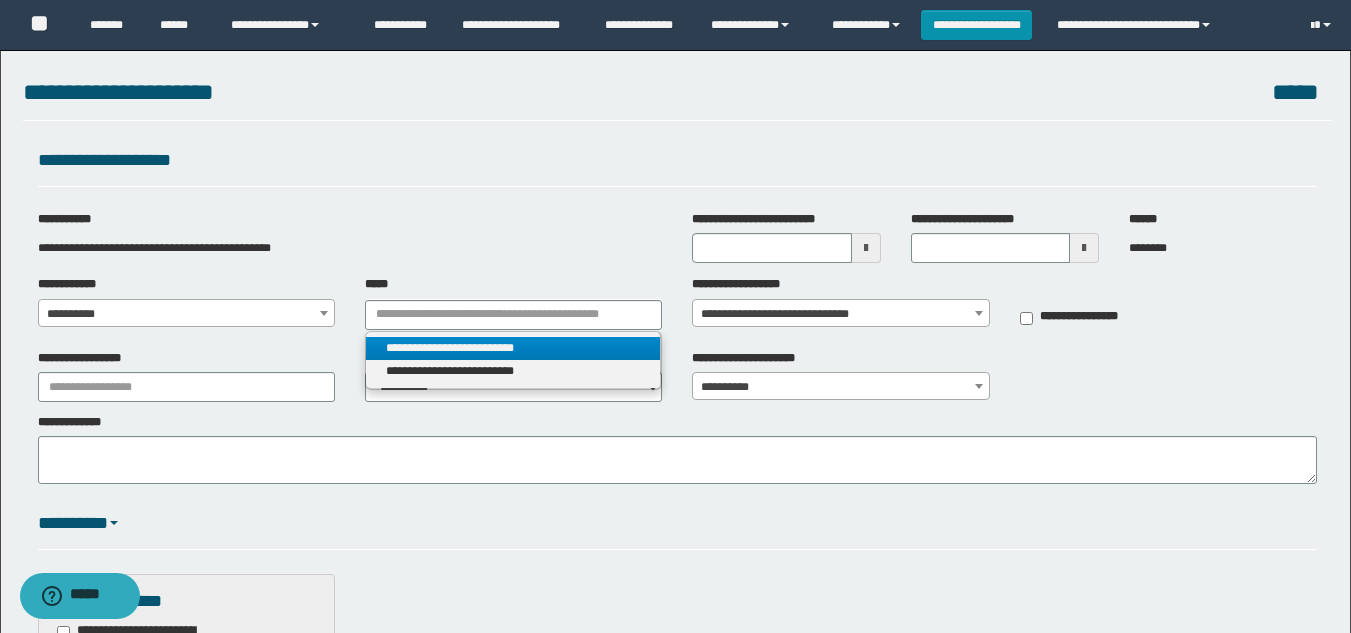 click on "**********" at bounding box center [513, 348] 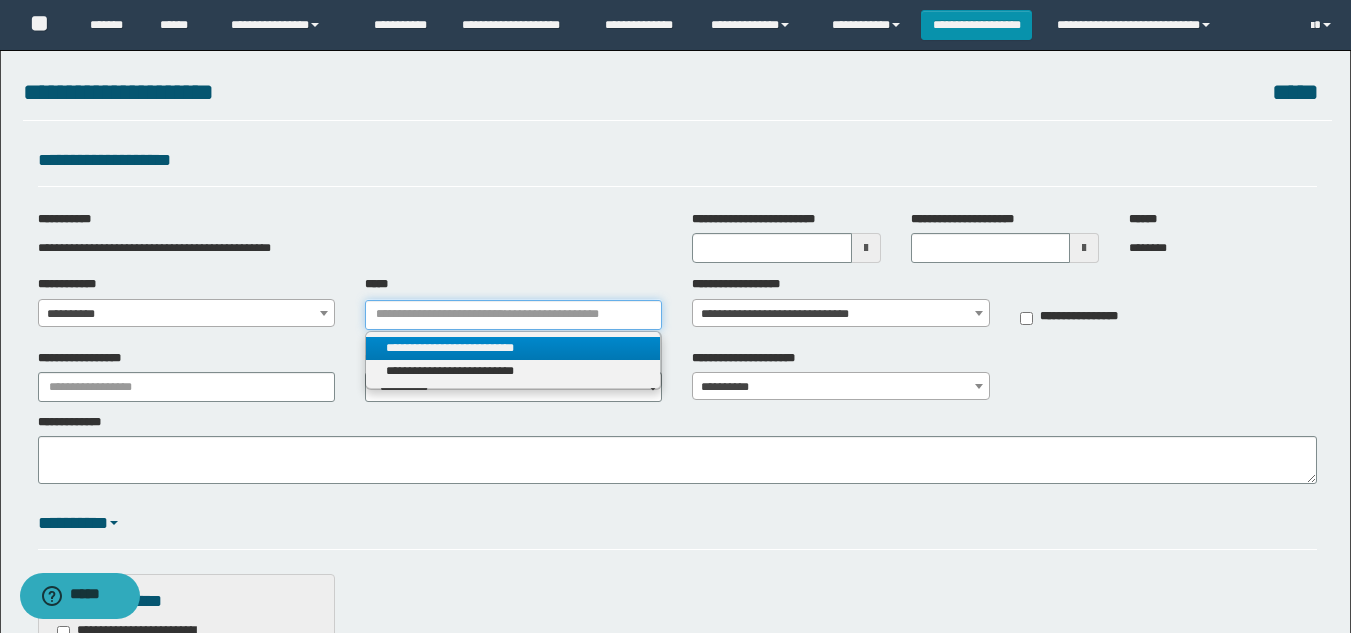 type 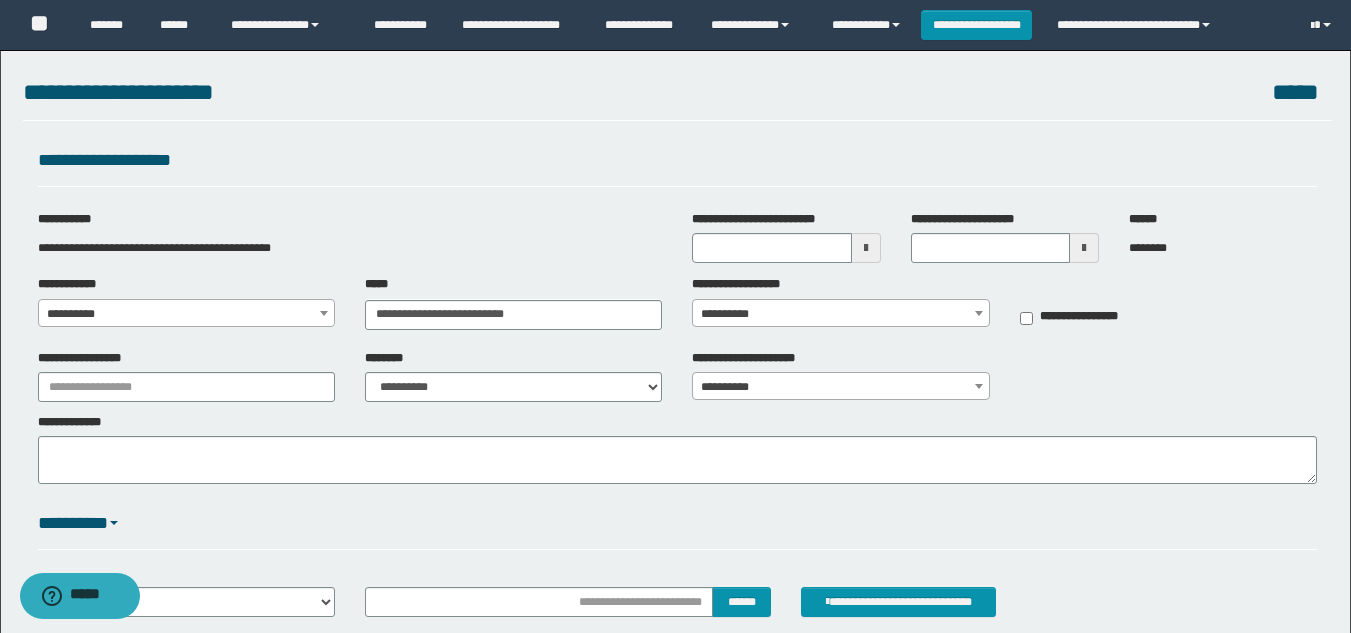 click at bounding box center [979, 313] 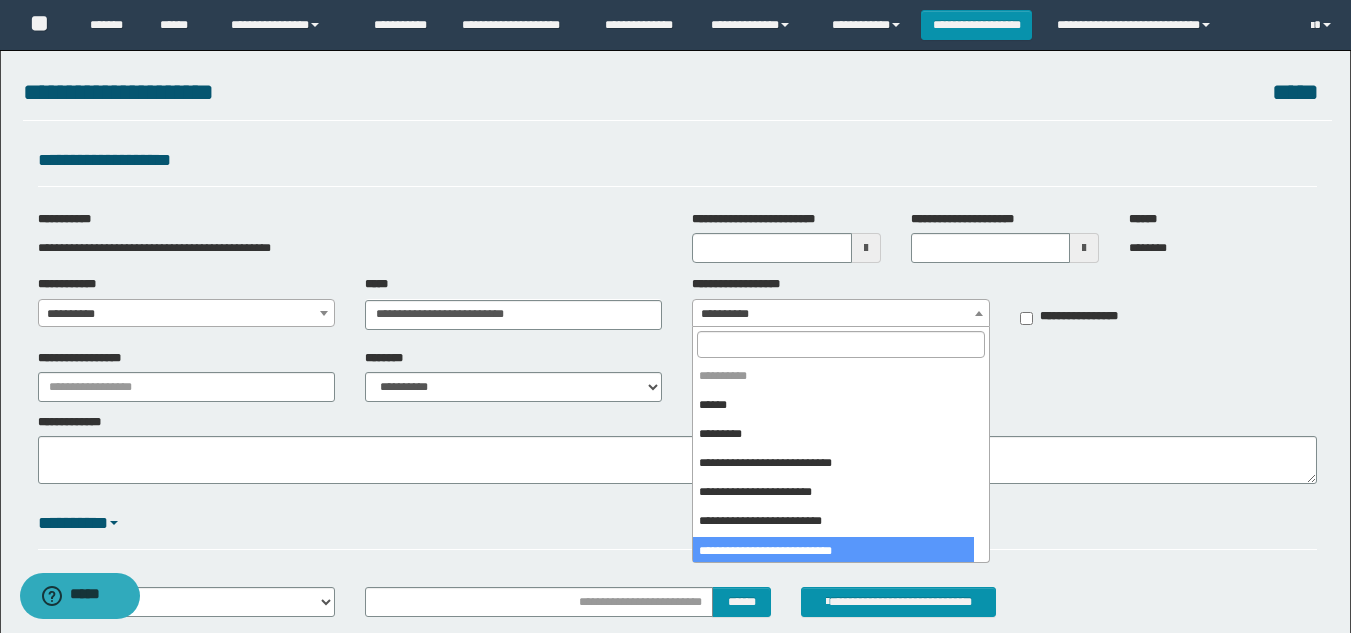 select on "****" 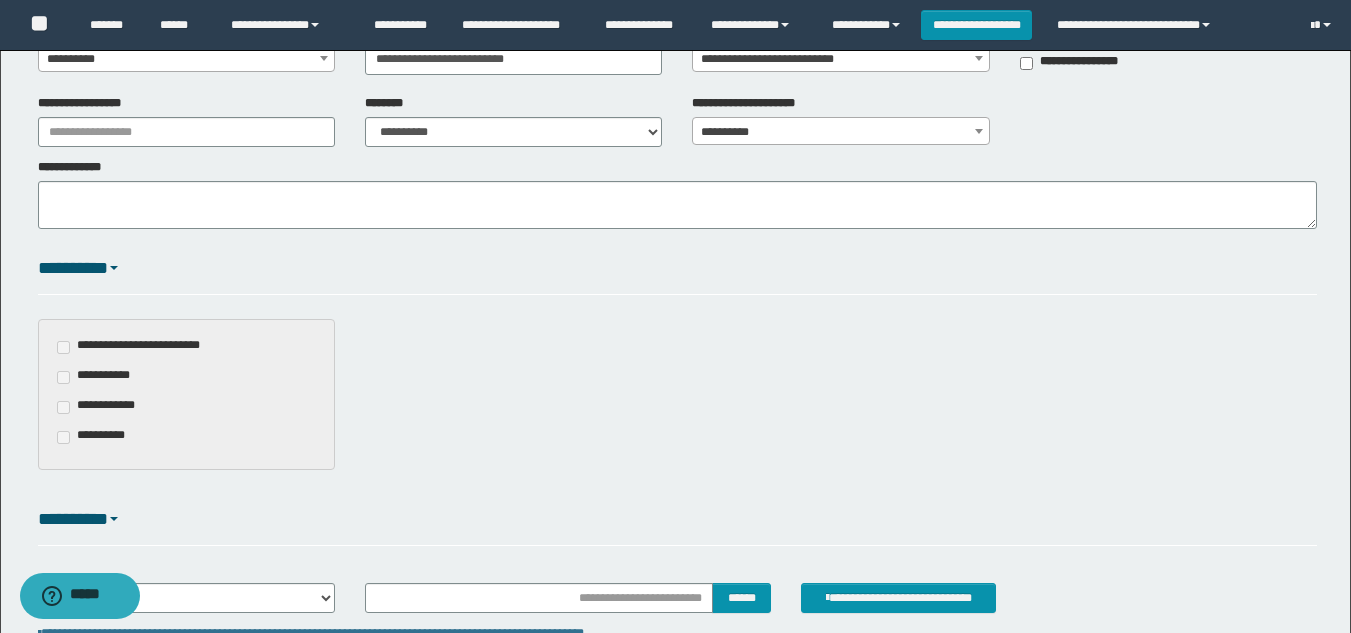 scroll, scrollTop: 300, scrollLeft: 0, axis: vertical 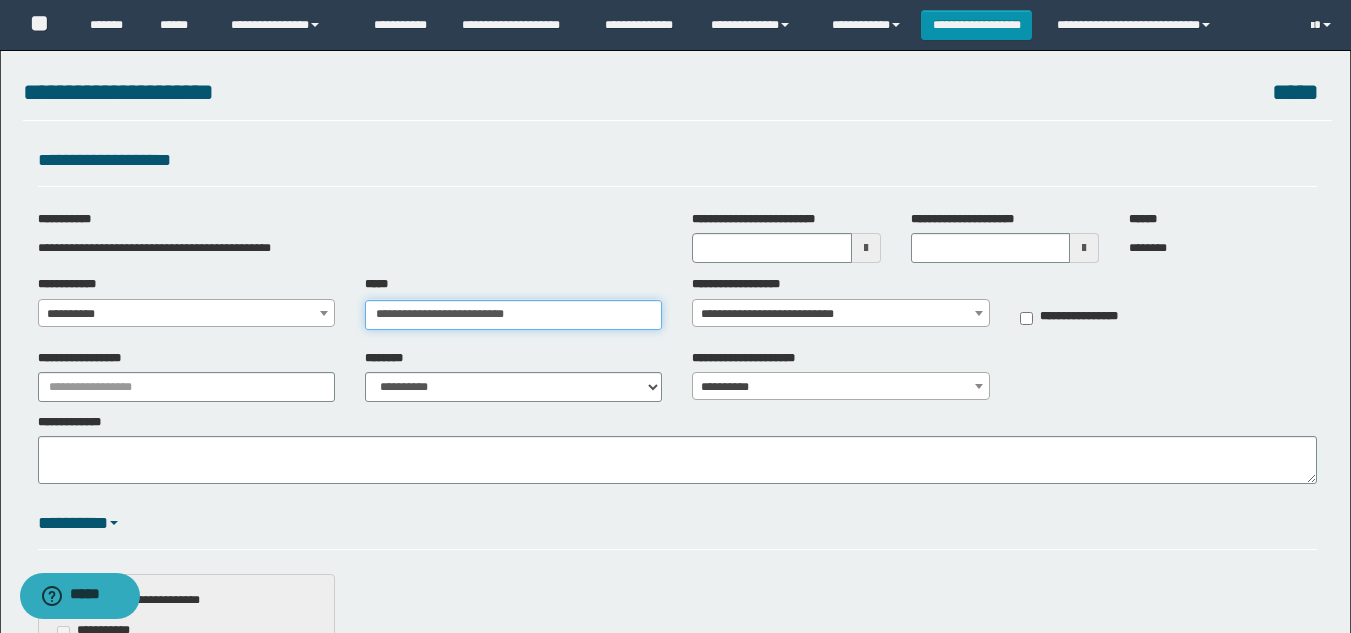 type on "**********" 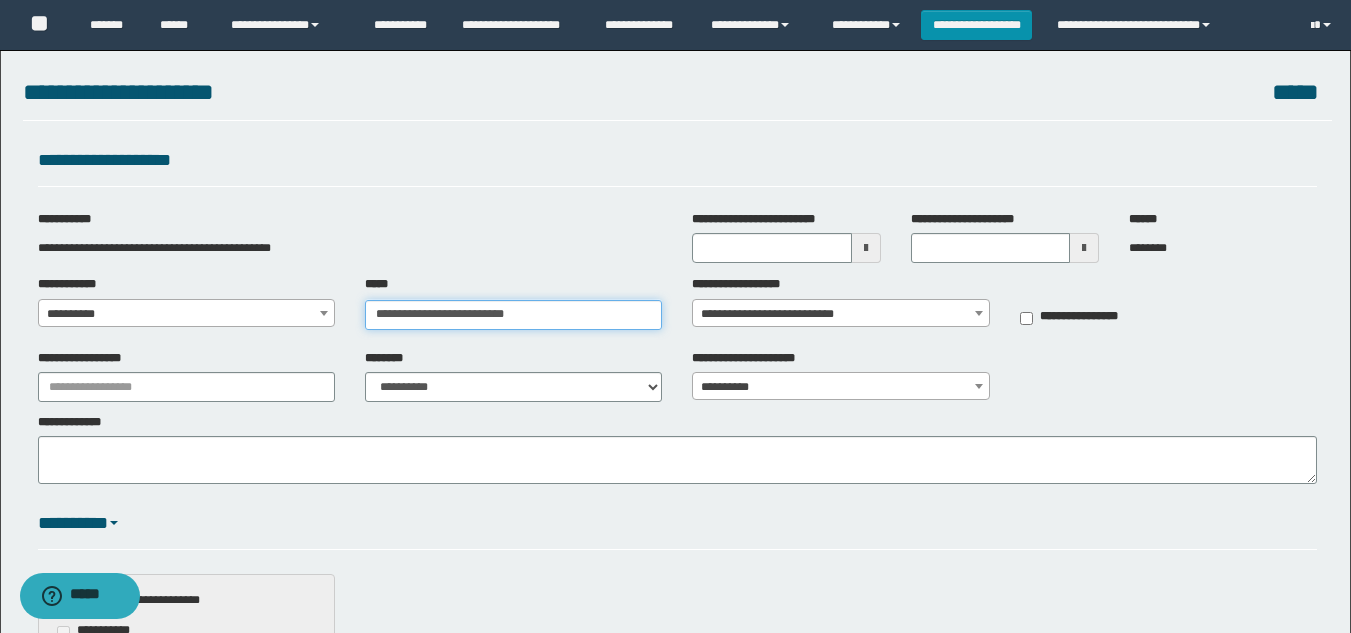 click on "**********" at bounding box center (513, 315) 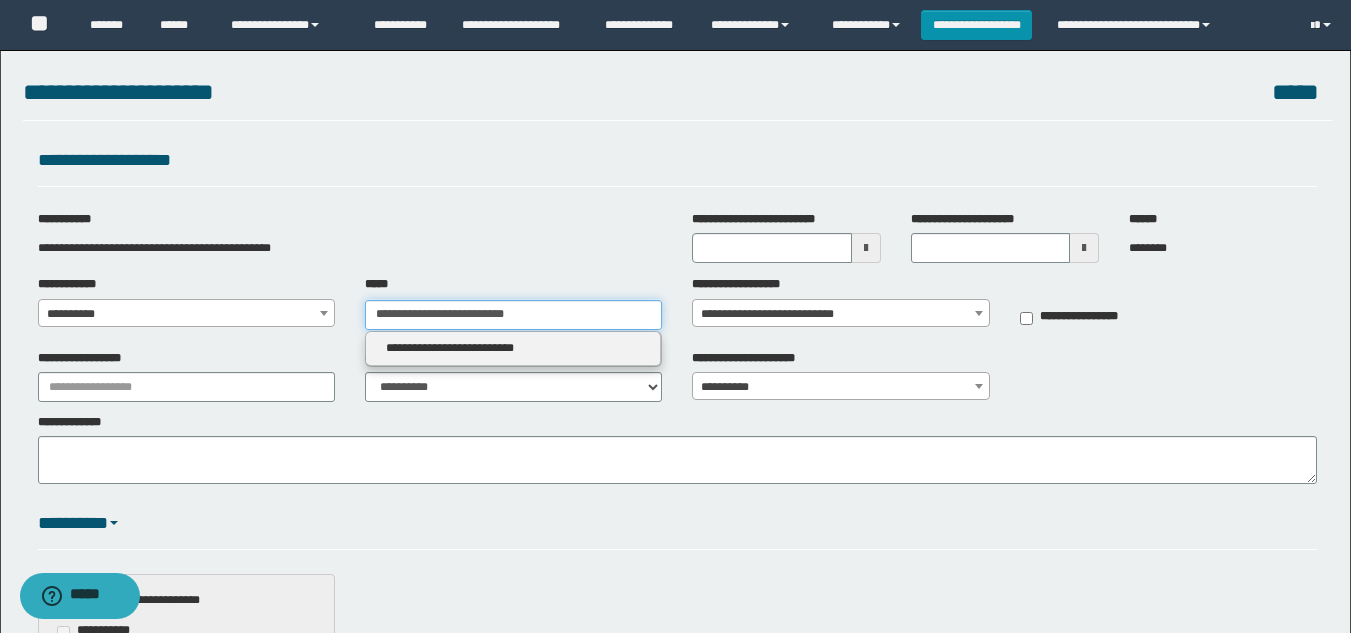 click on "**********" at bounding box center (513, 315) 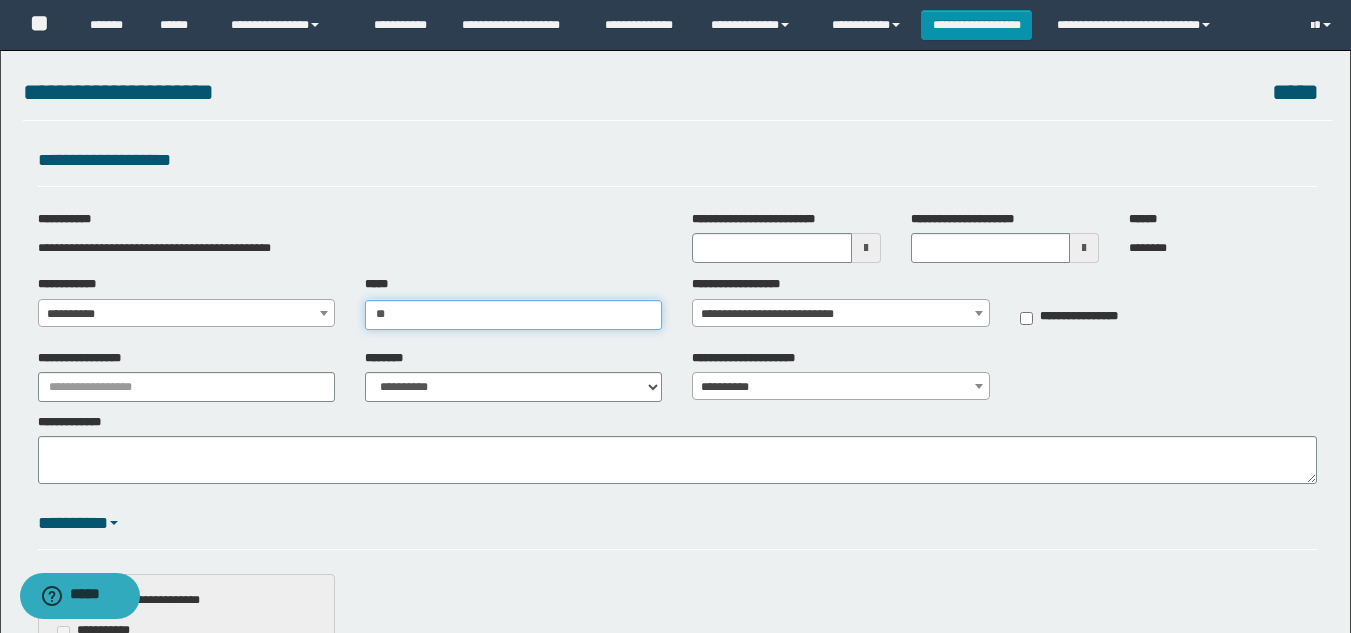 type on "*" 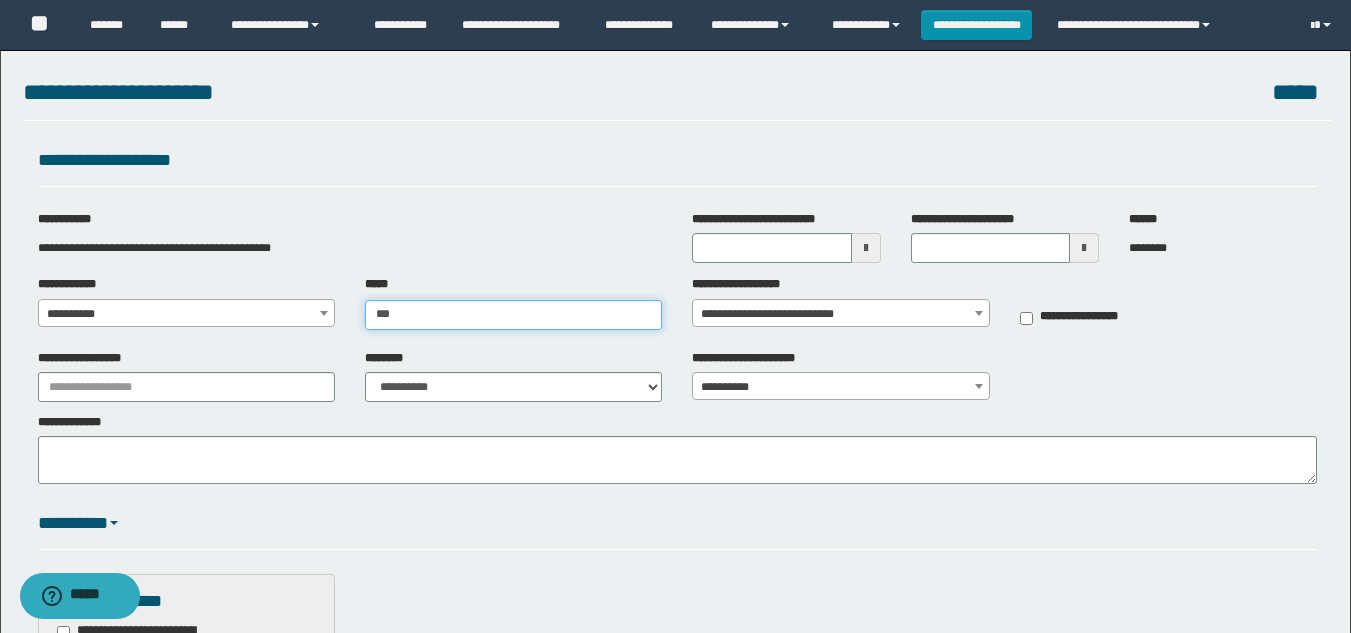 type on "****" 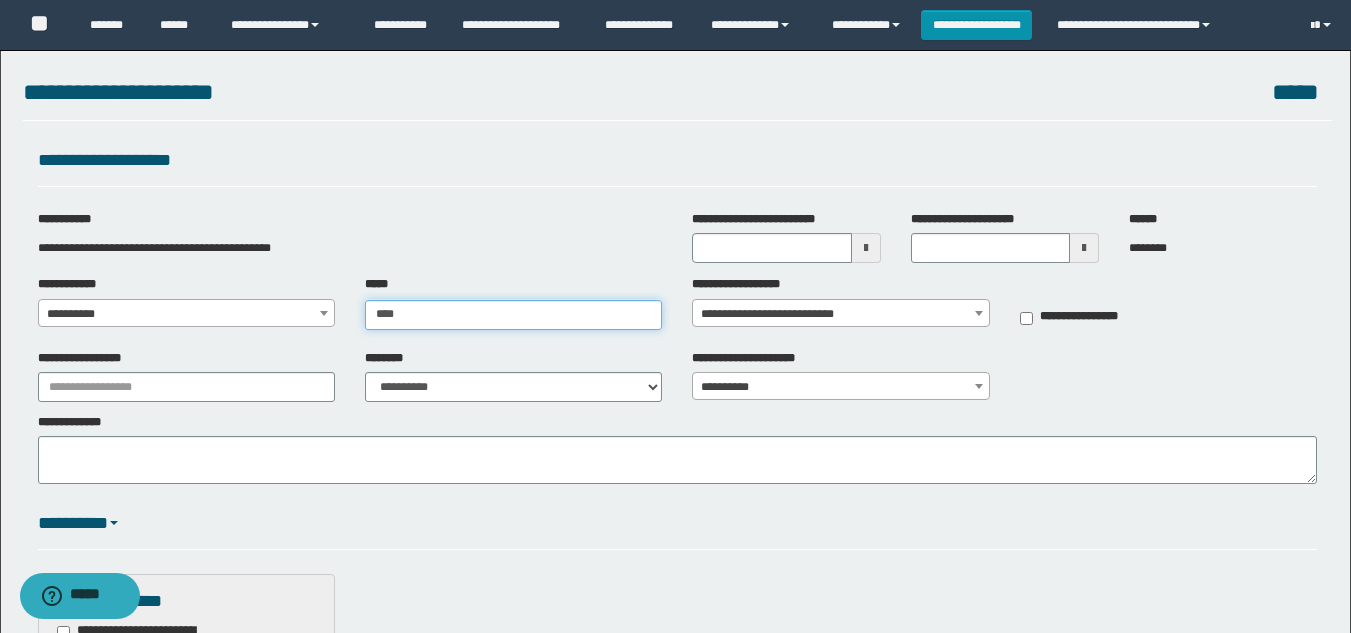type on "****" 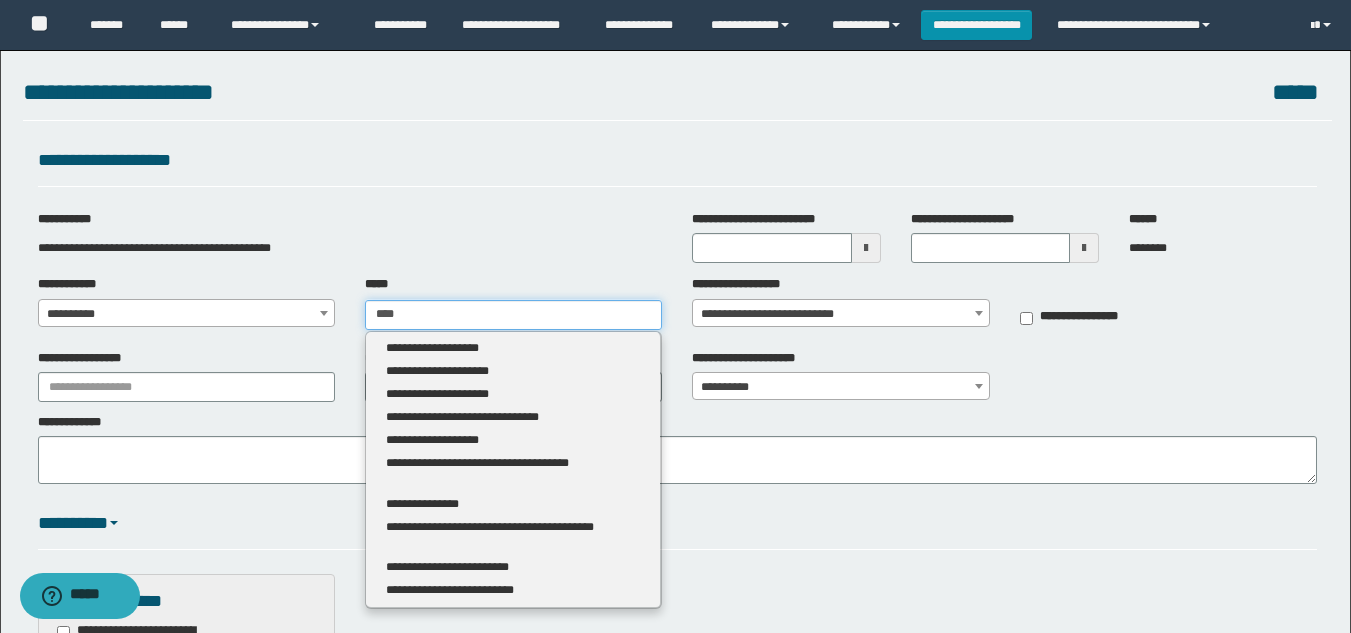 type 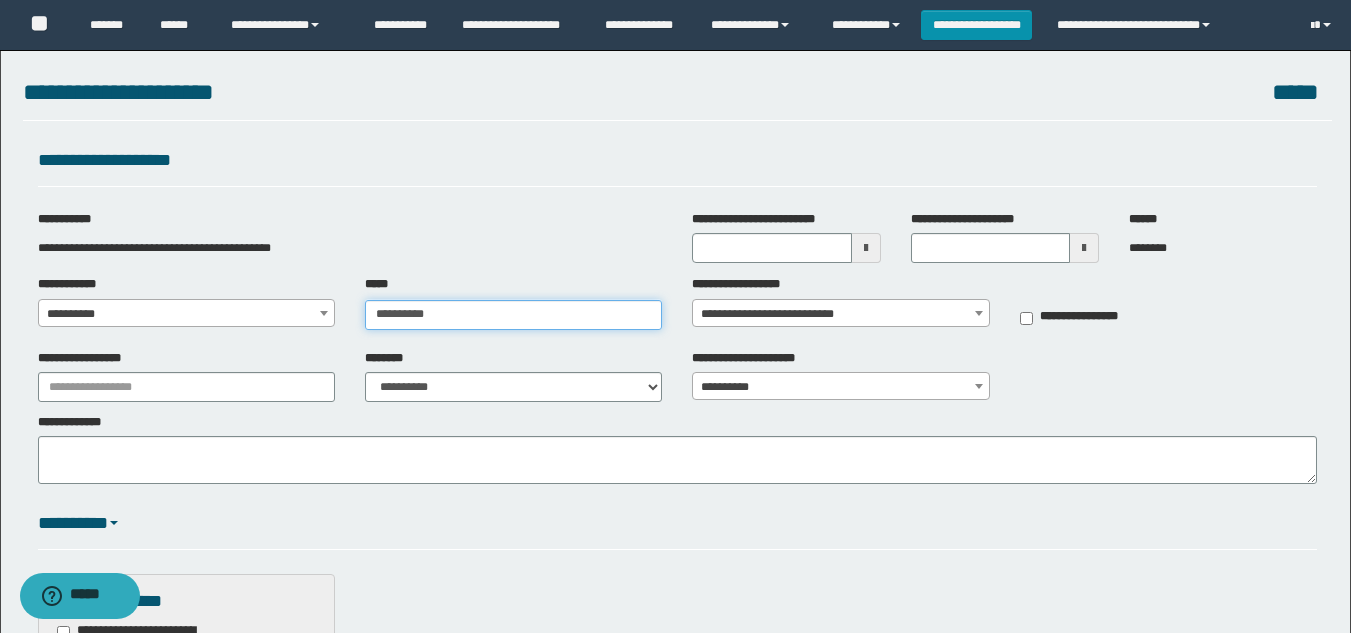 type on "**********" 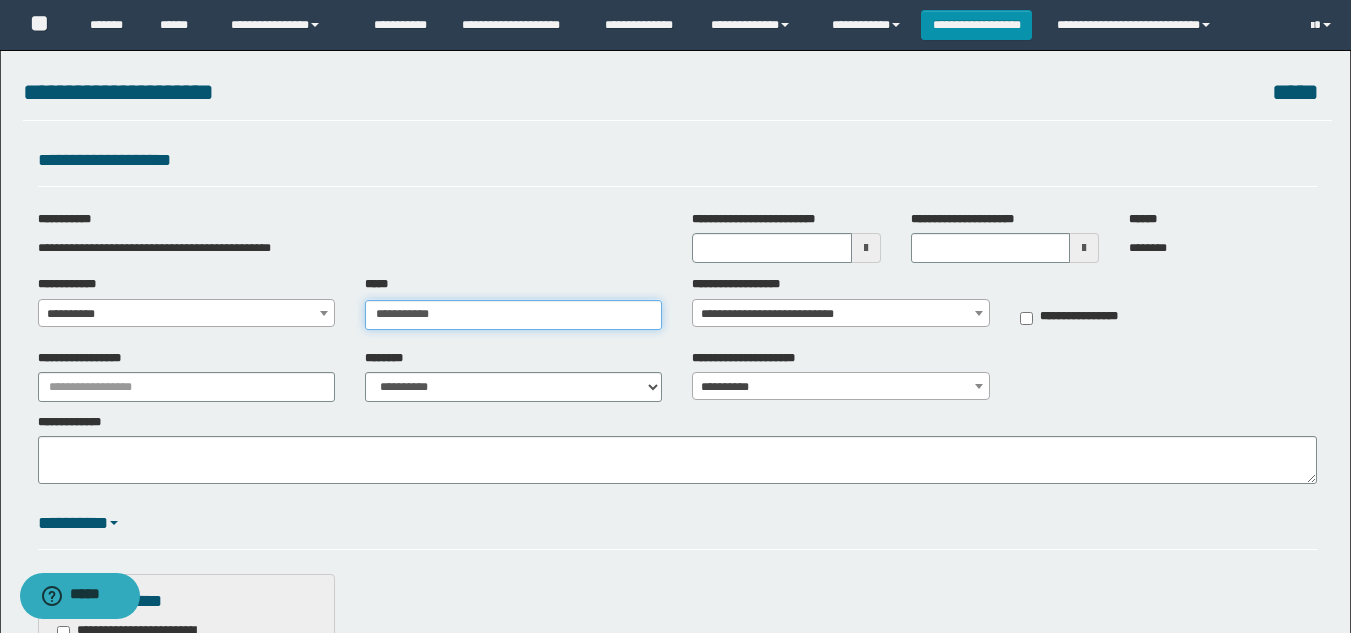 type on "**********" 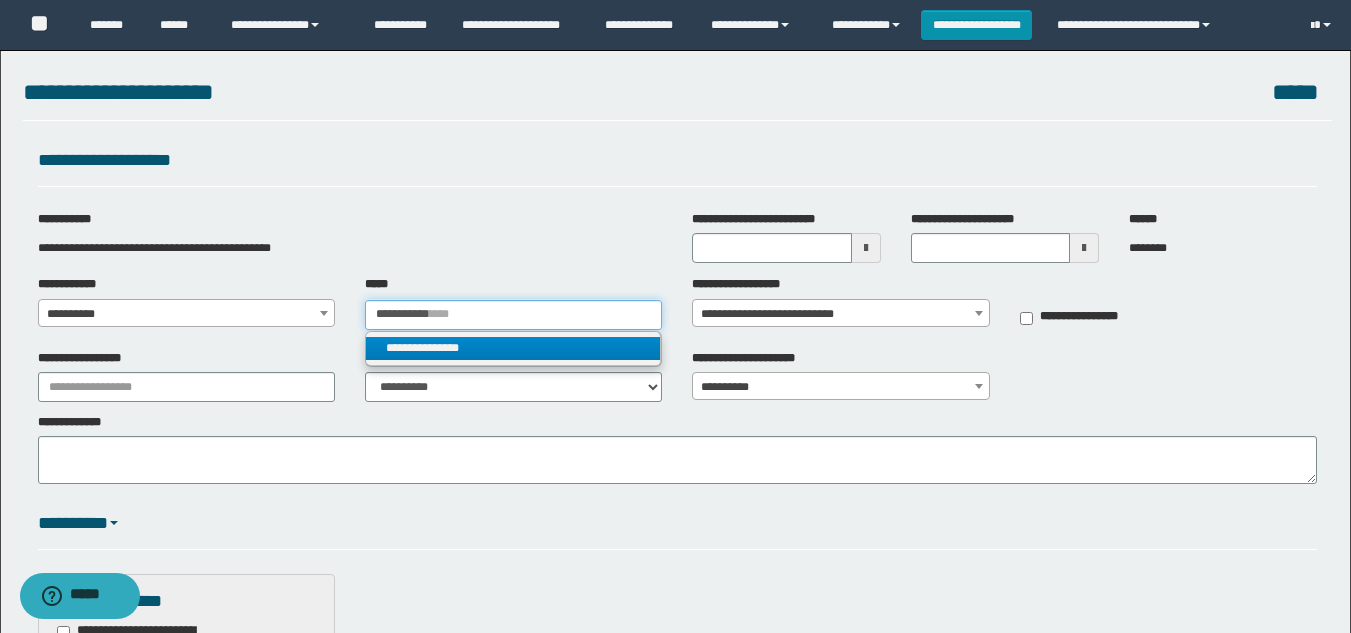 type on "**********" 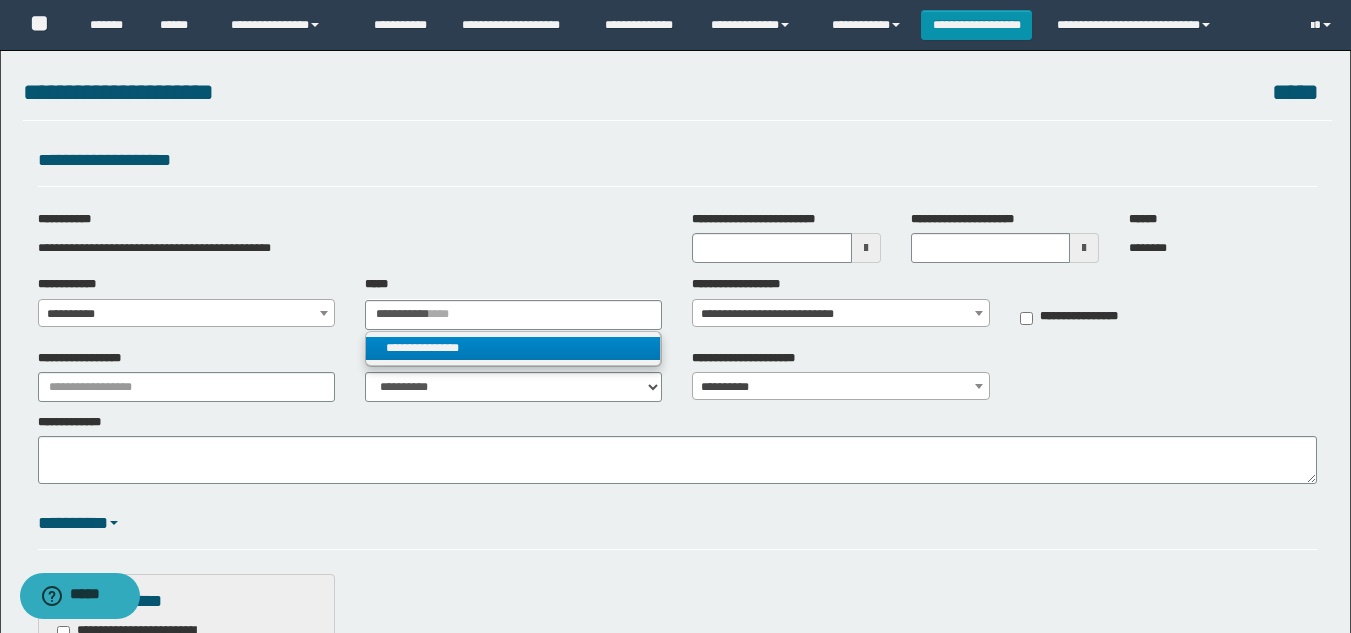 type 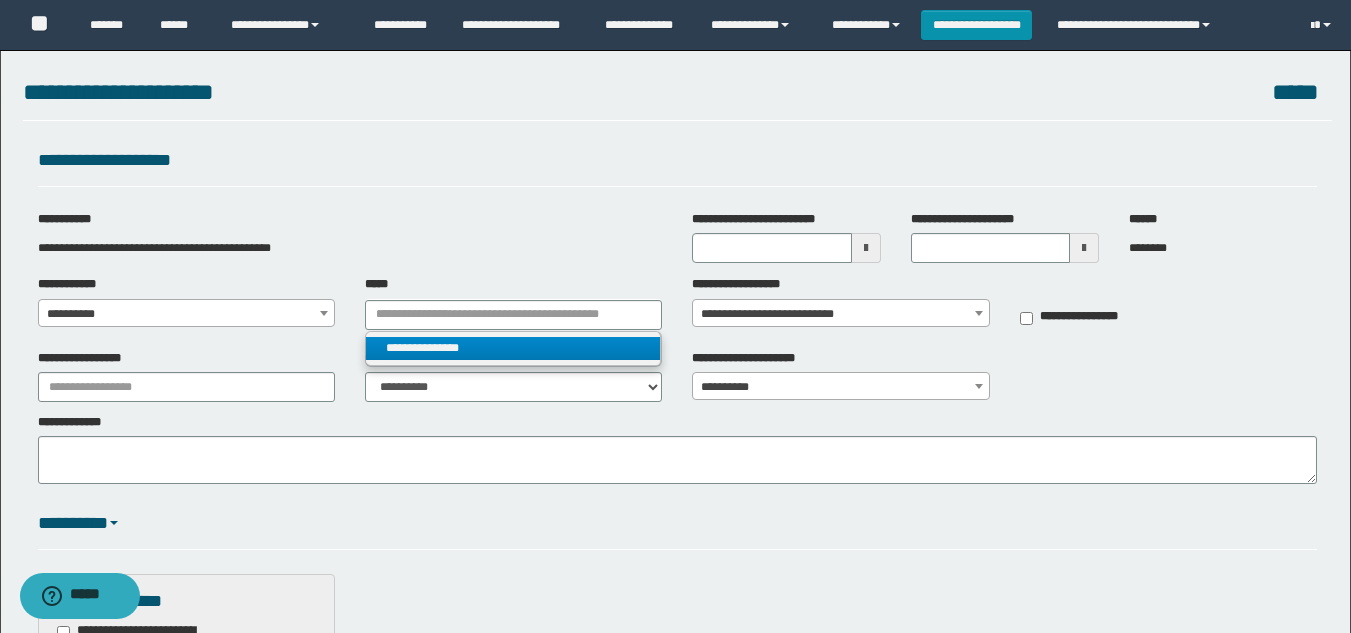 click on "**********" at bounding box center (513, 348) 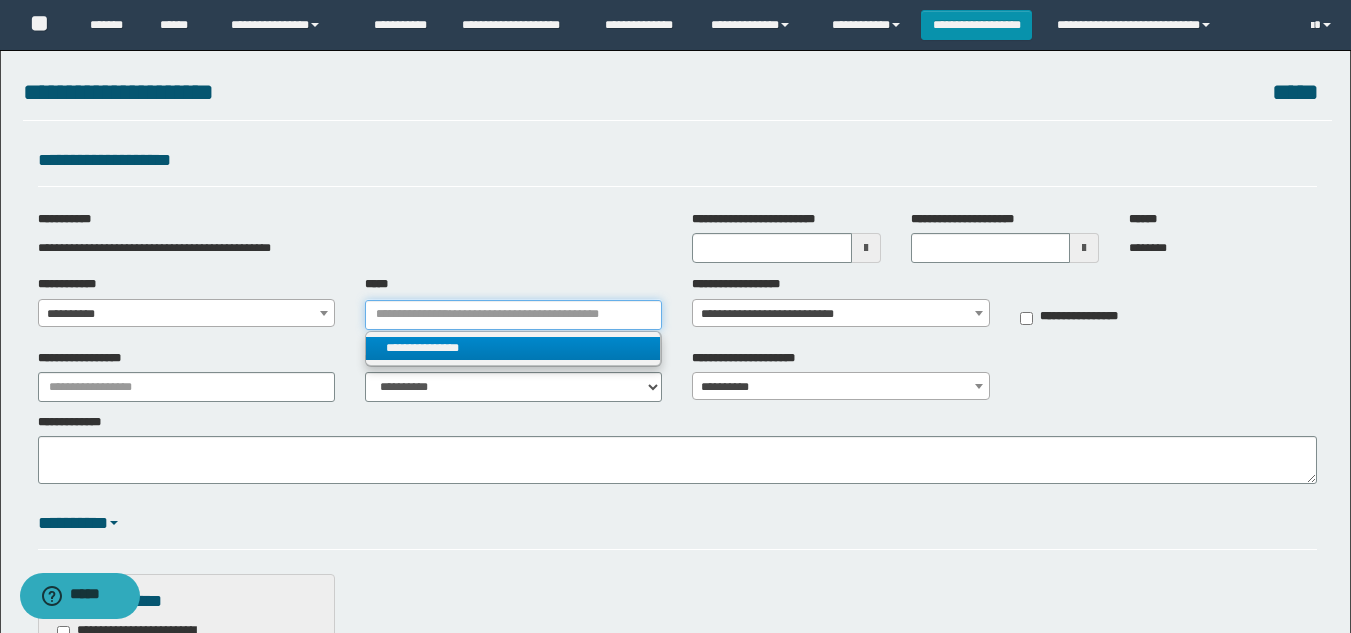 type 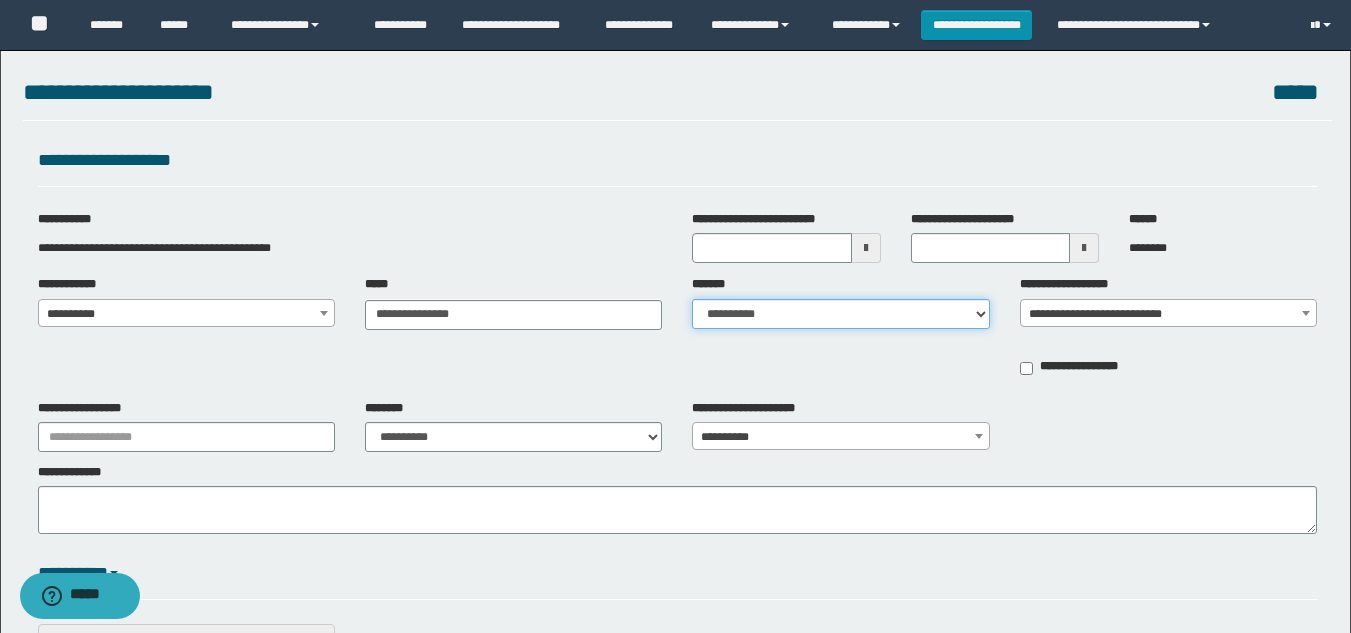 click on "**********" at bounding box center [840, 314] 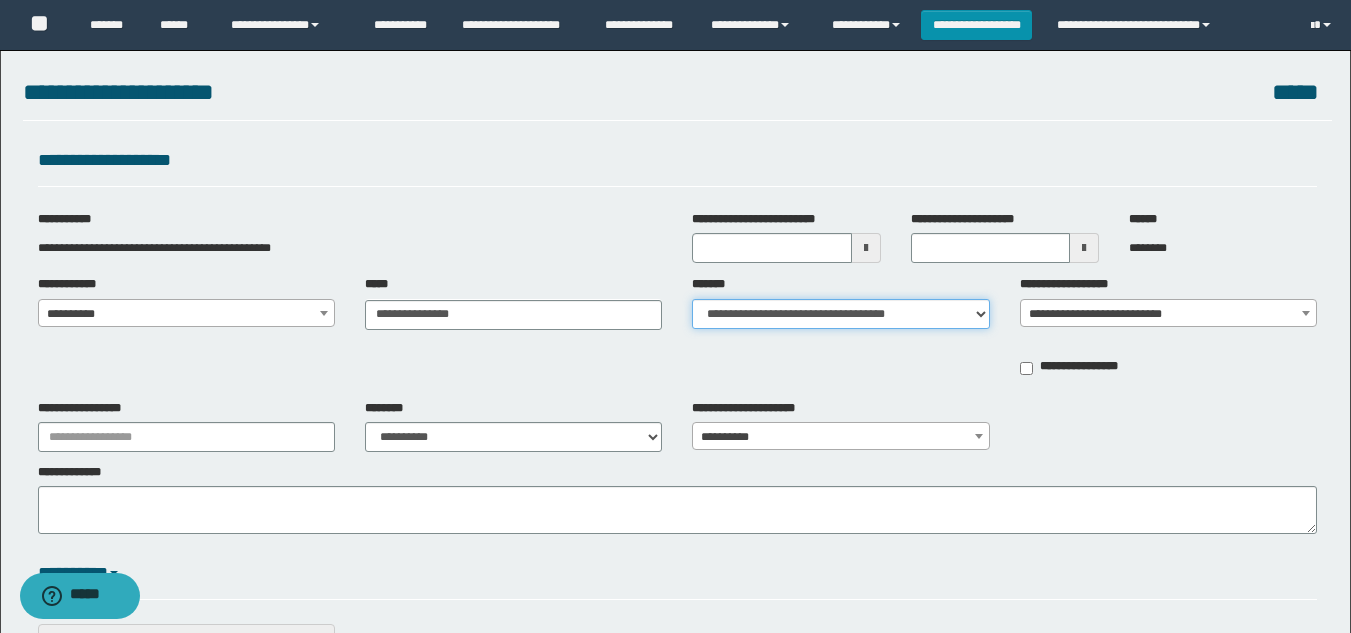 click on "**********" at bounding box center [840, 314] 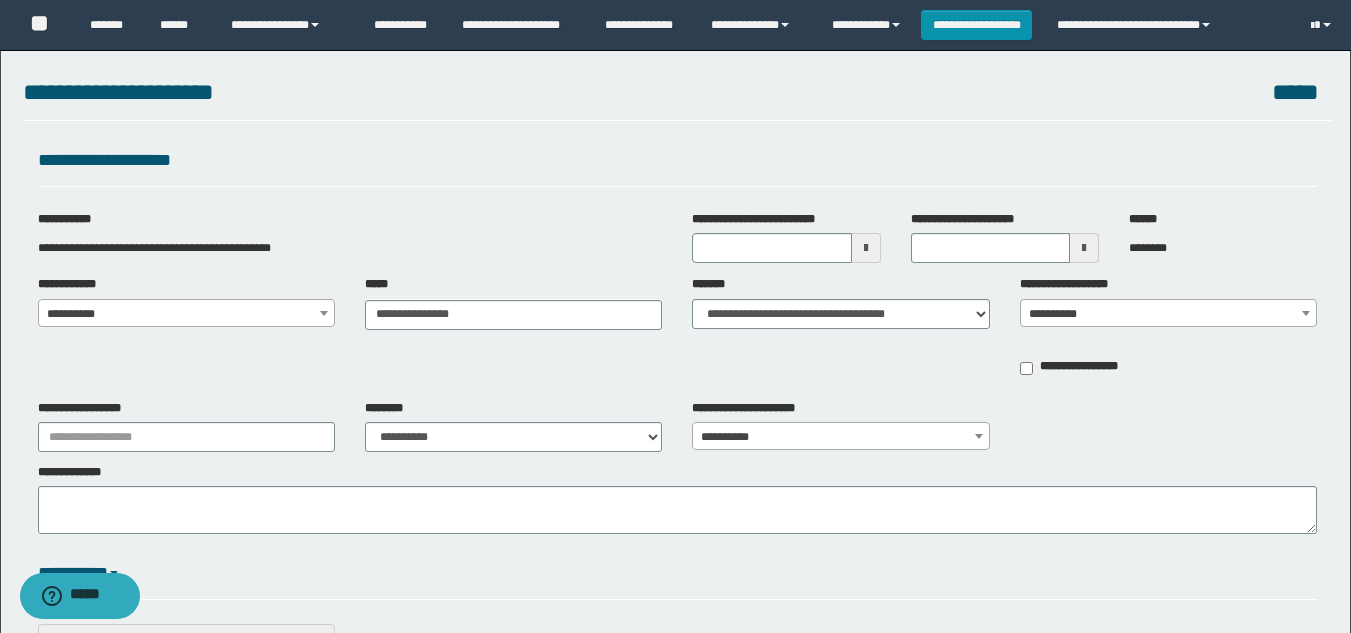 click on "**********" at bounding box center [1168, 314] 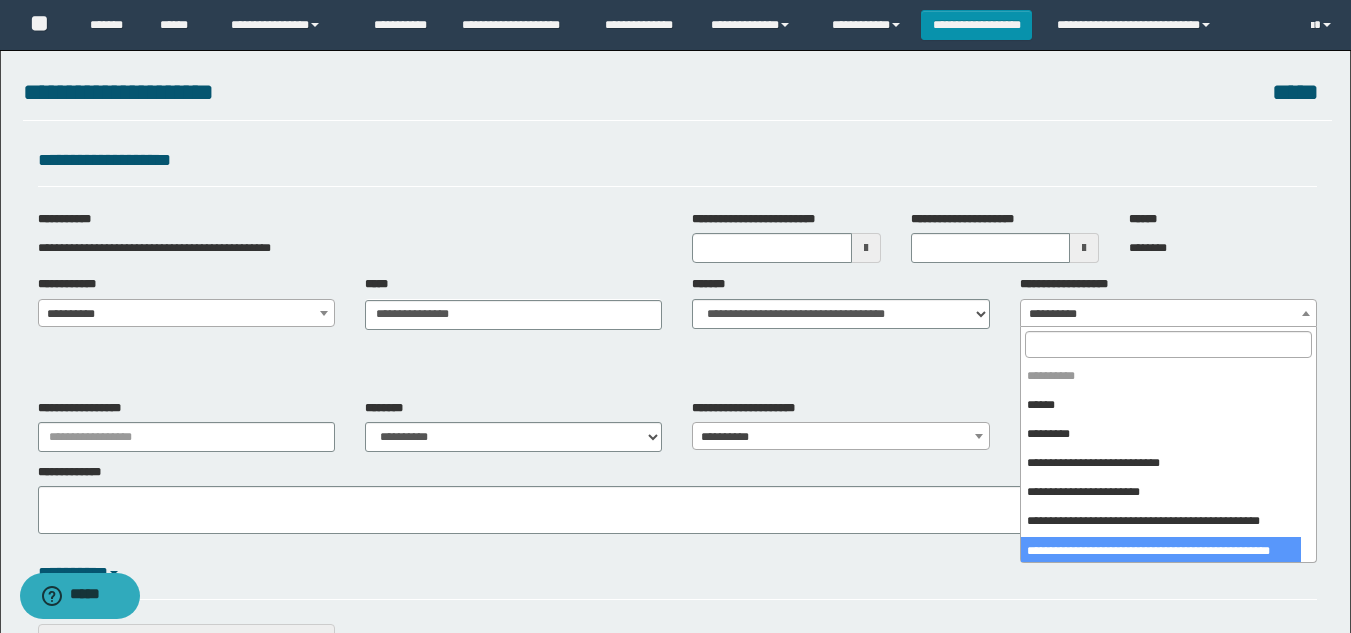 select on "****" 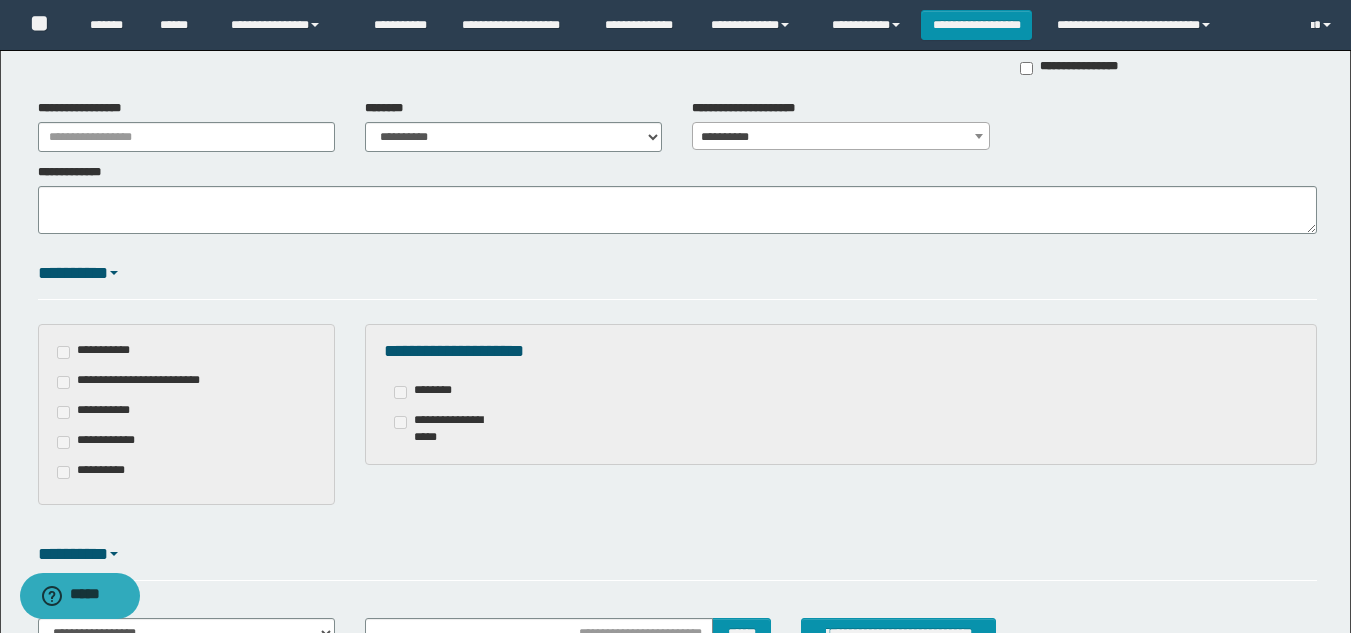 scroll, scrollTop: 400, scrollLeft: 0, axis: vertical 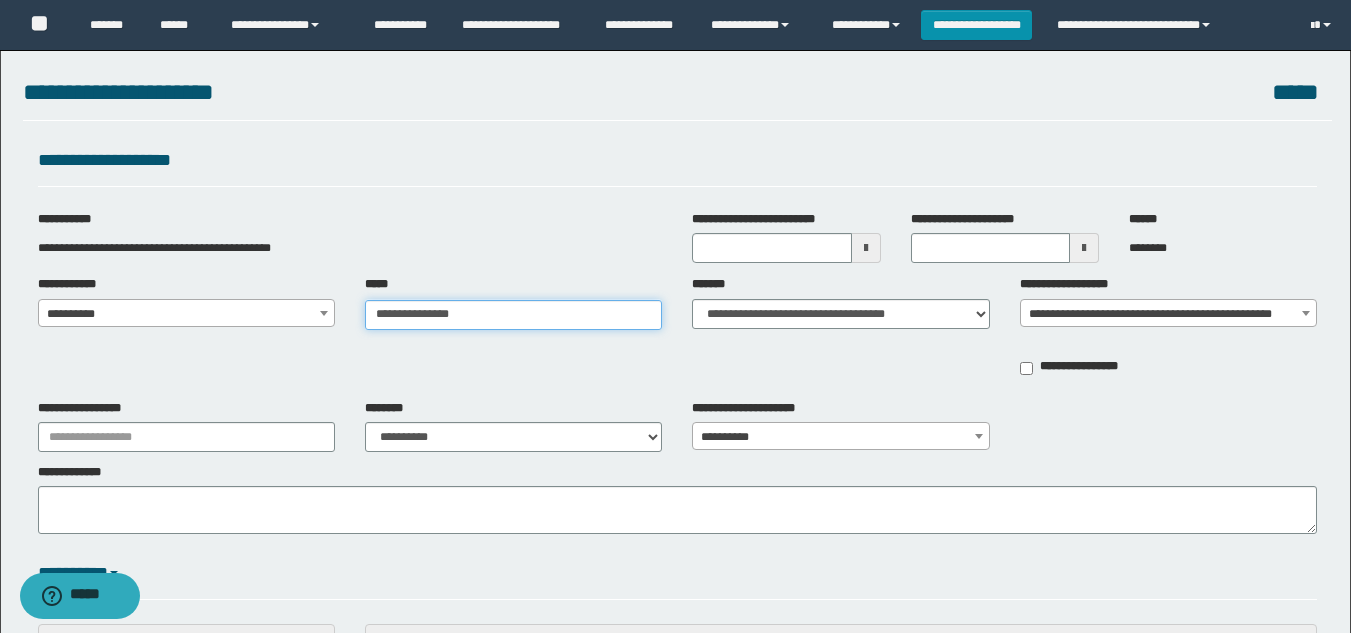 type on "**********" 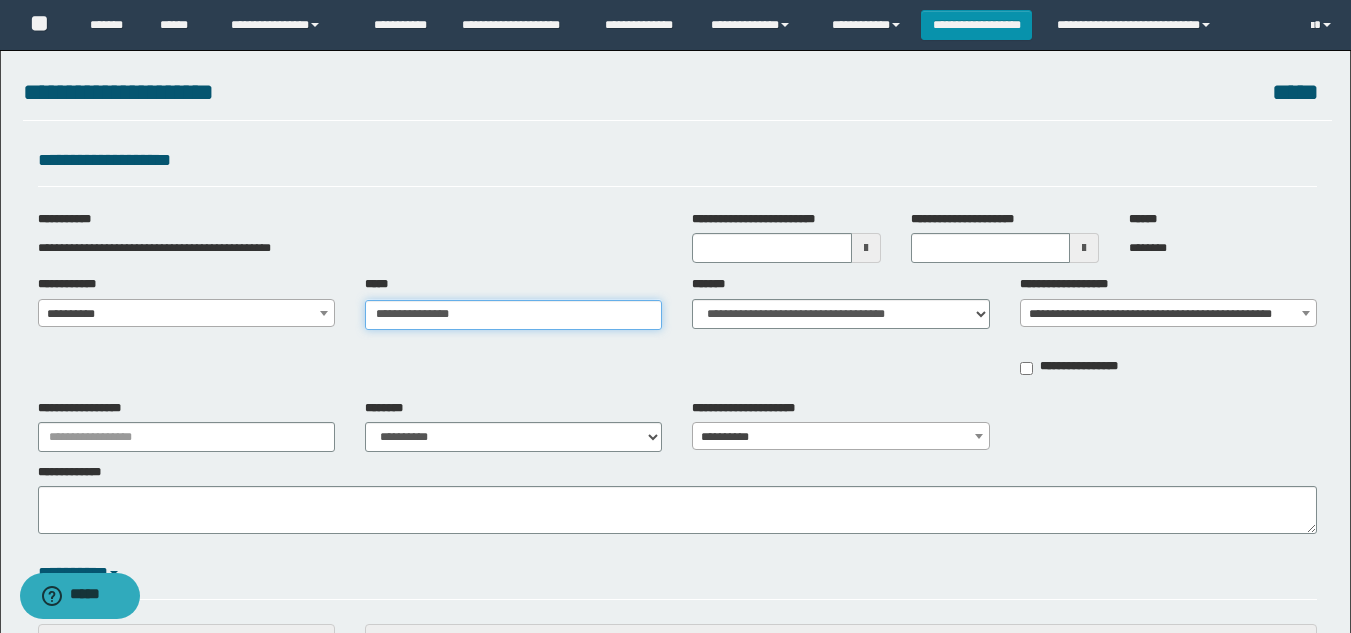 click on "**********" at bounding box center [513, 315] 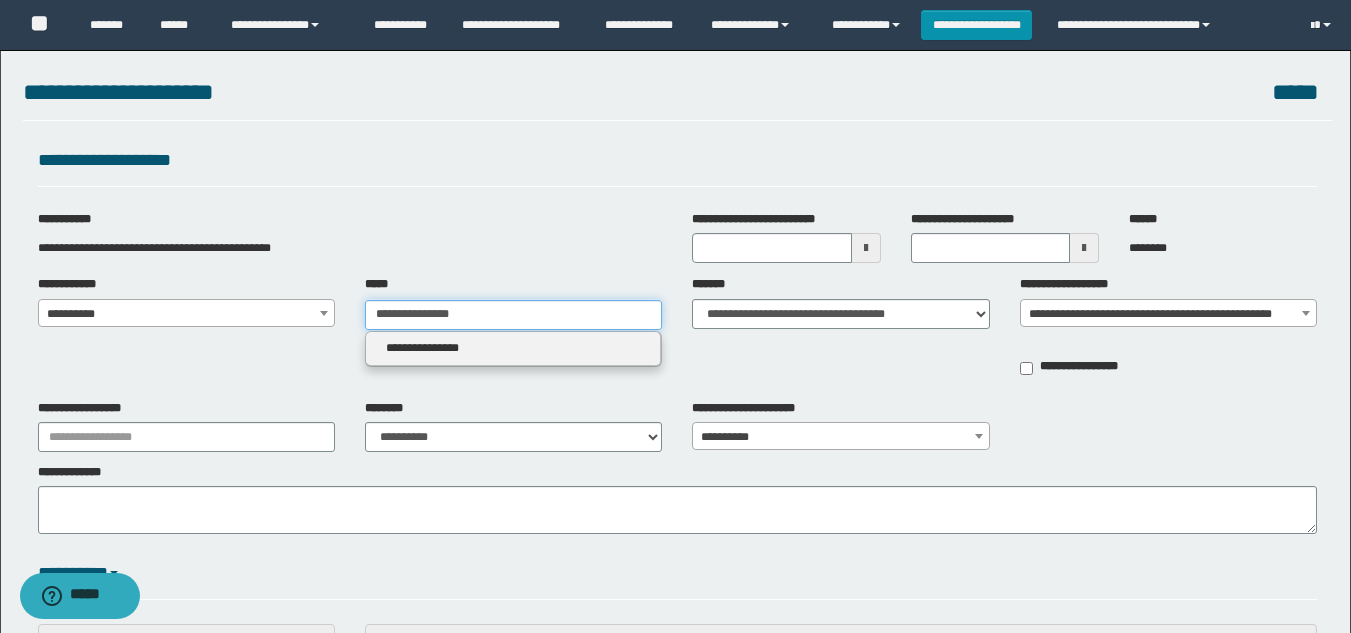 type 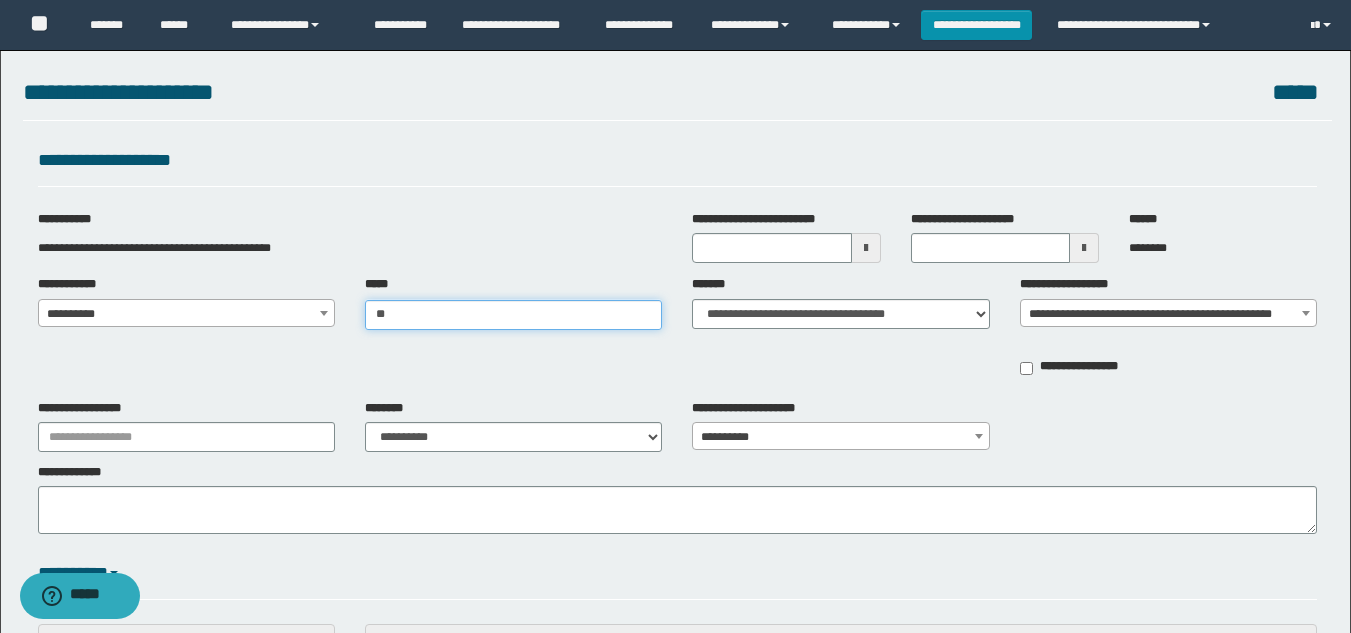 type on "*" 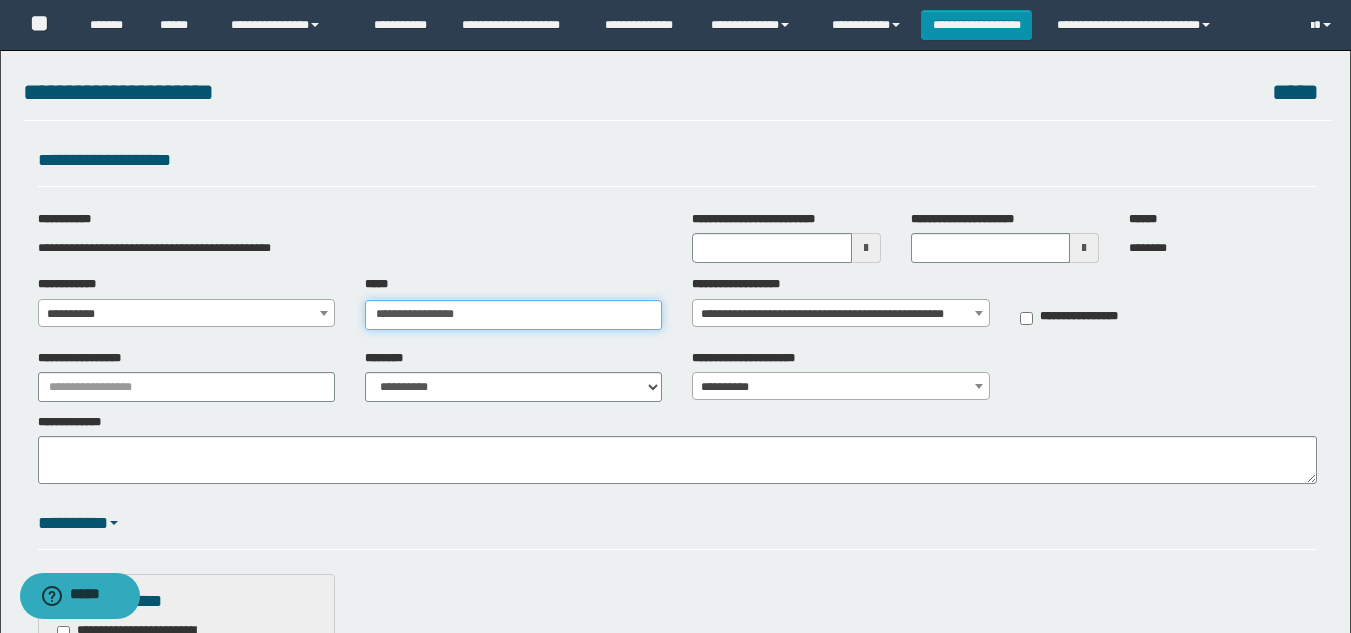 type on "**********" 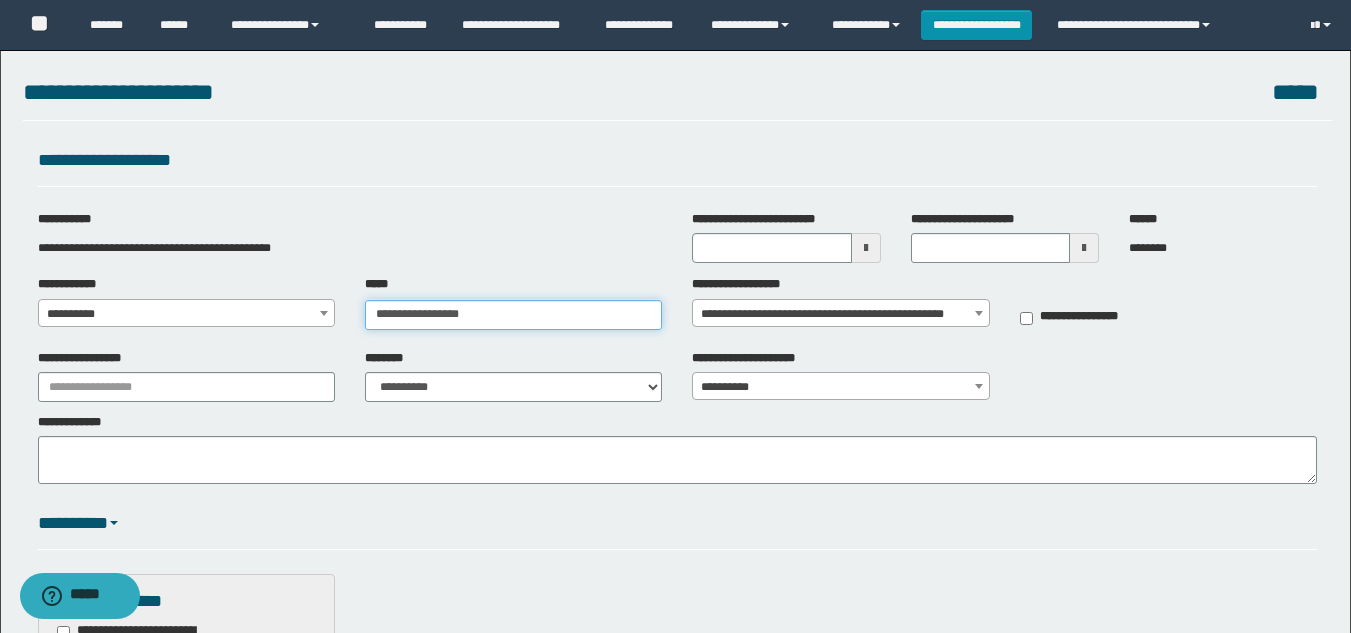 type on "**********" 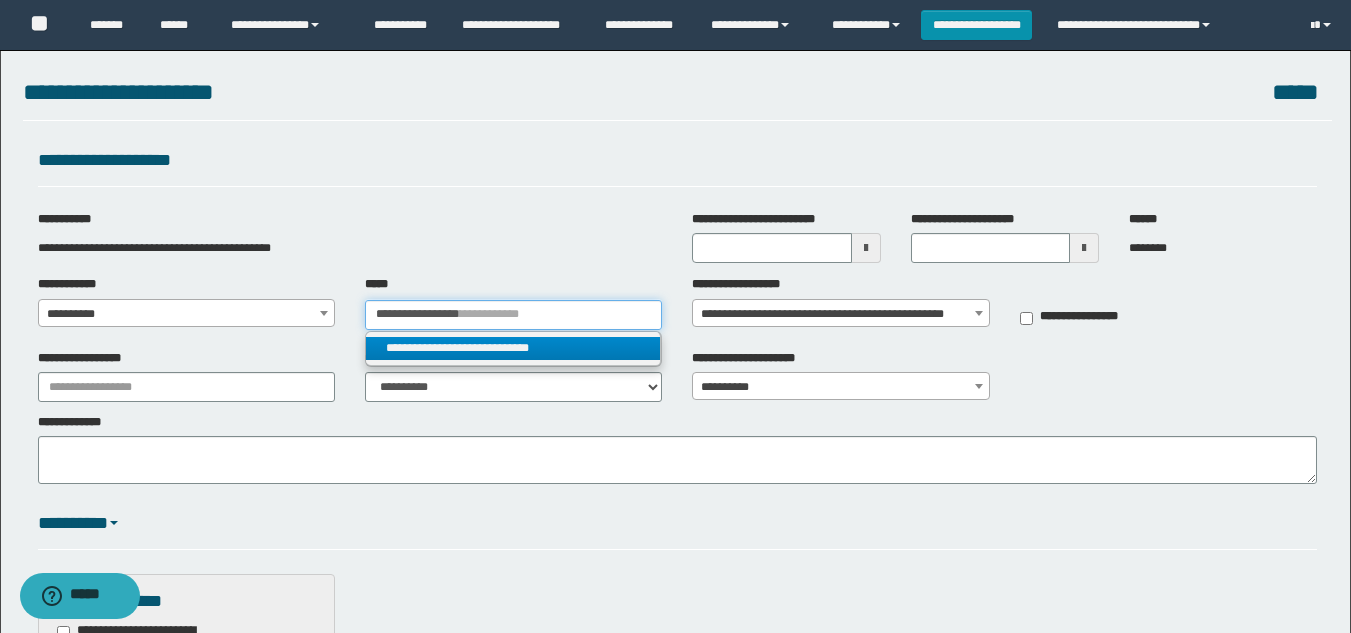 type on "**********" 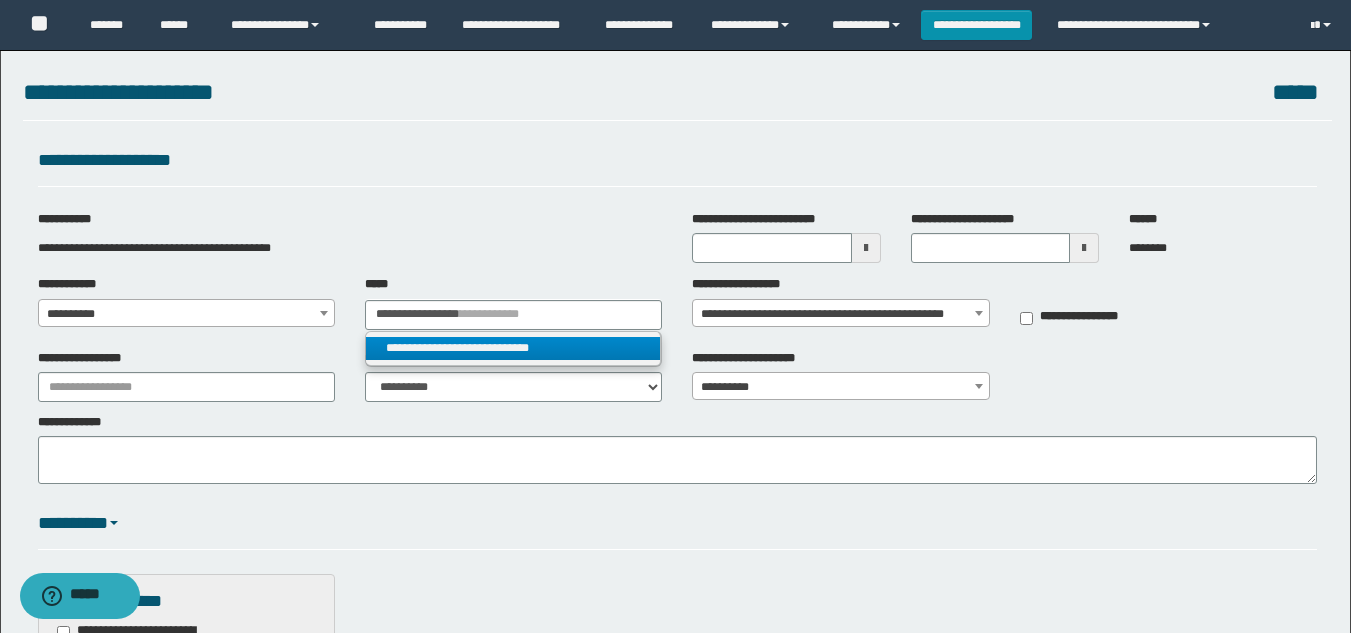 type 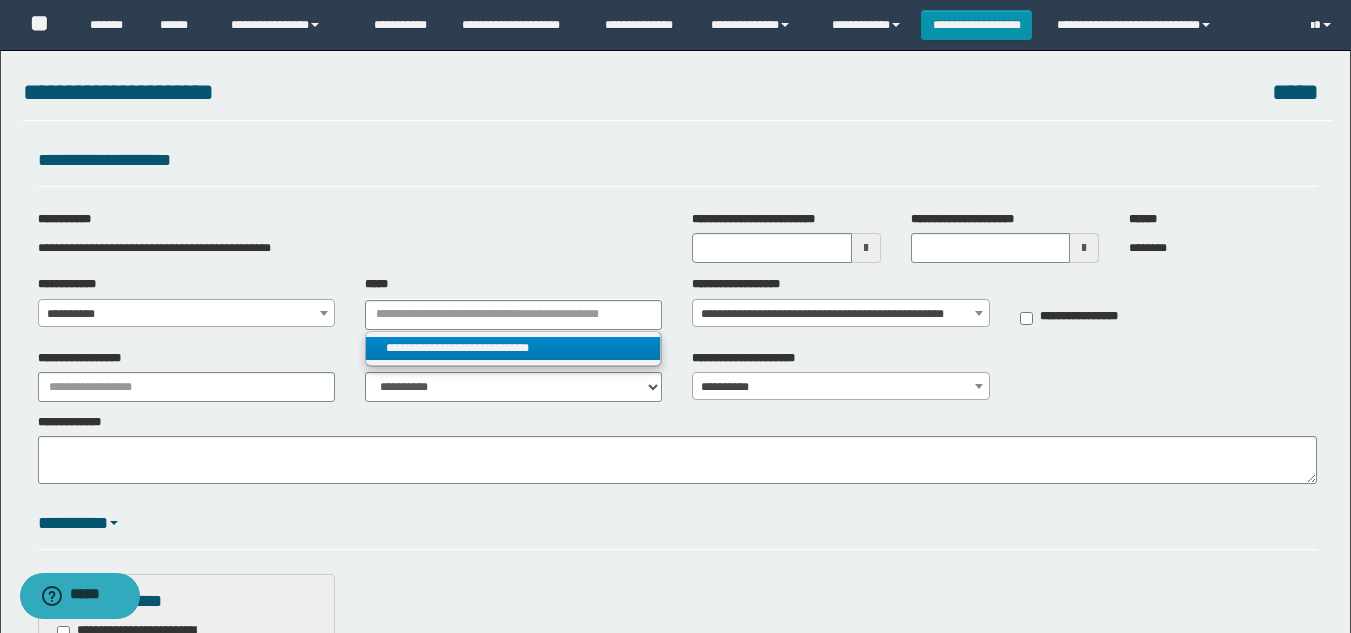 click on "**********" at bounding box center (513, 348) 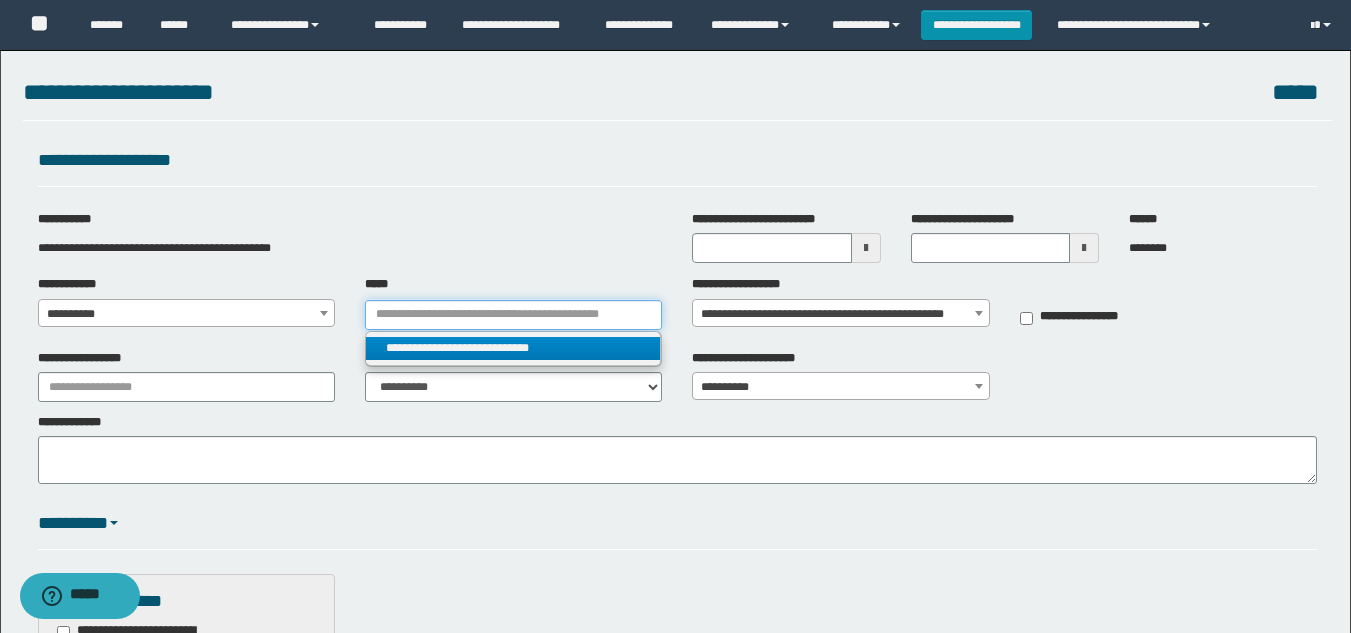 type 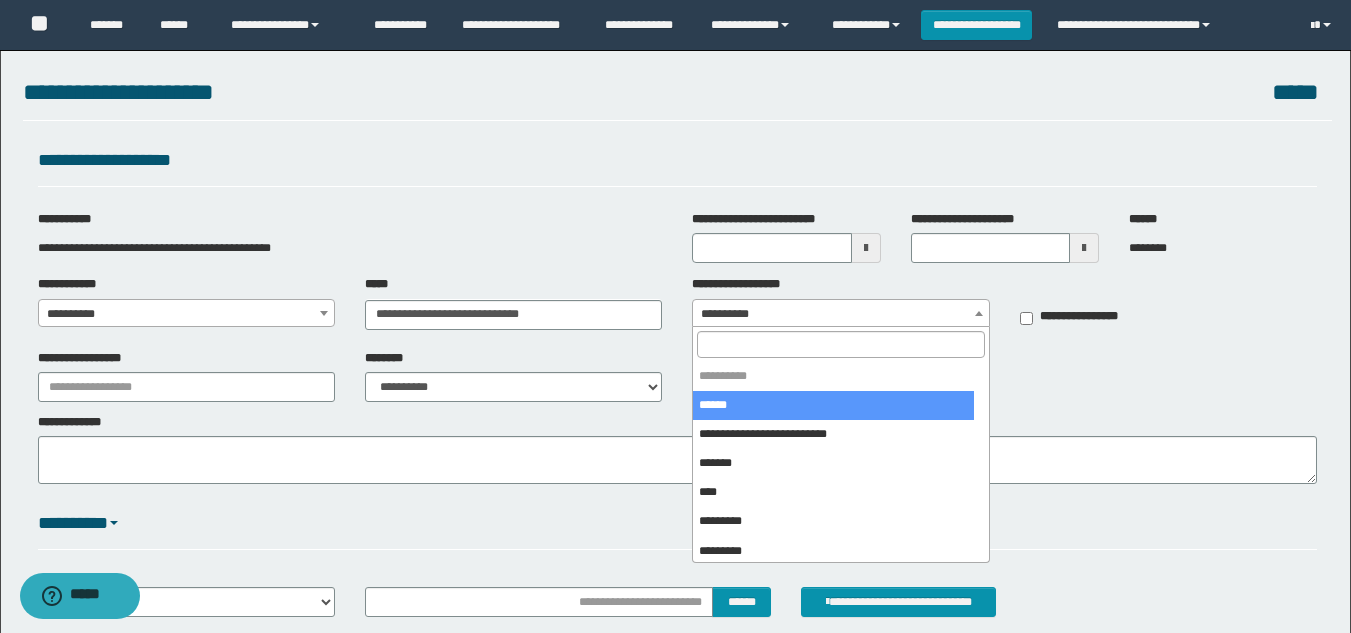 click at bounding box center [979, 313] 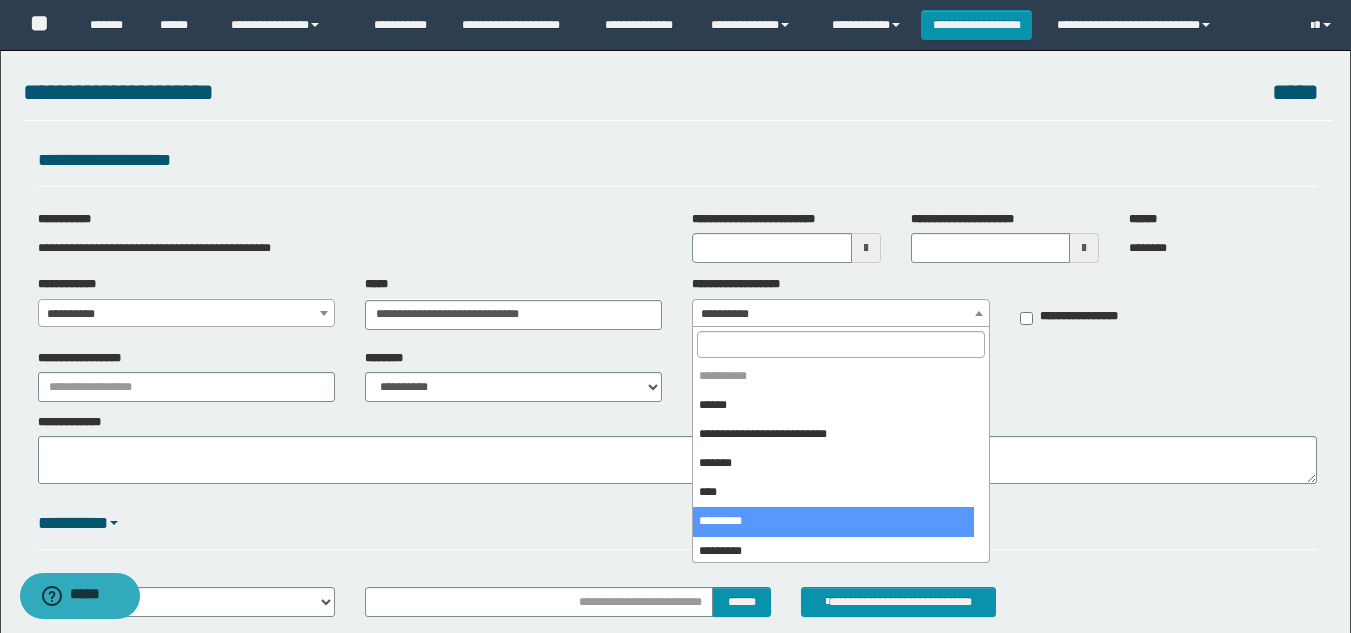 select on "***" 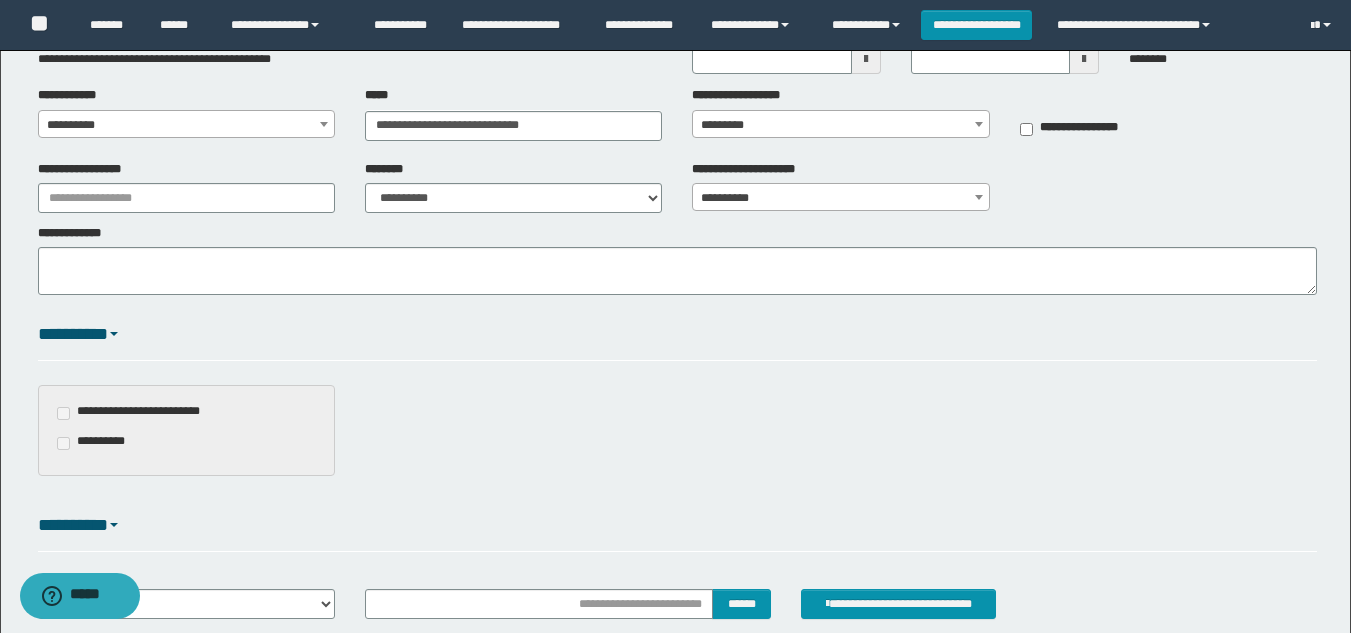scroll, scrollTop: 200, scrollLeft: 0, axis: vertical 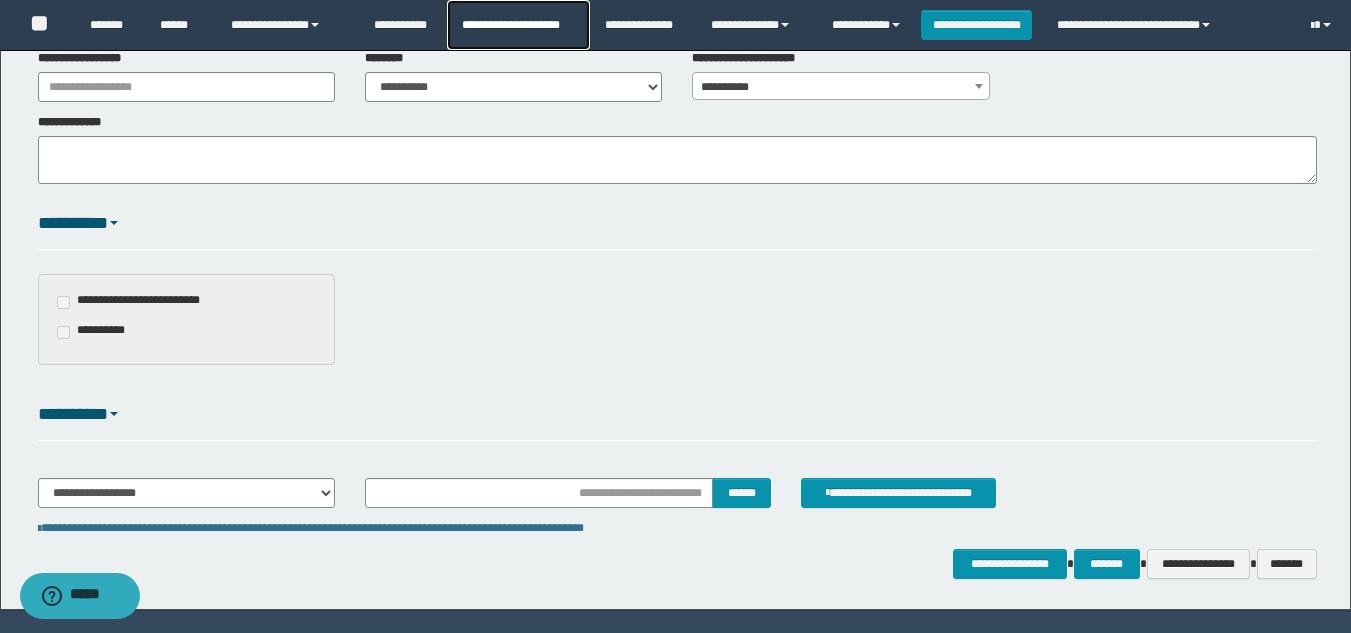 click on "**********" at bounding box center [518, 25] 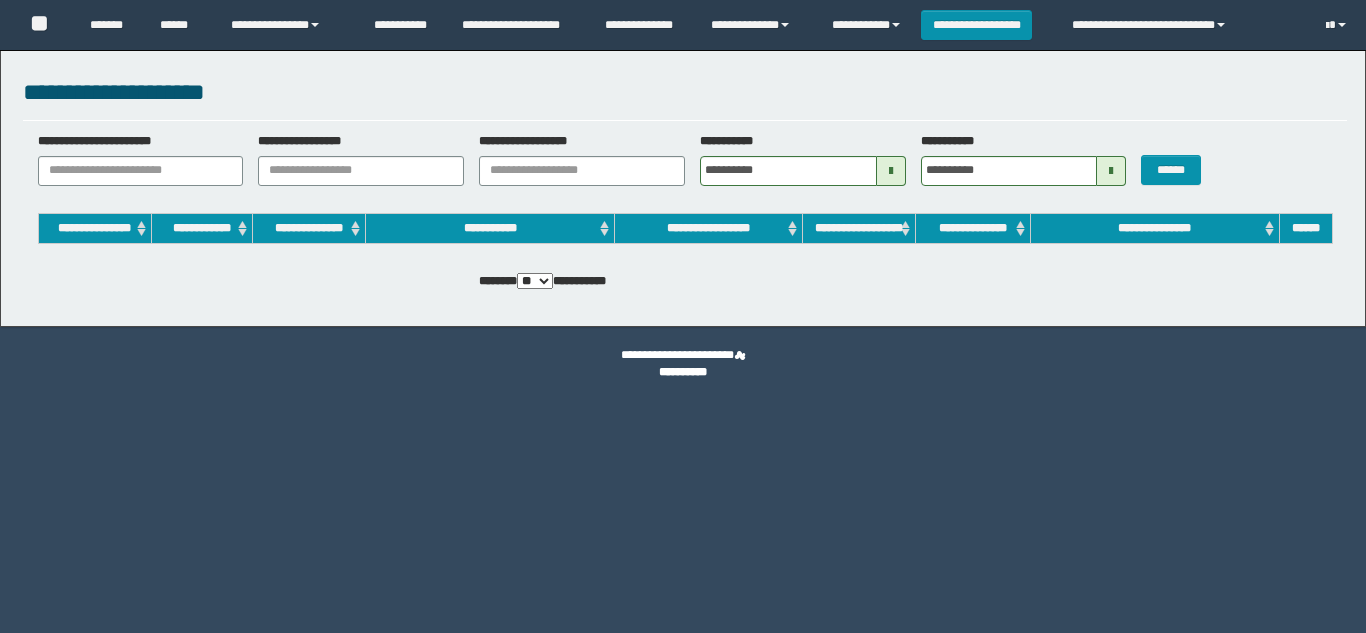 scroll, scrollTop: 0, scrollLeft: 0, axis: both 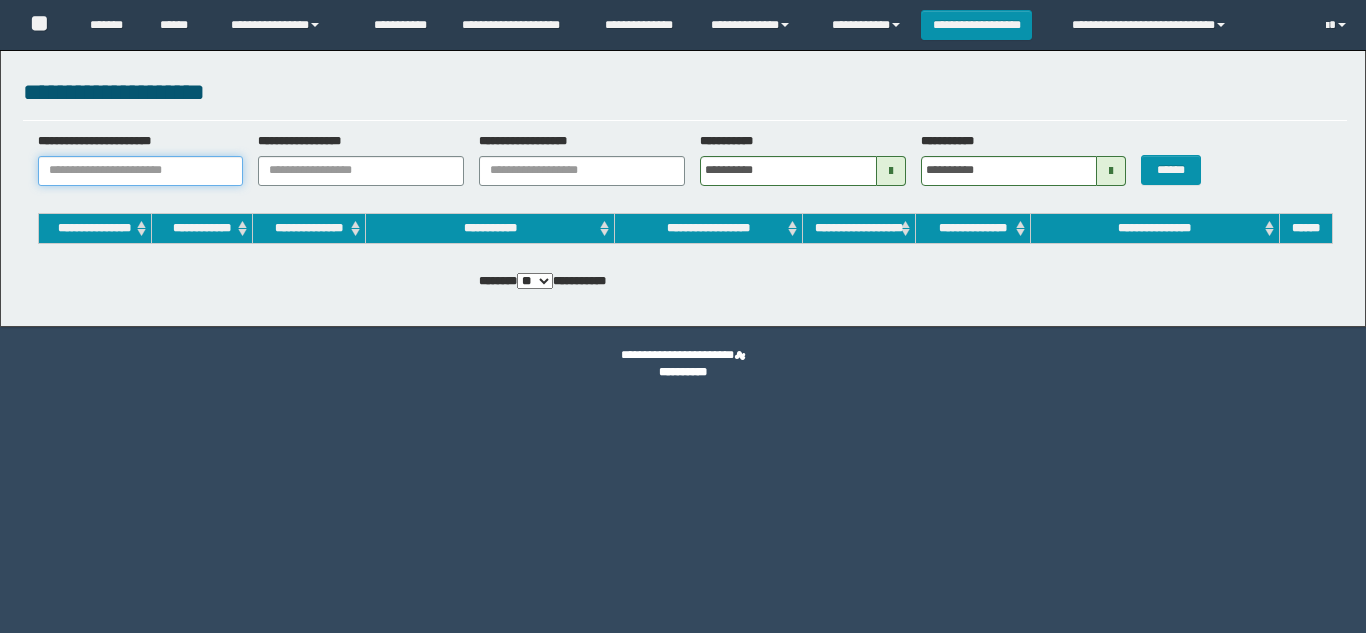 click on "**********" at bounding box center (141, 171) 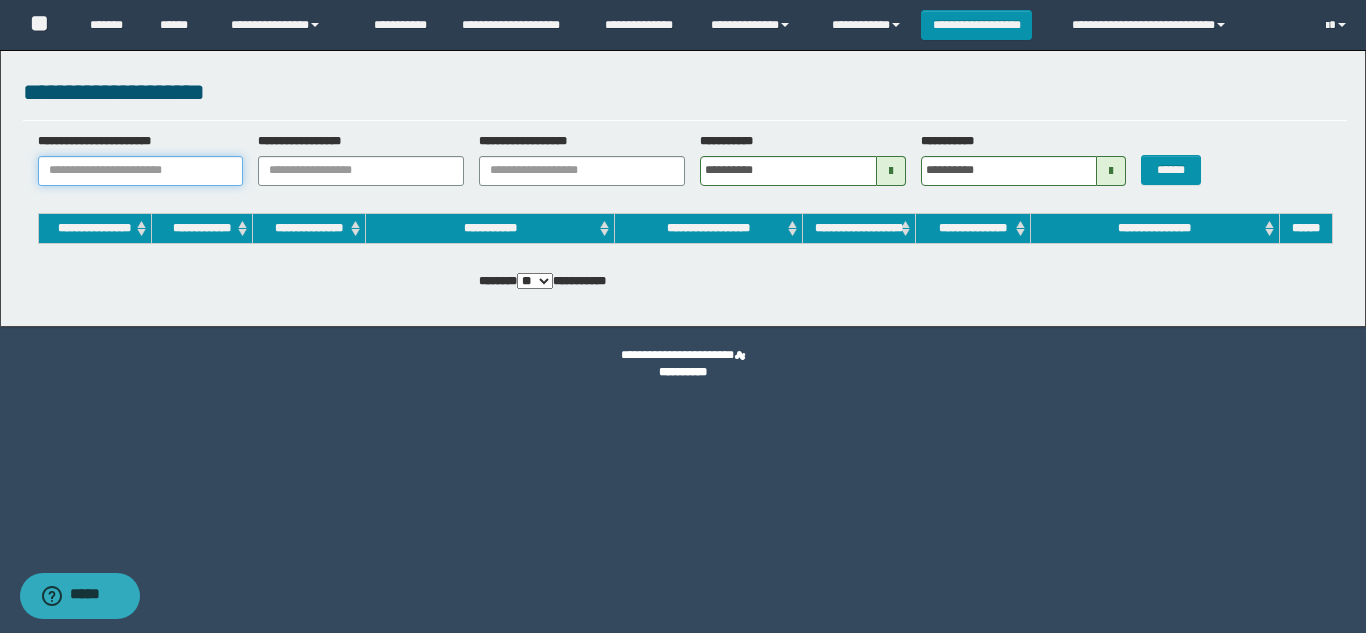 paste on "**********" 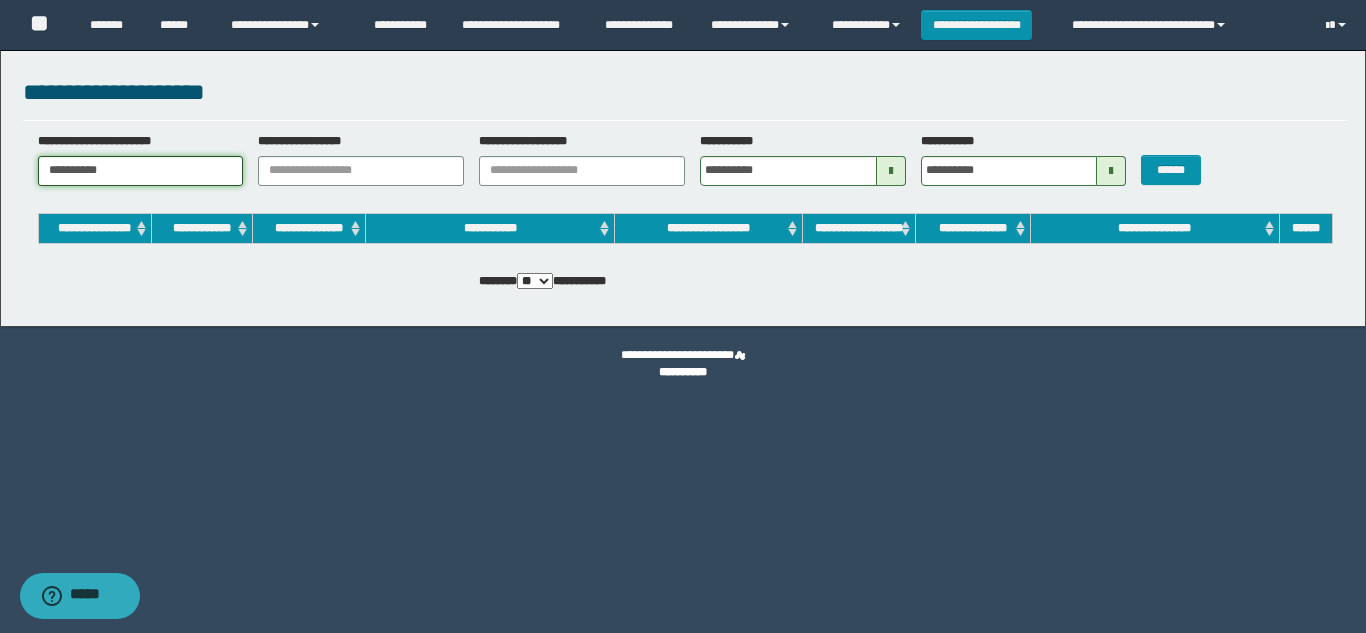 type on "**********" 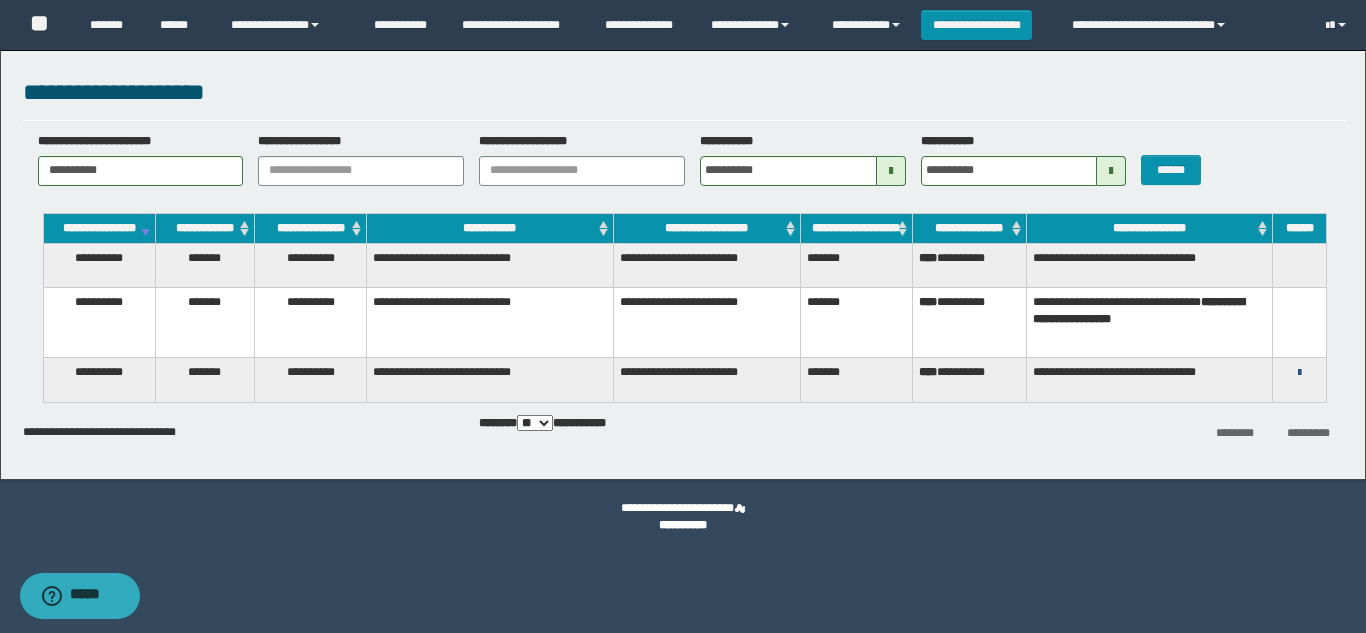 click at bounding box center (1299, 373) 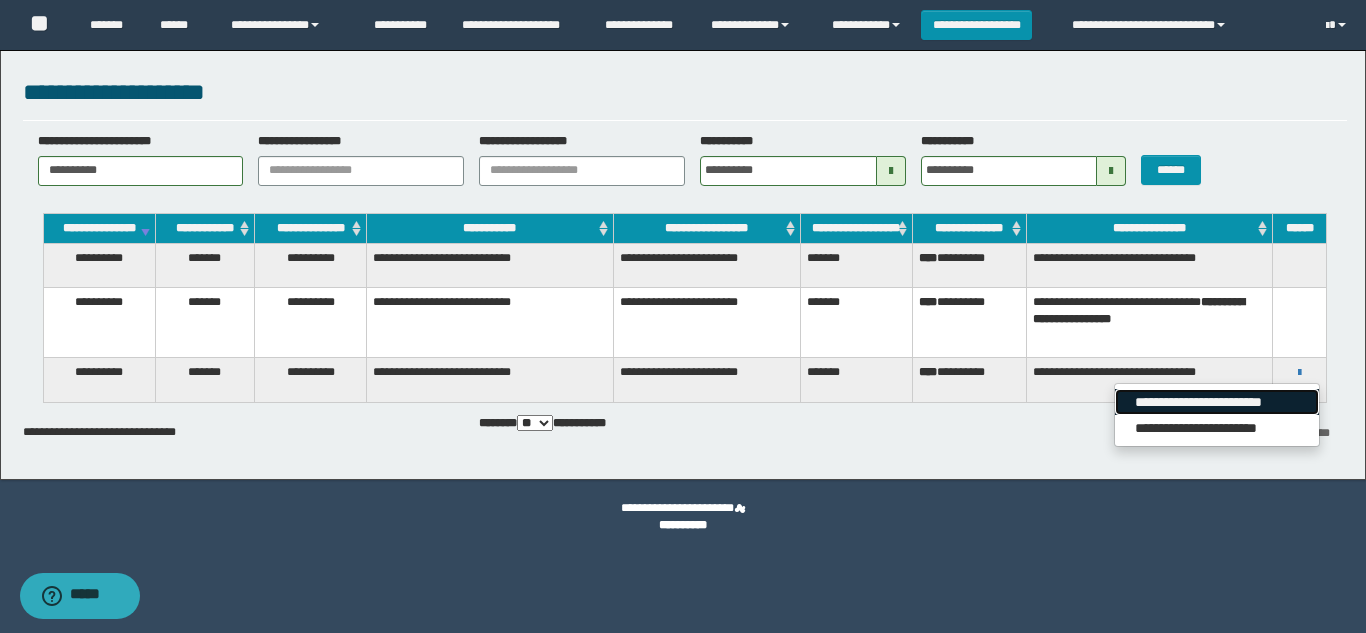 click on "**********" at bounding box center (1216, 402) 